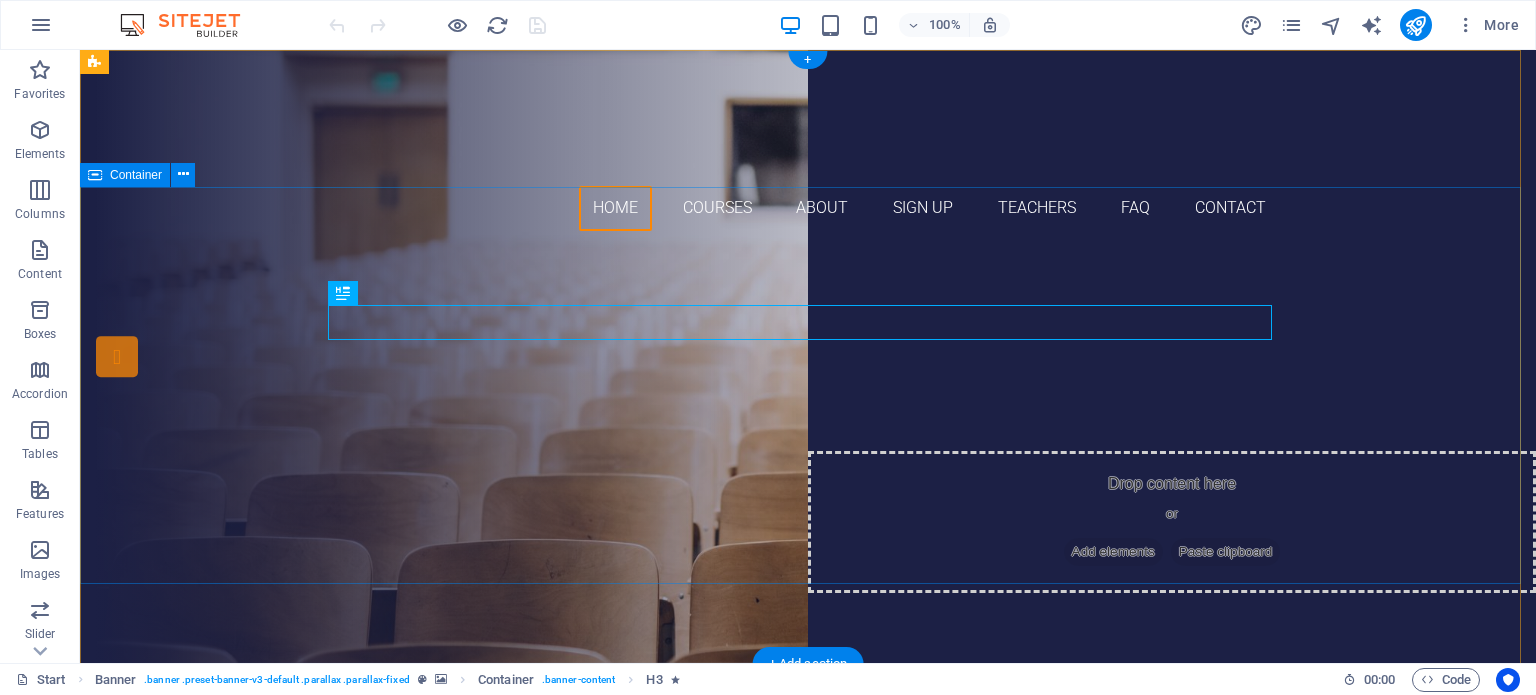 scroll, scrollTop: 0, scrollLeft: 0, axis: both 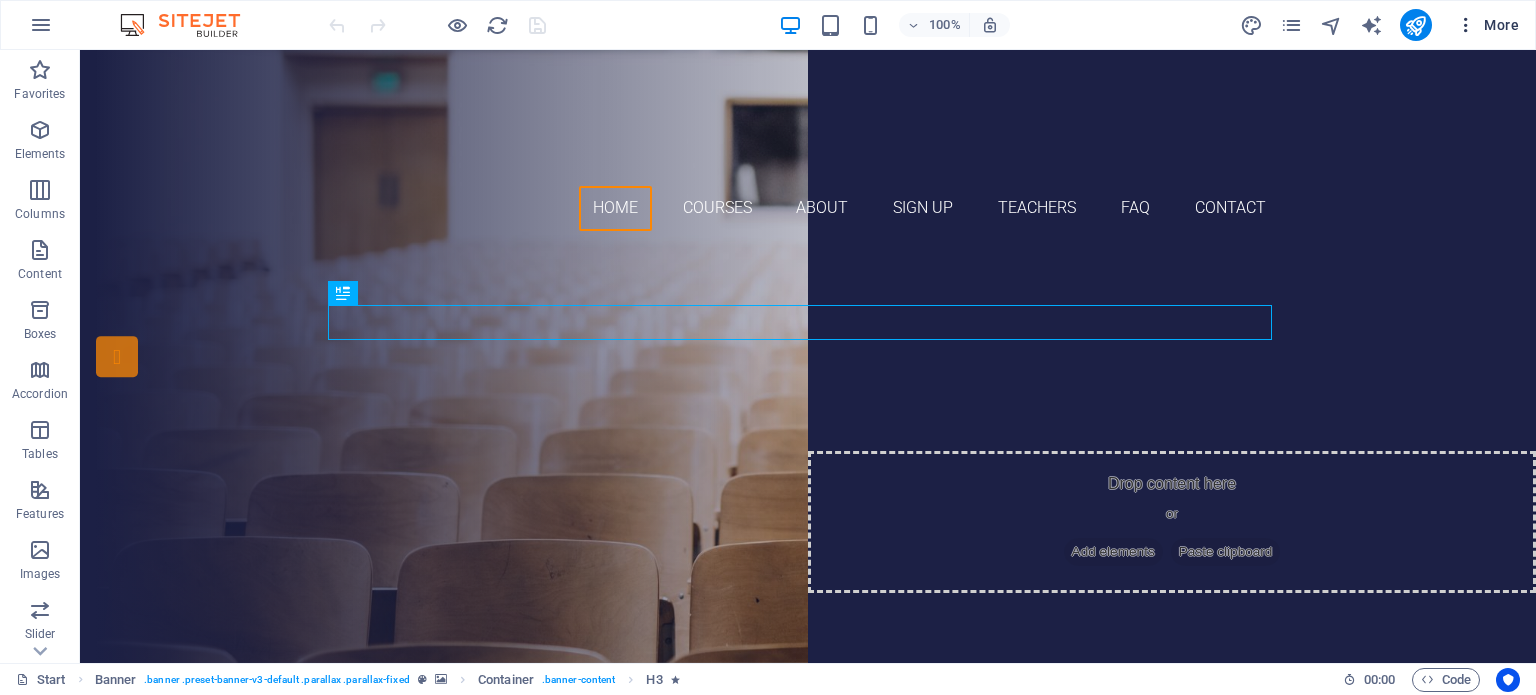 click on "More" at bounding box center [1487, 25] 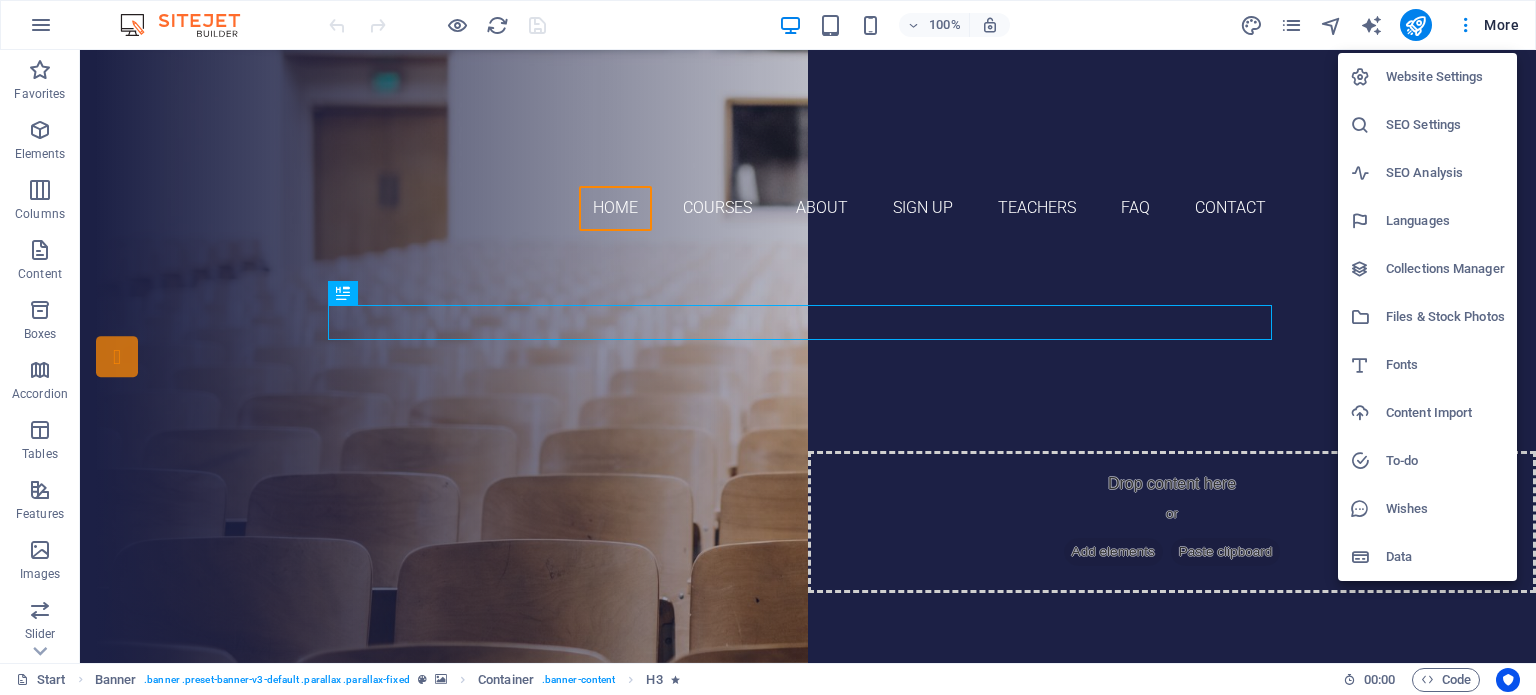 click at bounding box center [768, 347] 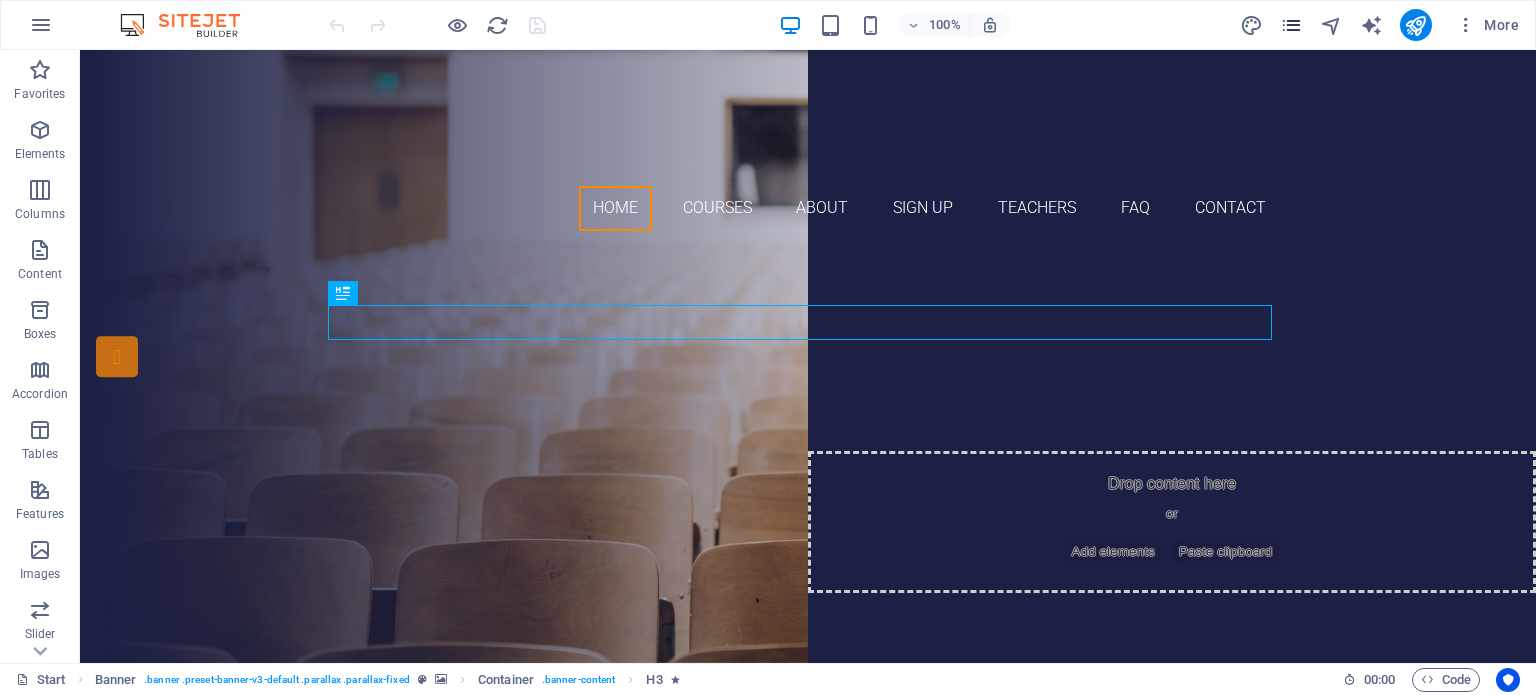 click at bounding box center (1291, 25) 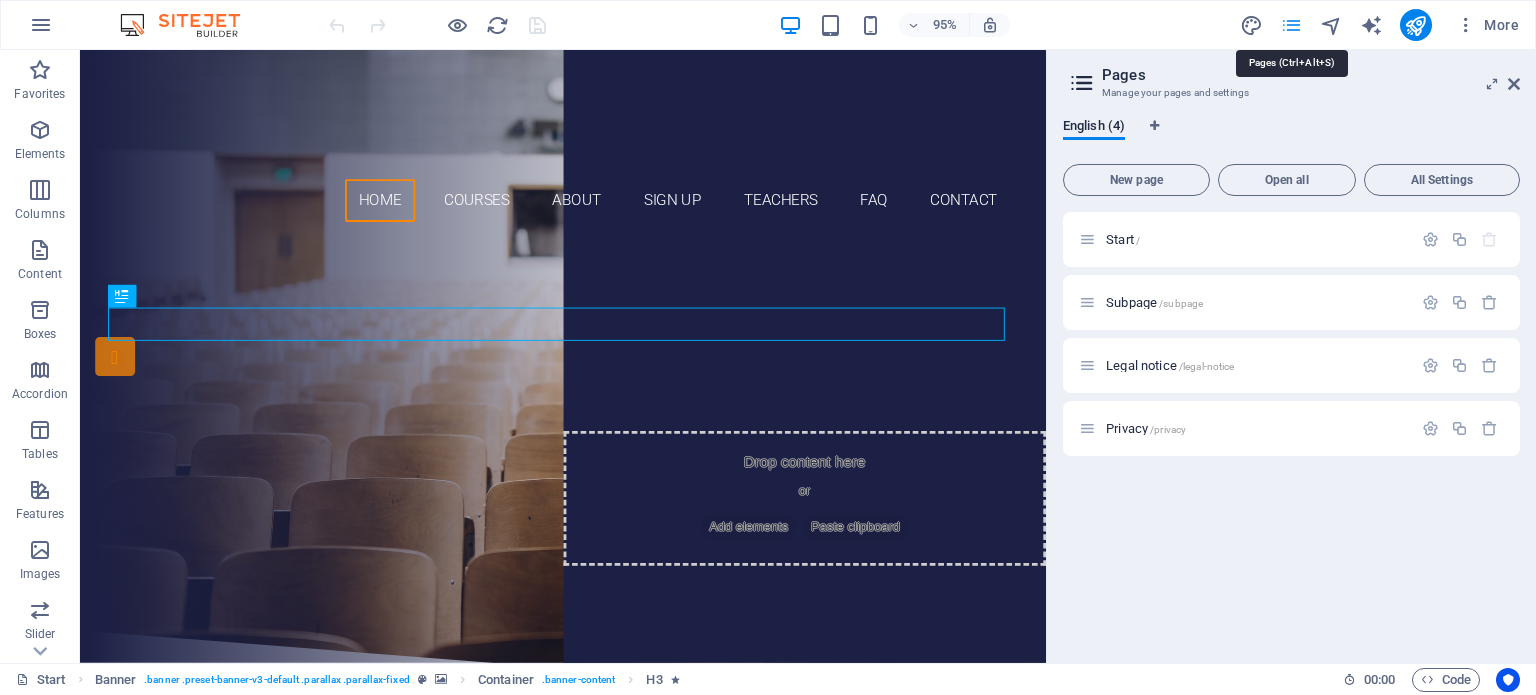 click at bounding box center (1291, 25) 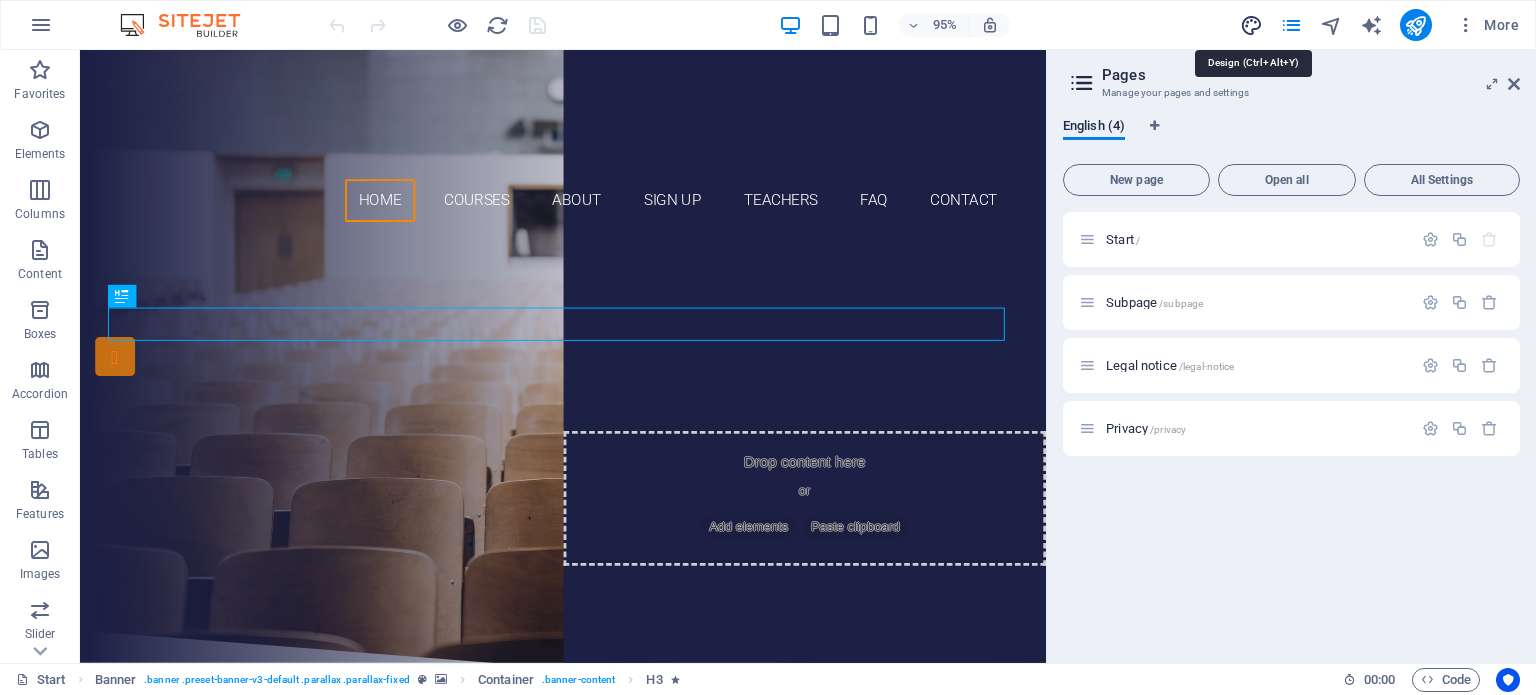 click at bounding box center (1251, 25) 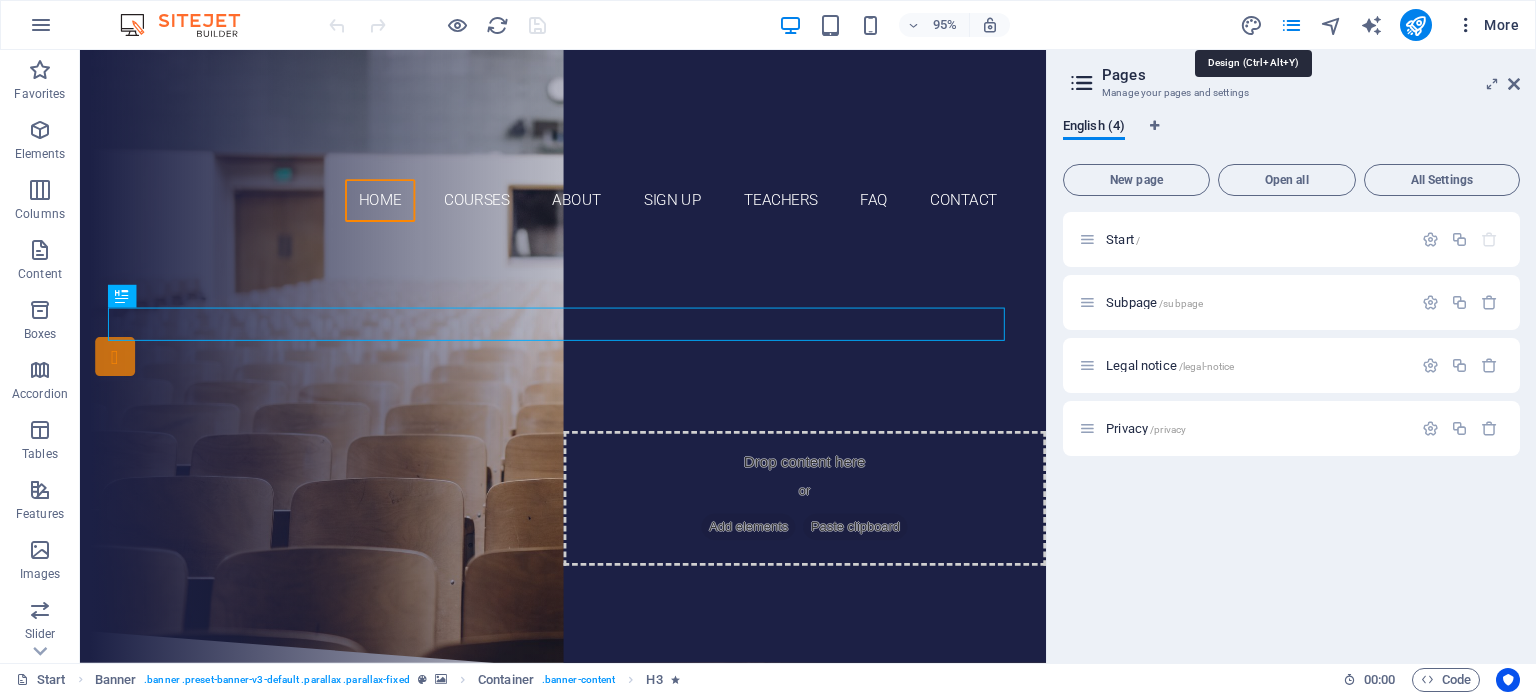 click at bounding box center [1466, 25] 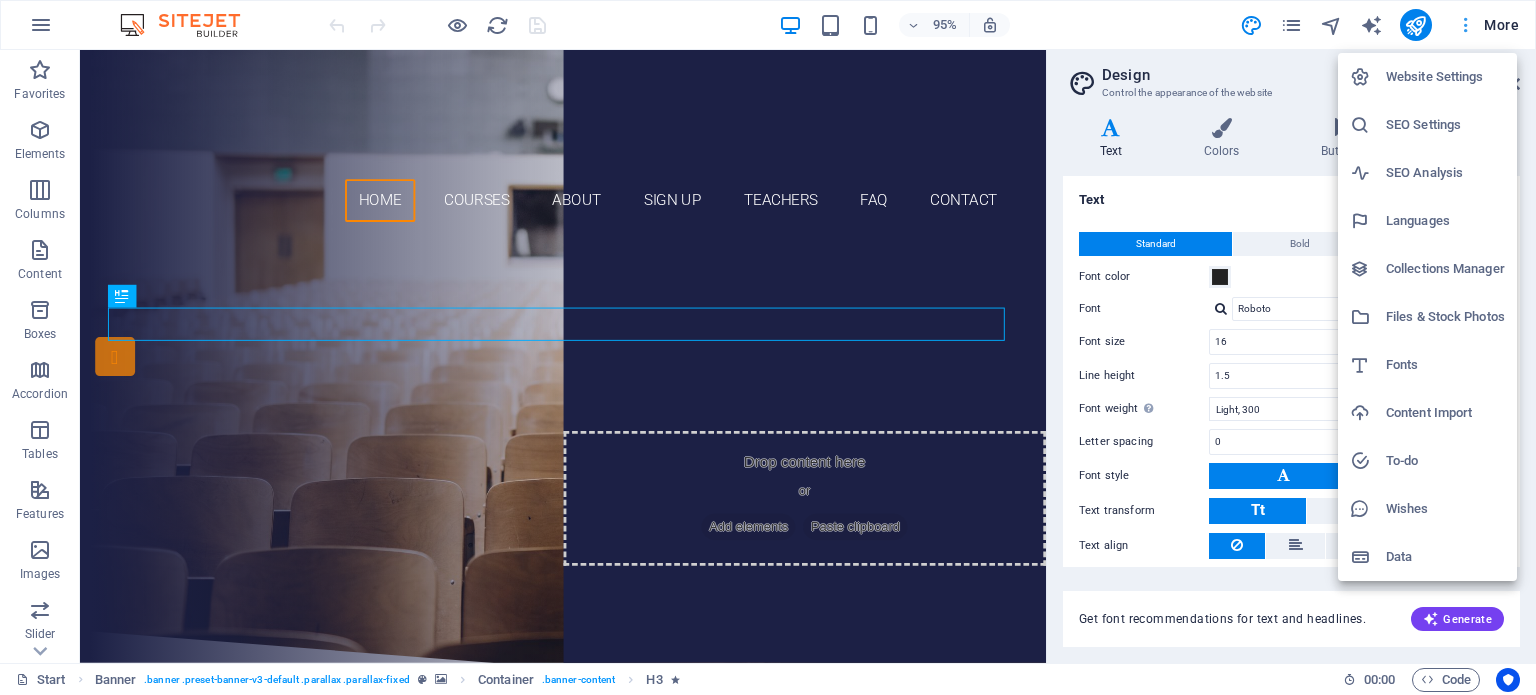 click at bounding box center [768, 347] 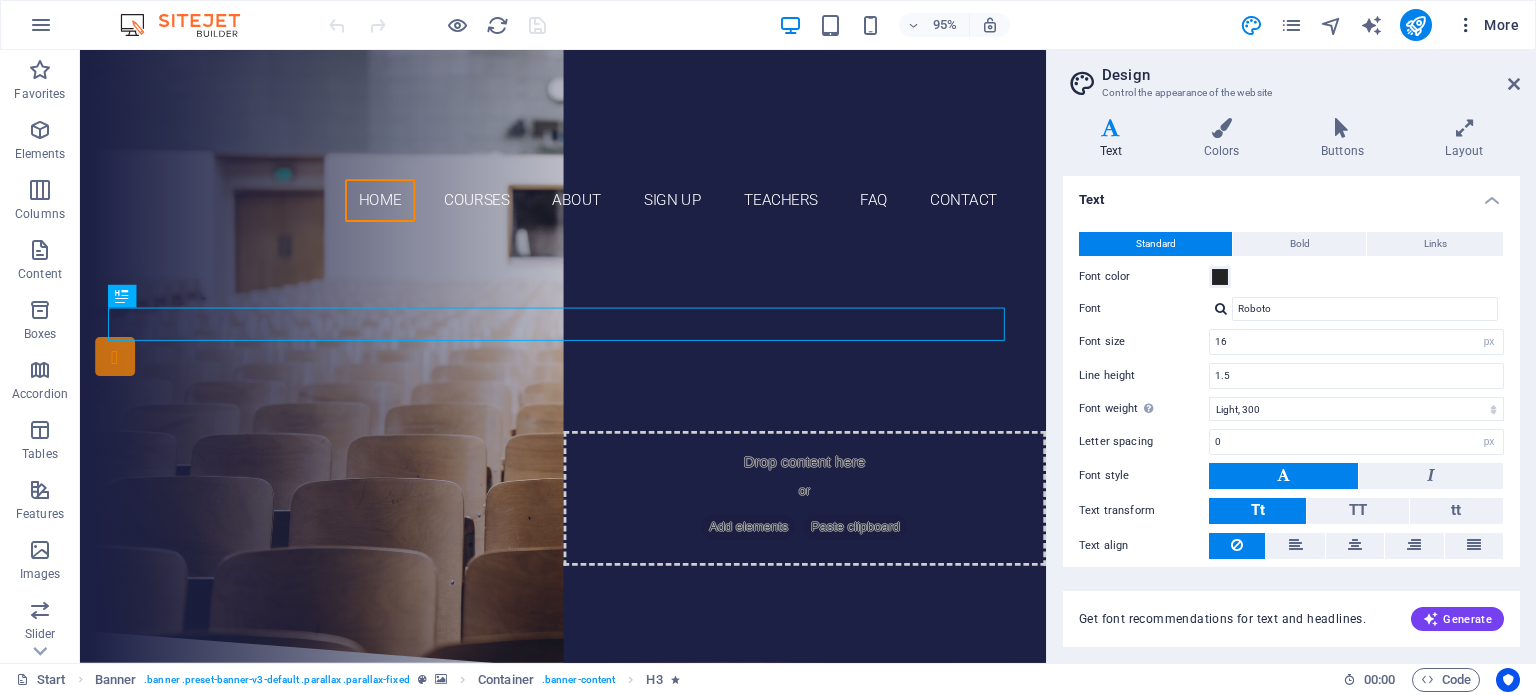 click on "Website Settings SEO Settings SEO Analysis Languages Collections Manager Files & Stock Photos Fonts Content Import To-do Wishes Data" at bounding box center (768, 353) 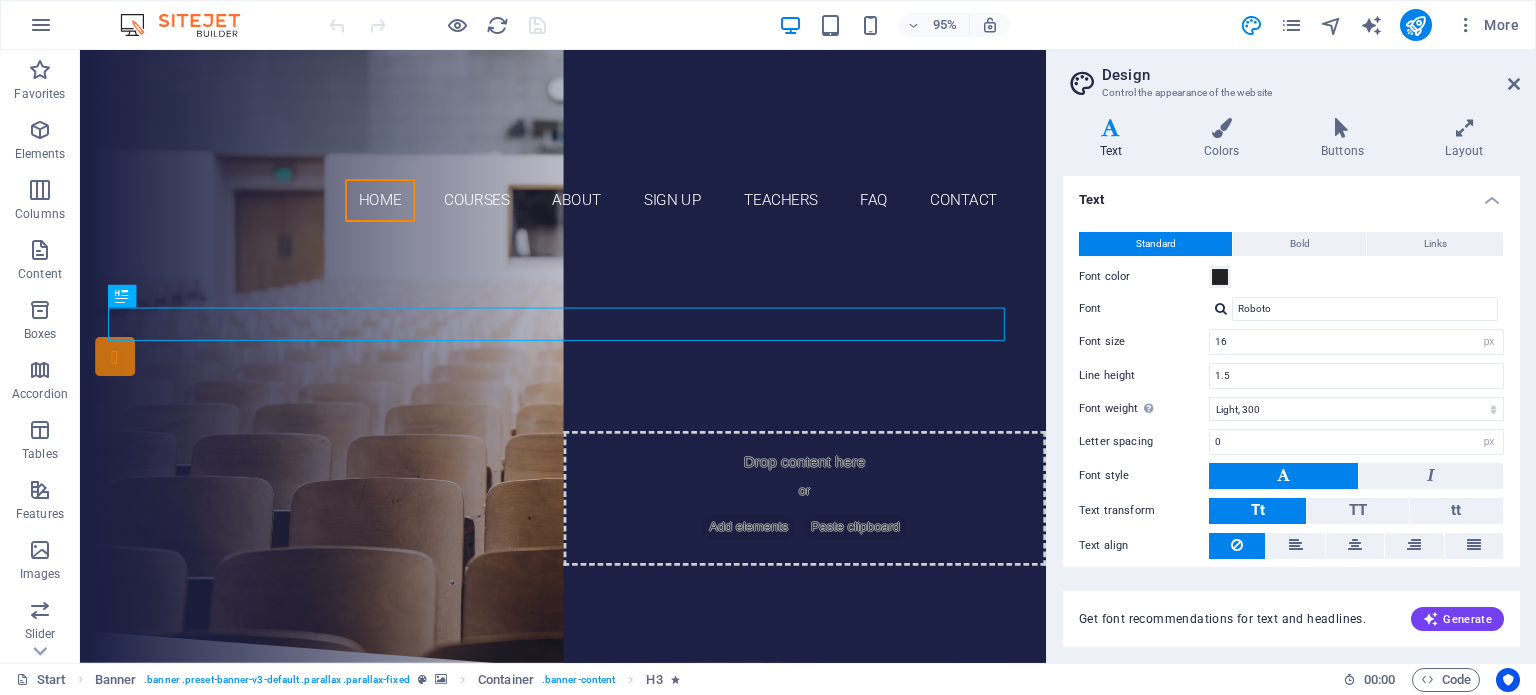 click on "Website Settings SEO Settings SEO Analysis Languages Collections Manager Files & Stock Photos Fonts Content Import To-do Wishes Data" at bounding box center [768, 353] 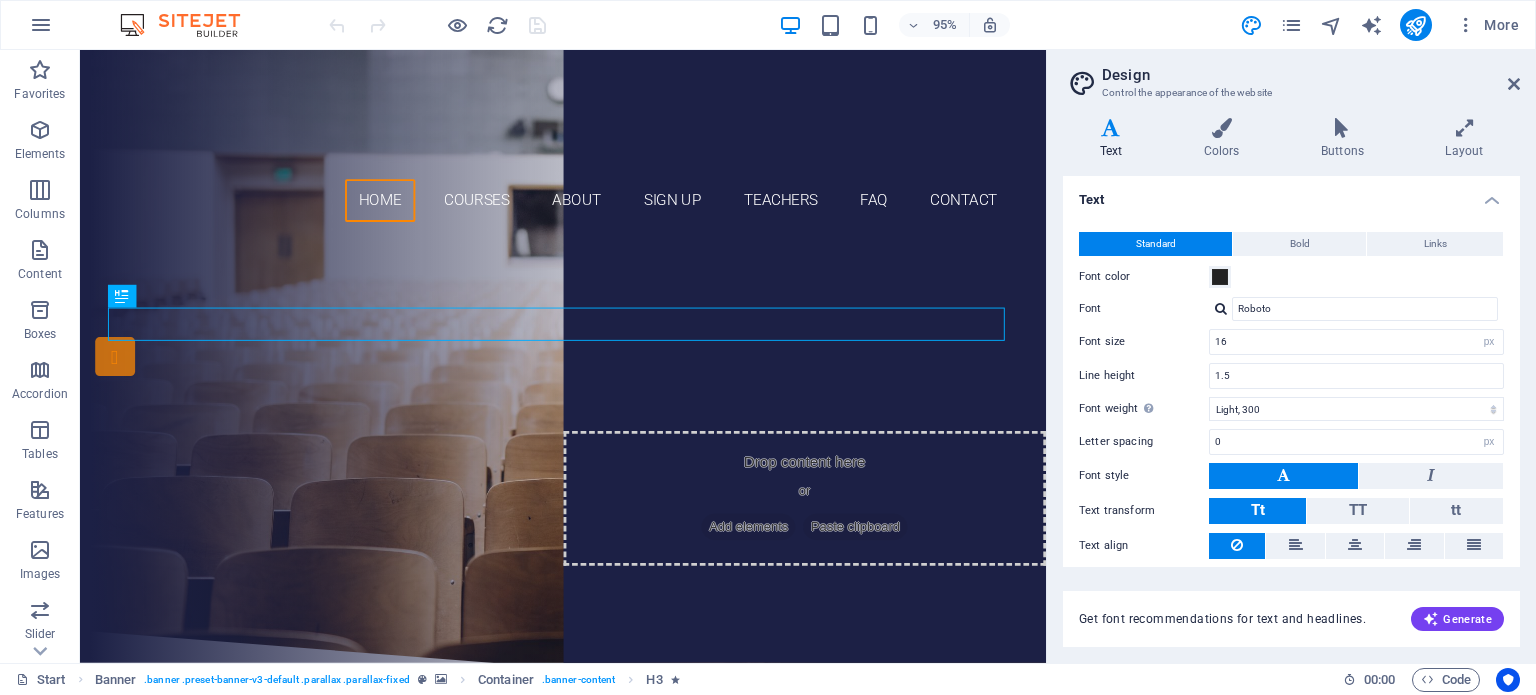 click at bounding box center (1466, 25) 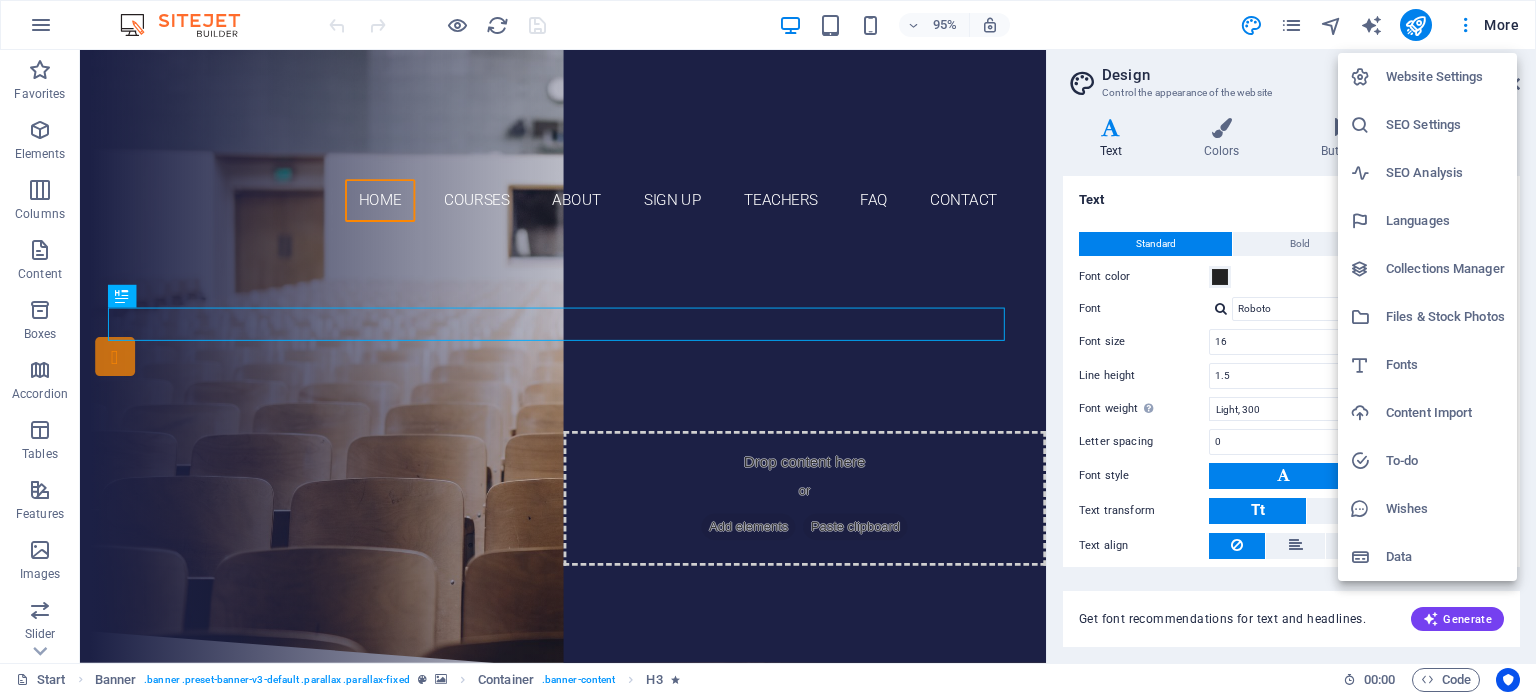 click at bounding box center (768, 347) 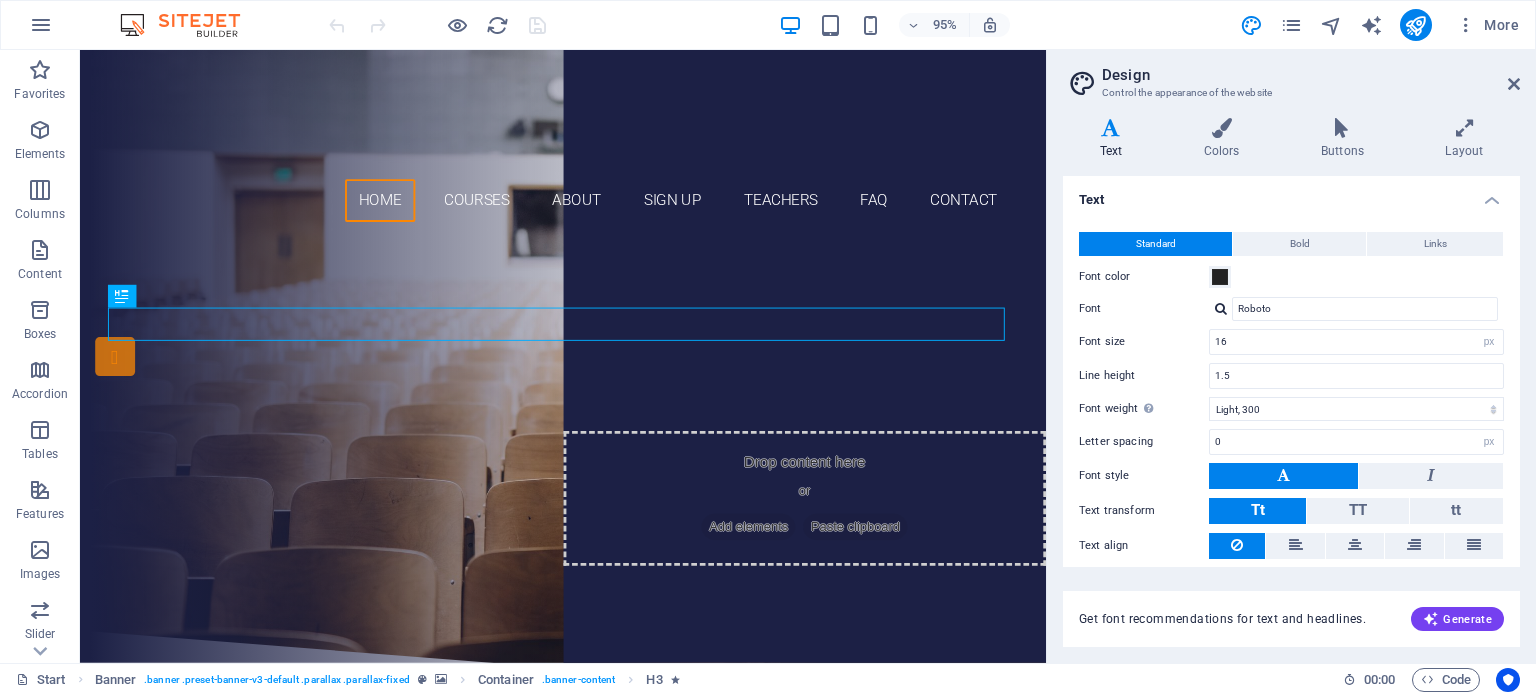 click at bounding box center (41, 25) 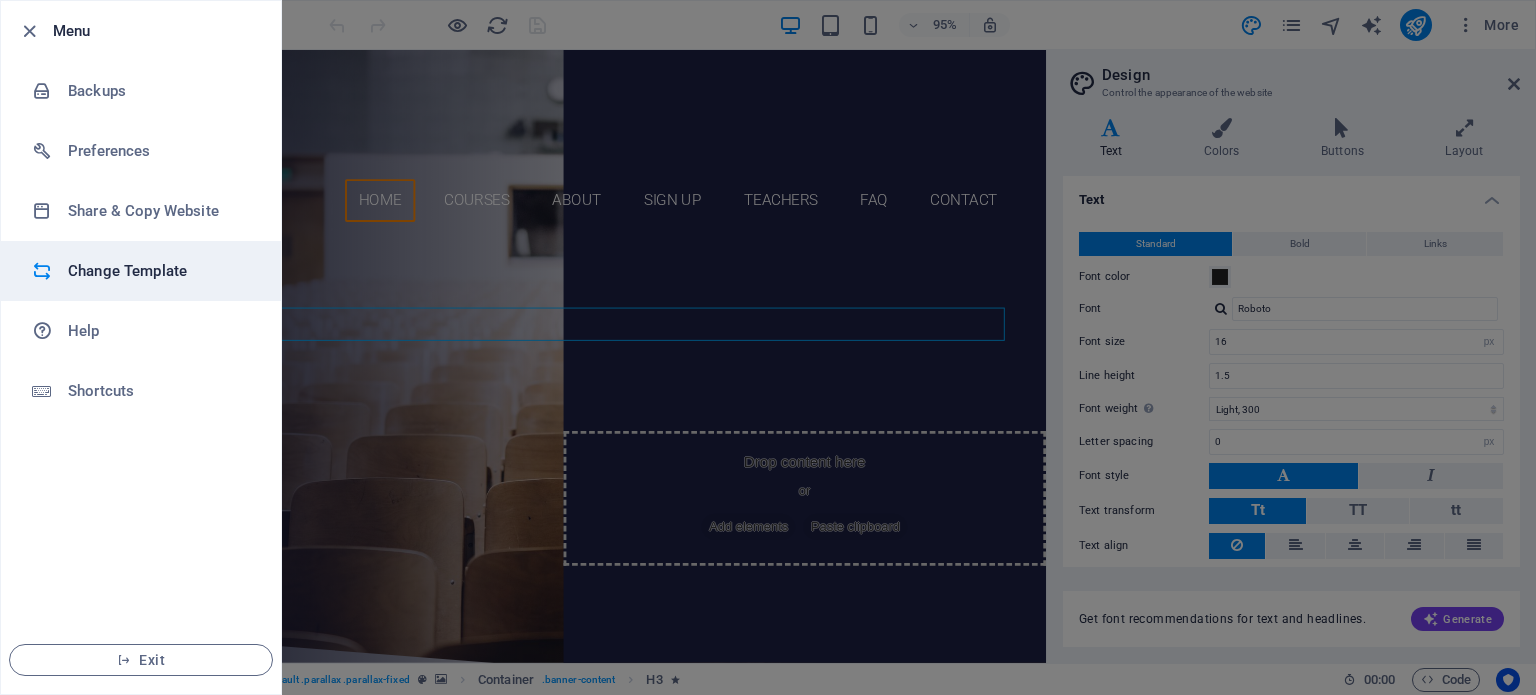 click at bounding box center [50, 271] 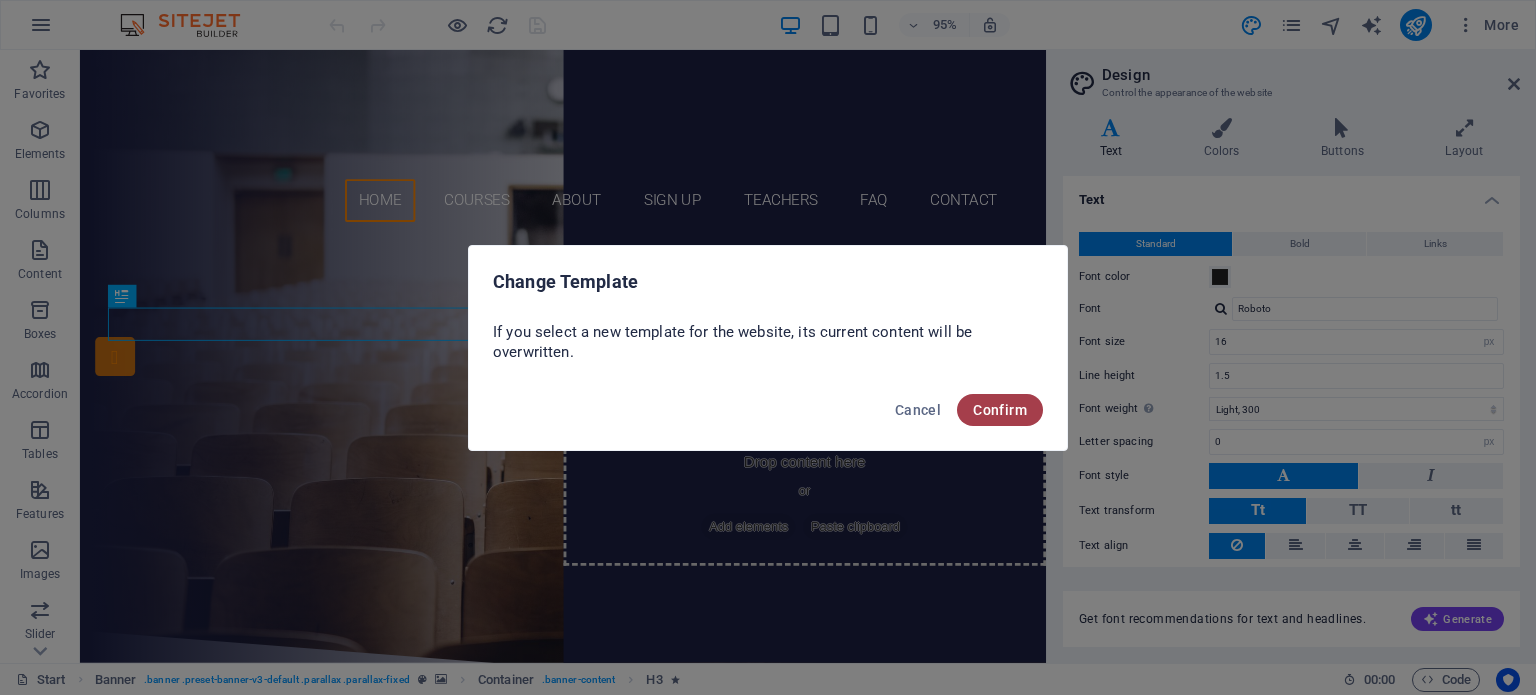 click on "Confirm" at bounding box center (1000, 410) 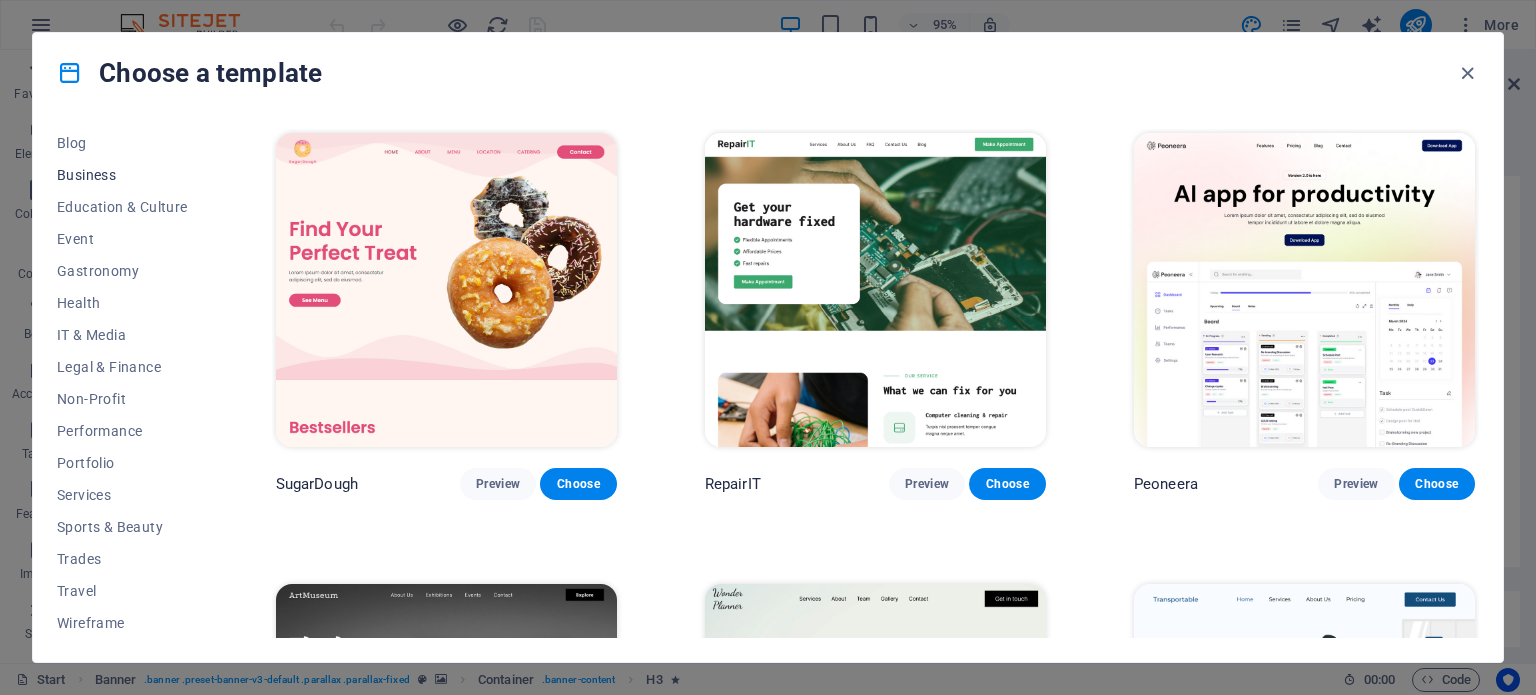 scroll, scrollTop: 0, scrollLeft: 0, axis: both 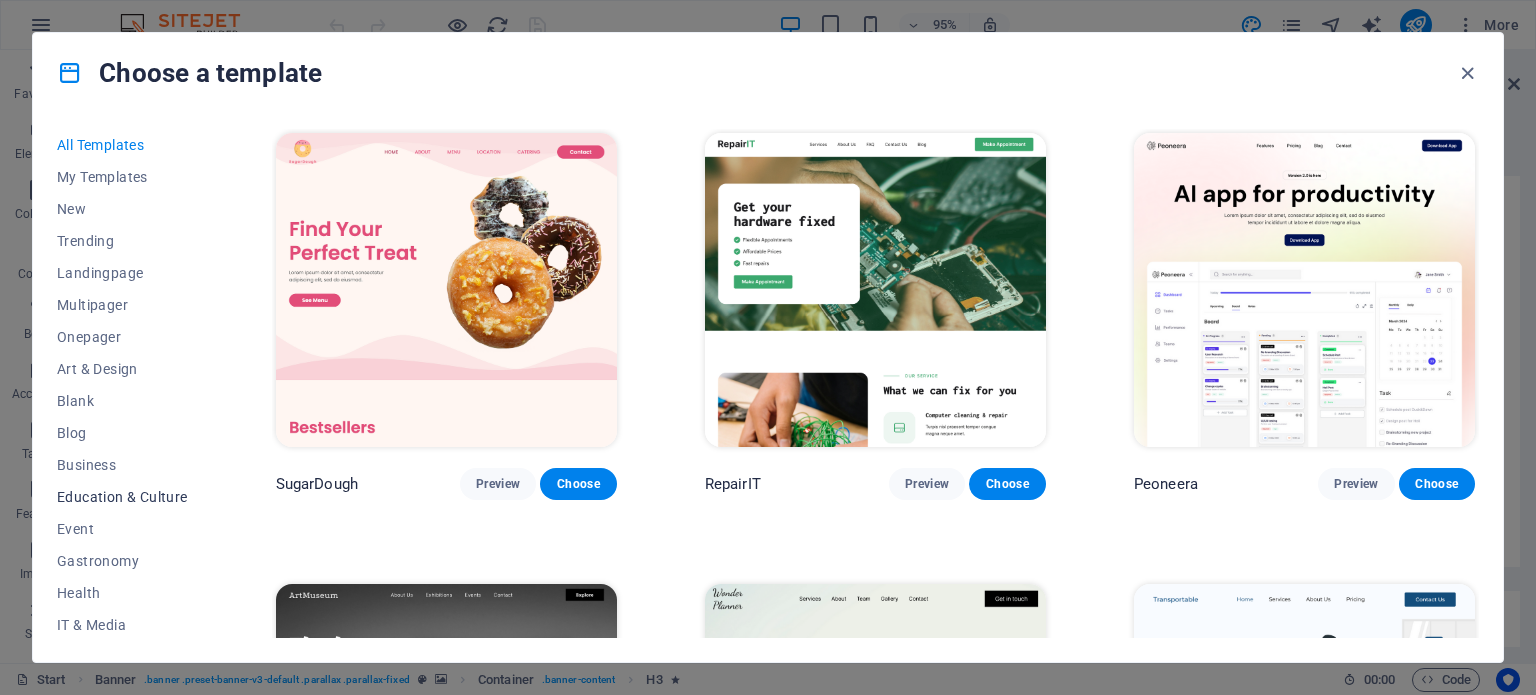 click on "Education & Culture" at bounding box center [122, 497] 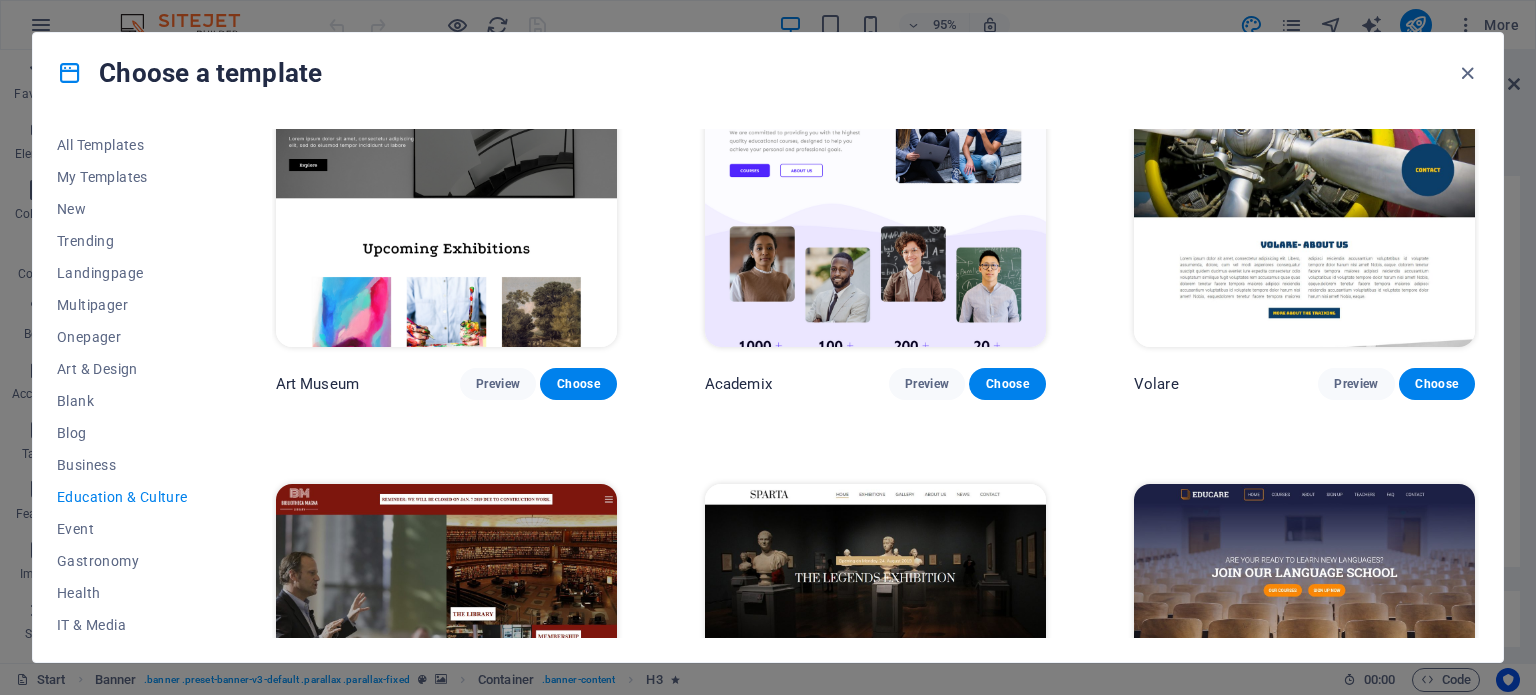 scroll, scrollTop: 500, scrollLeft: 0, axis: vertical 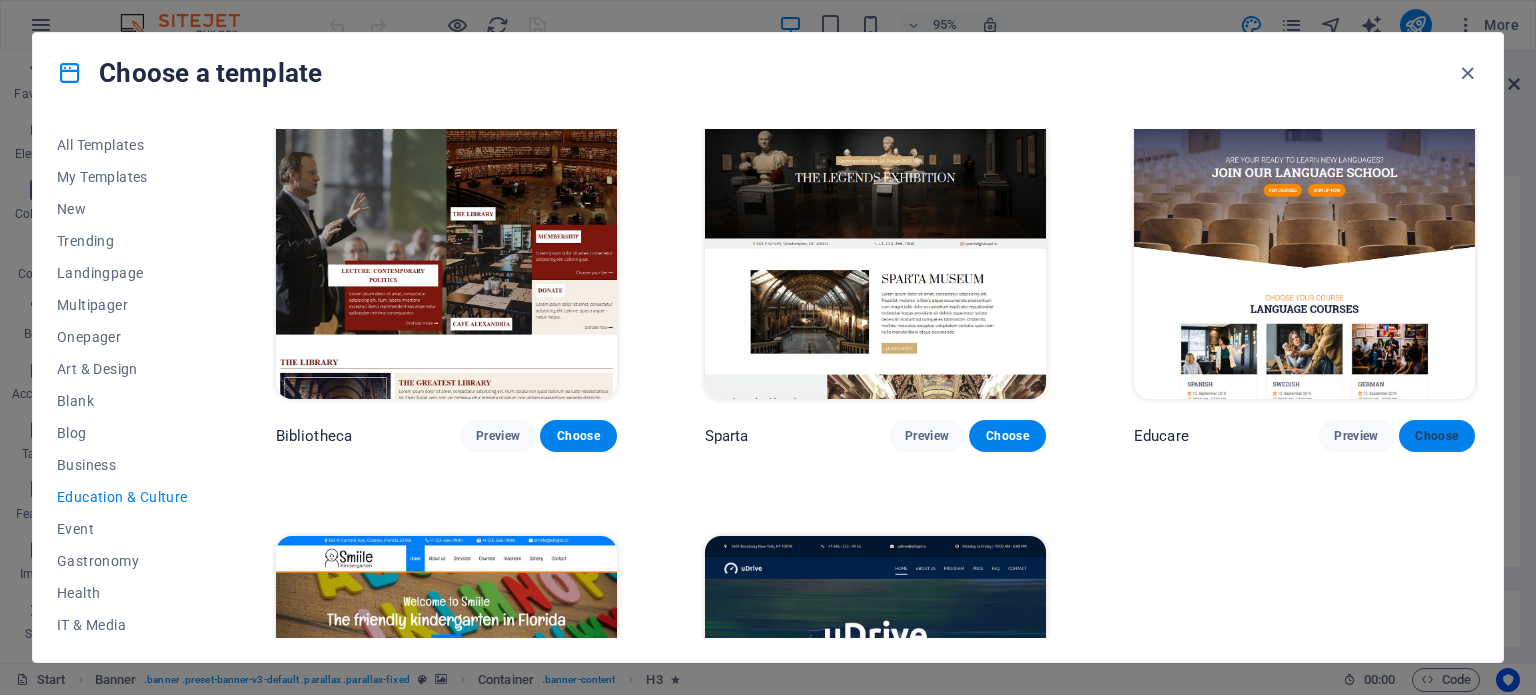 click on "Choose" at bounding box center [1437, 436] 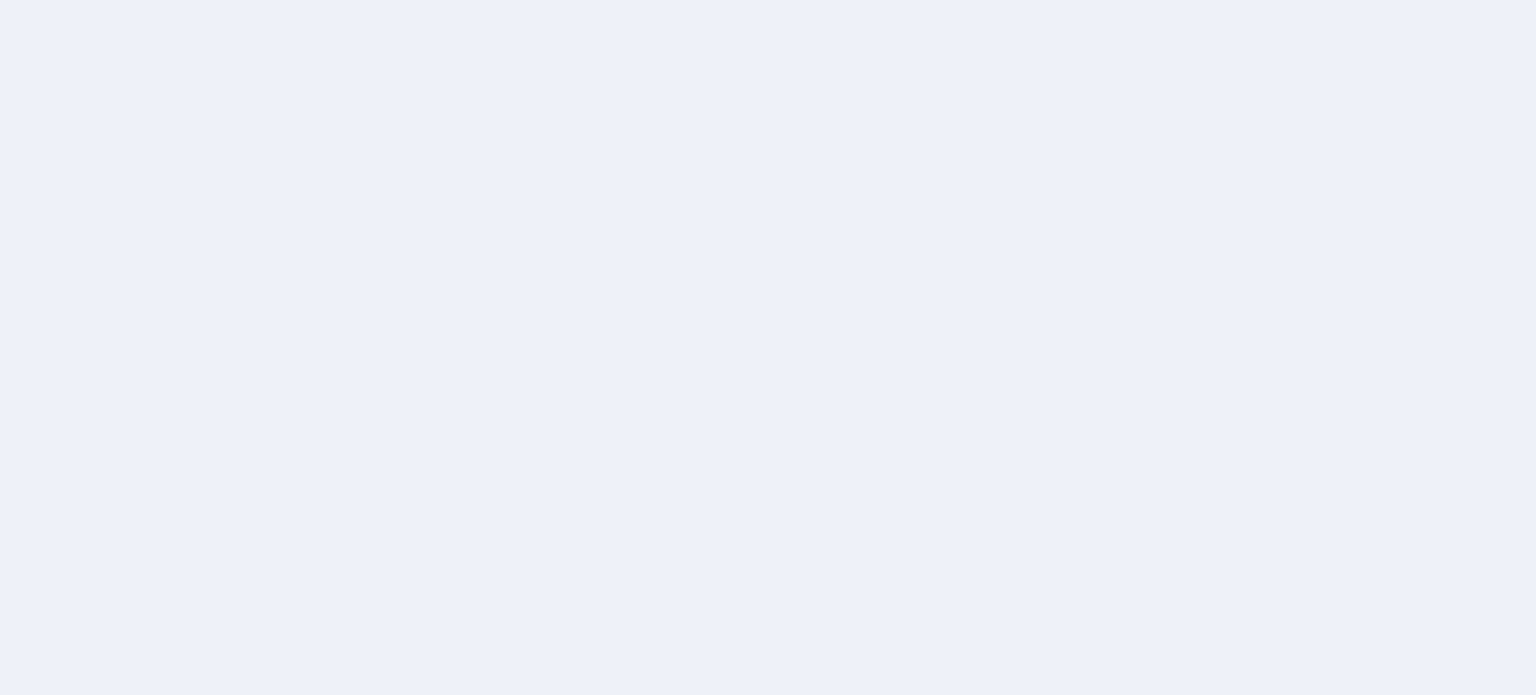 scroll, scrollTop: 0, scrollLeft: 0, axis: both 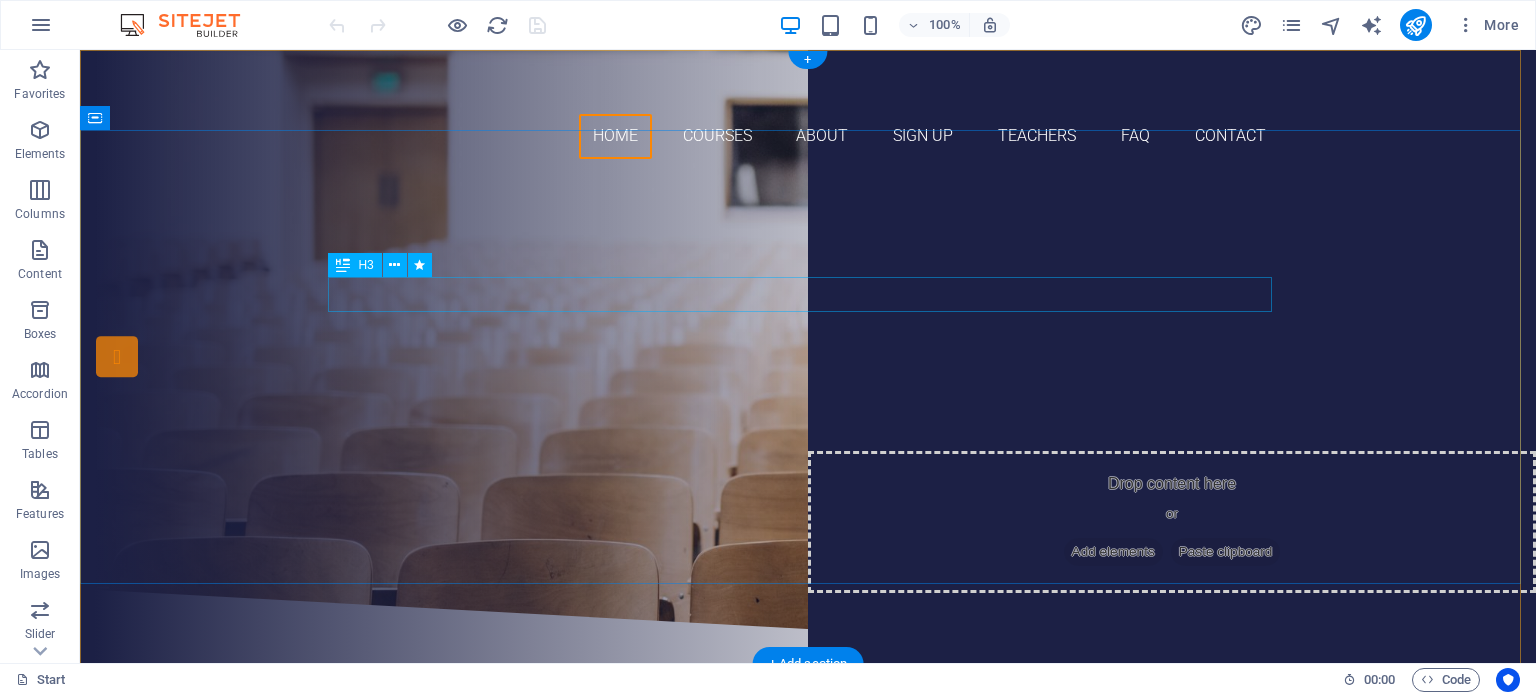click on "Are you ready to learn new languages?" at bounding box center (808, 288) 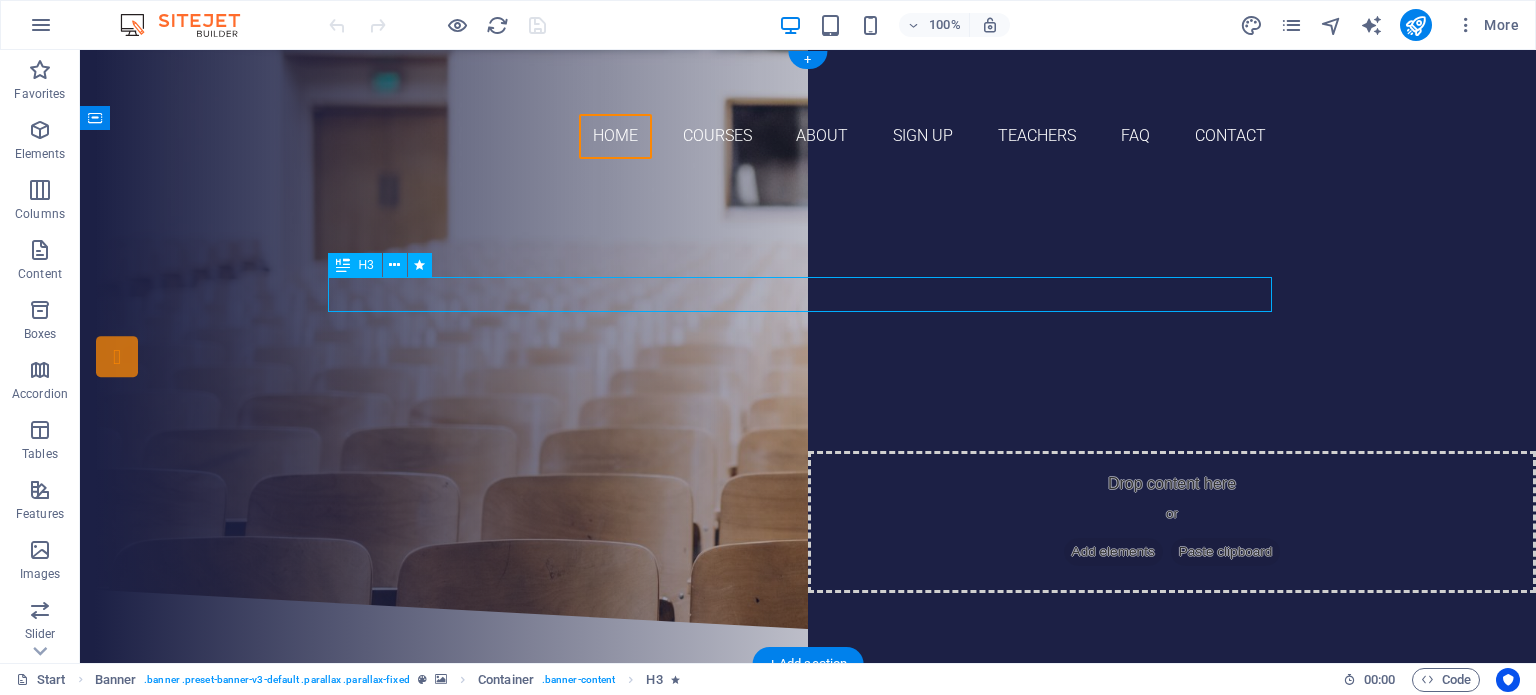 click on "Are you ready to learn new languages?" at bounding box center [808, 288] 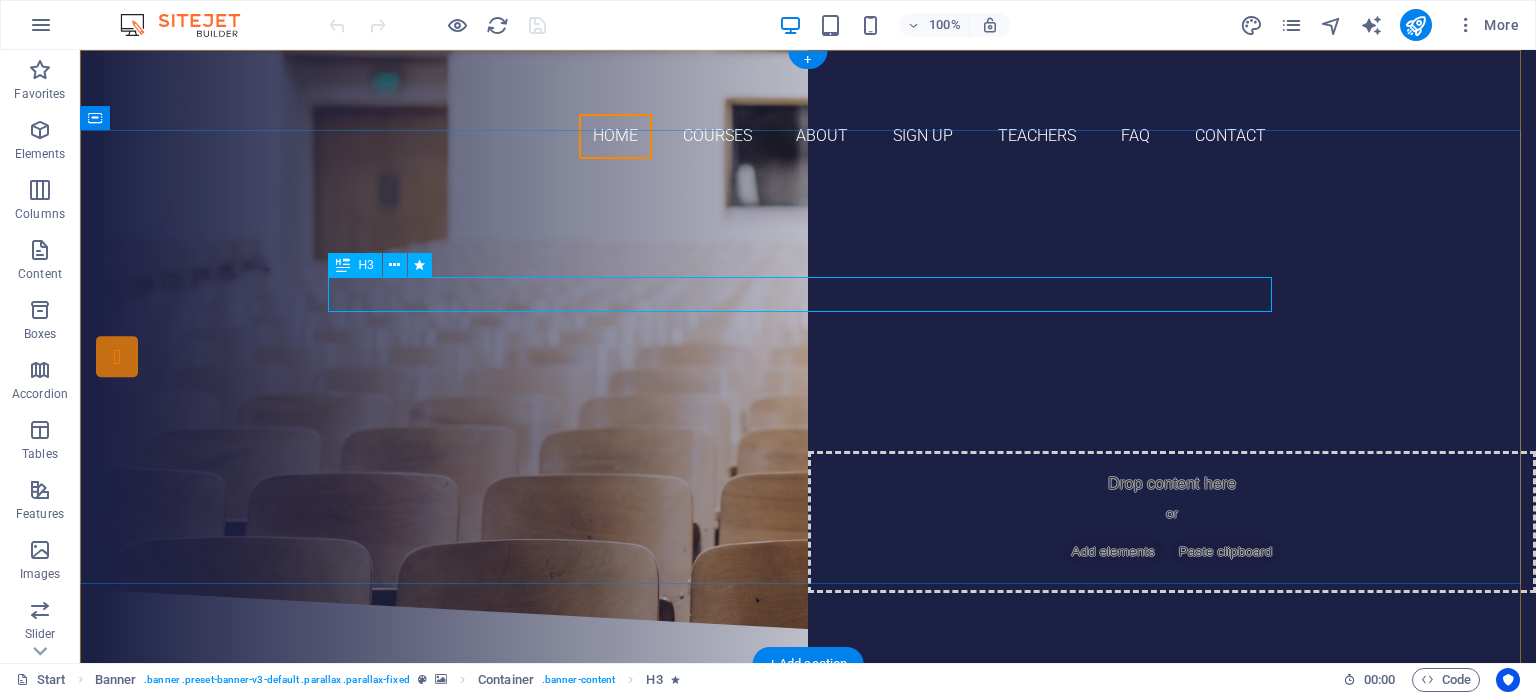 click on "Are you ready to learn new languages?" at bounding box center (808, 288) 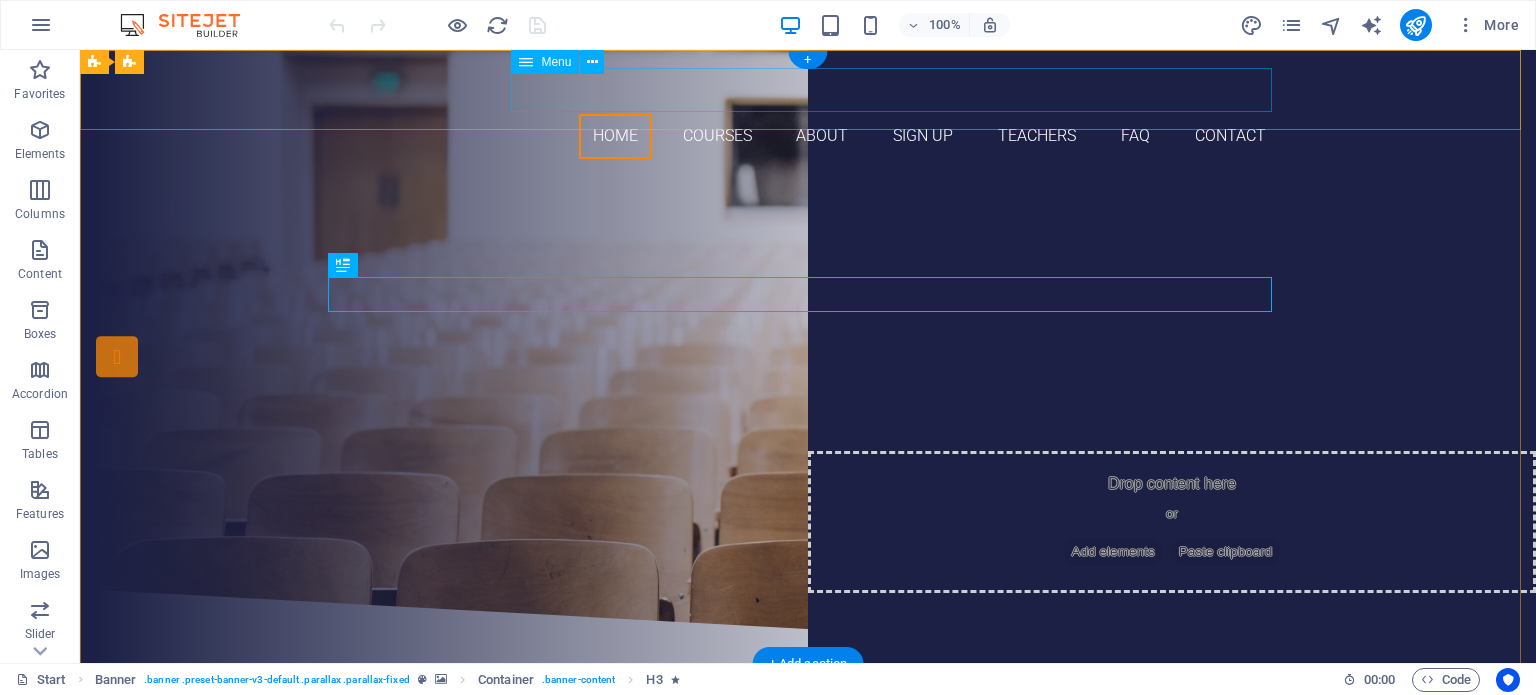 click on "Home Courses About Sign up Teachers FAQ Contact" at bounding box center [808, 136] 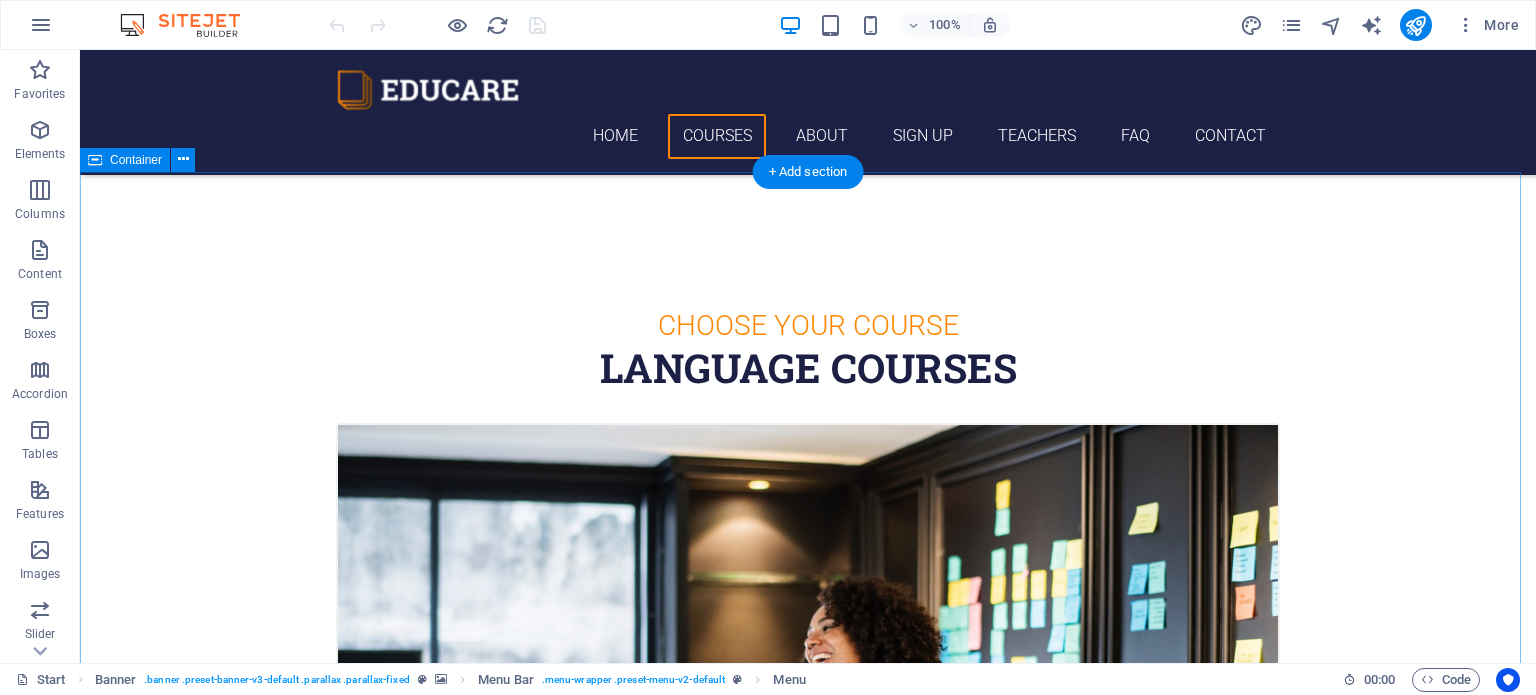 scroll, scrollTop: 500, scrollLeft: 0, axis: vertical 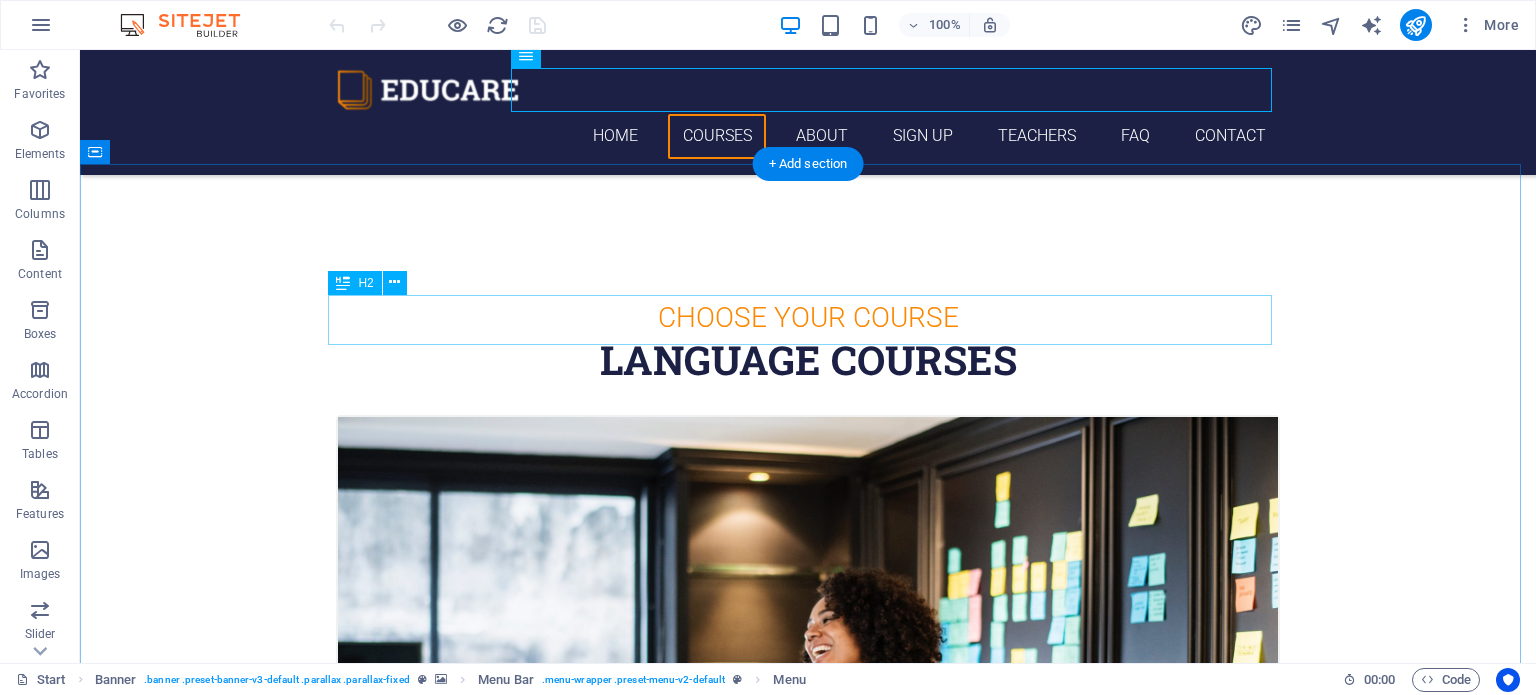 click on "Language Courses" at bounding box center [808, 360] 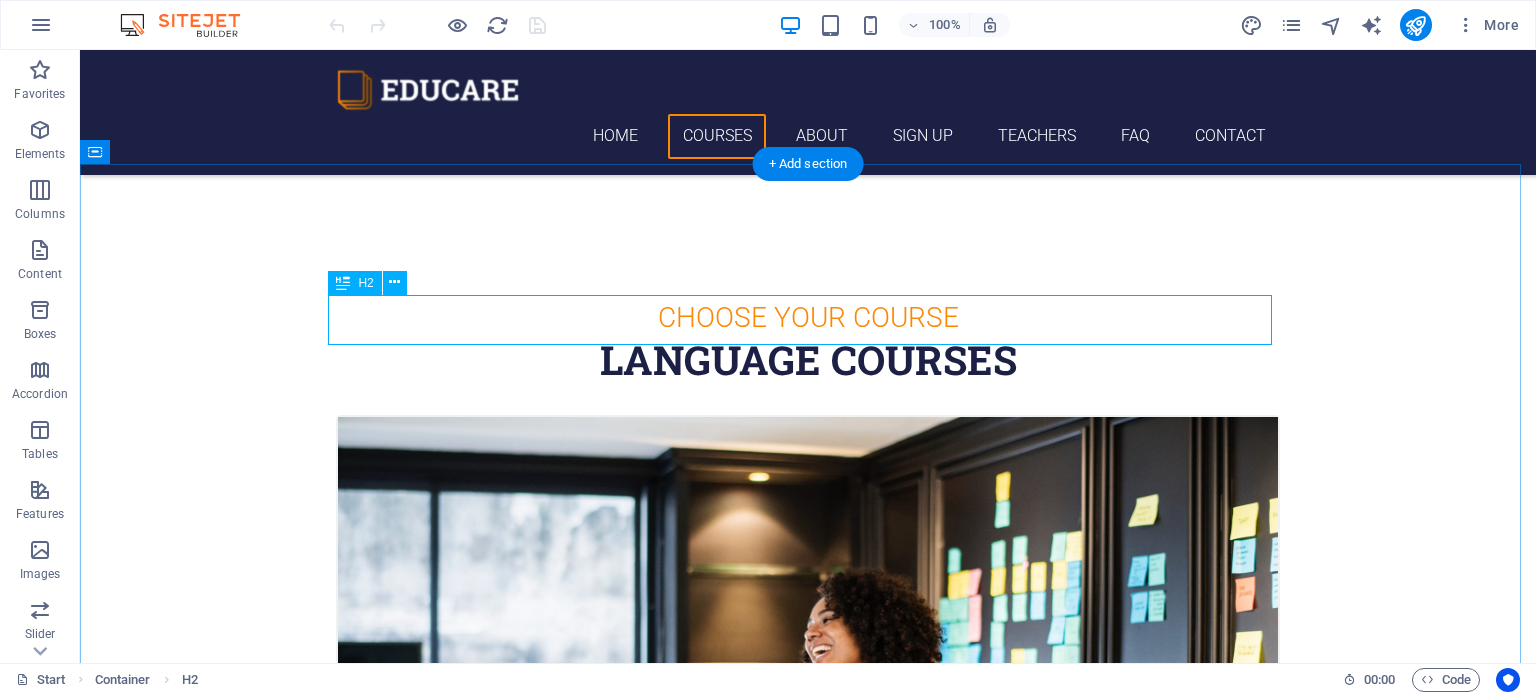 click on "Language Courses" at bounding box center [808, 360] 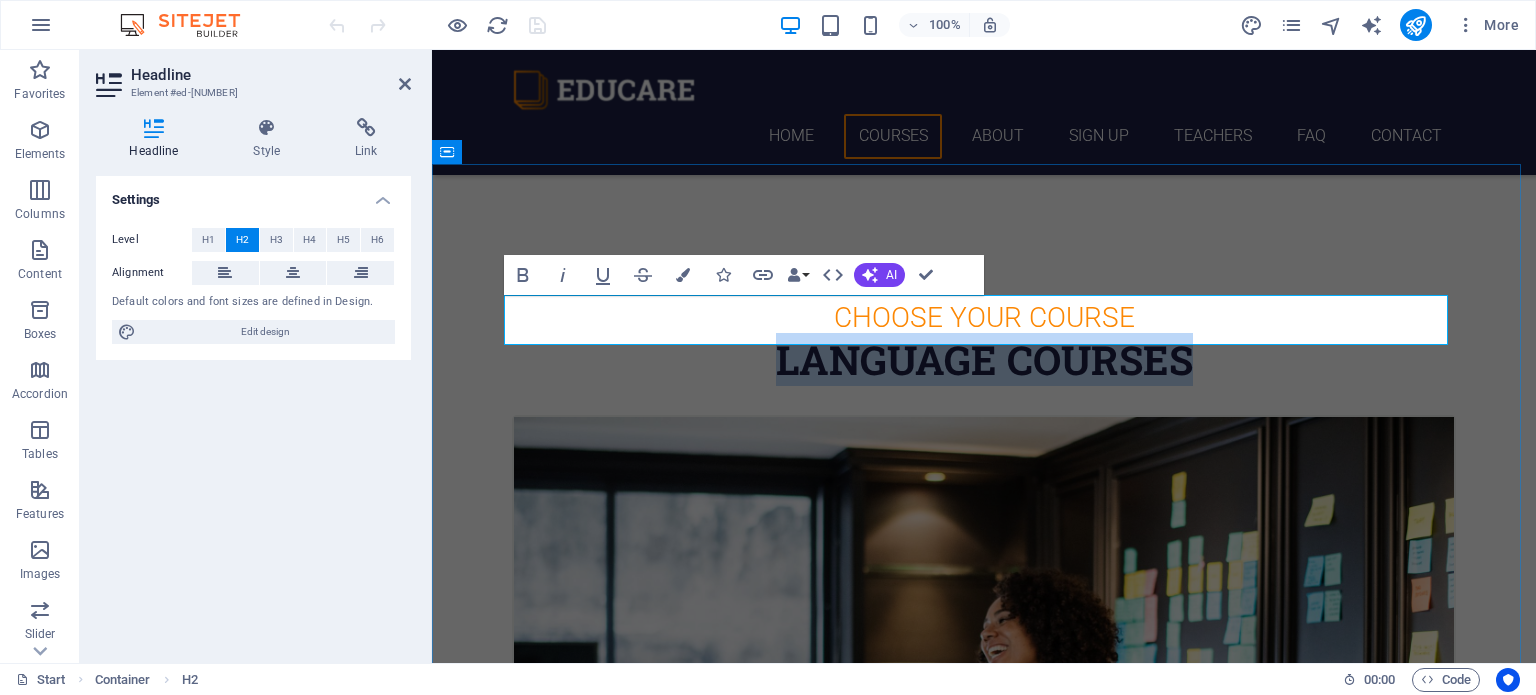 type 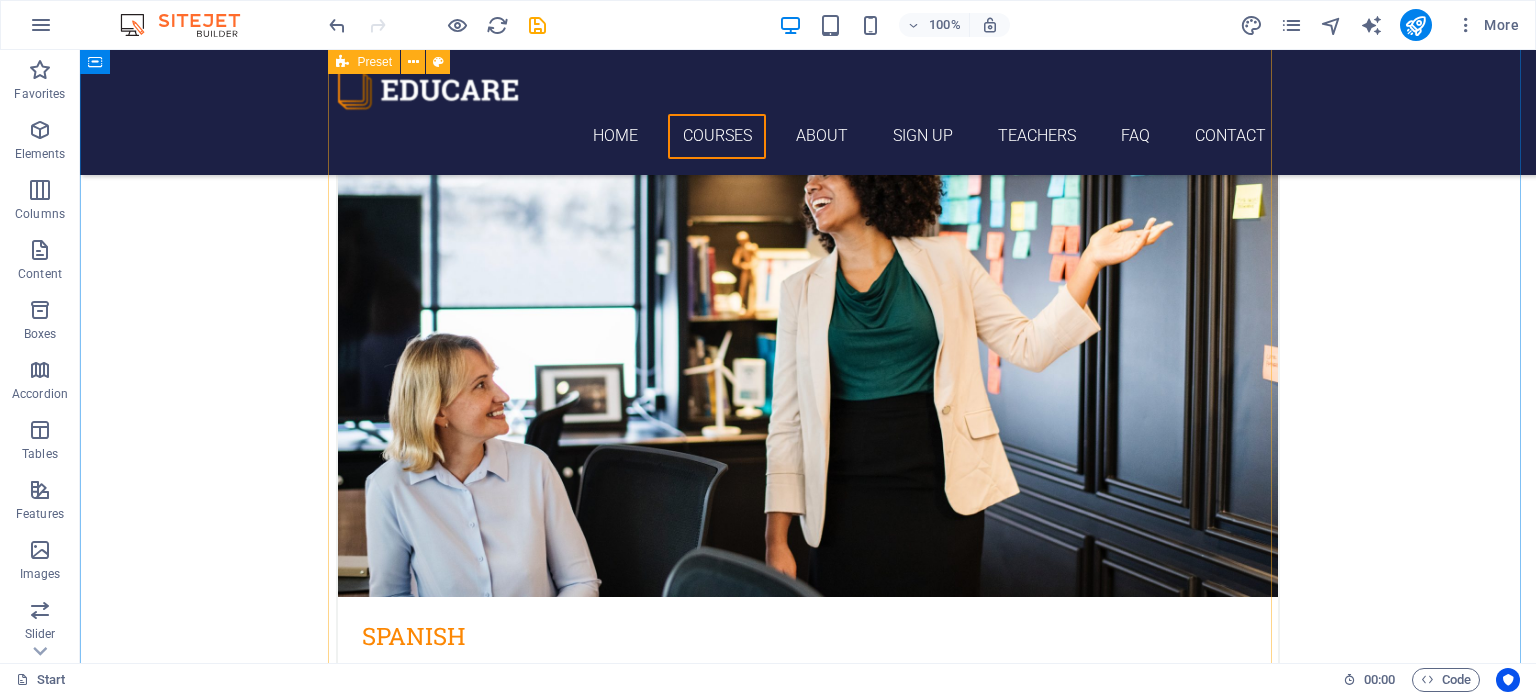 scroll, scrollTop: 1000, scrollLeft: 0, axis: vertical 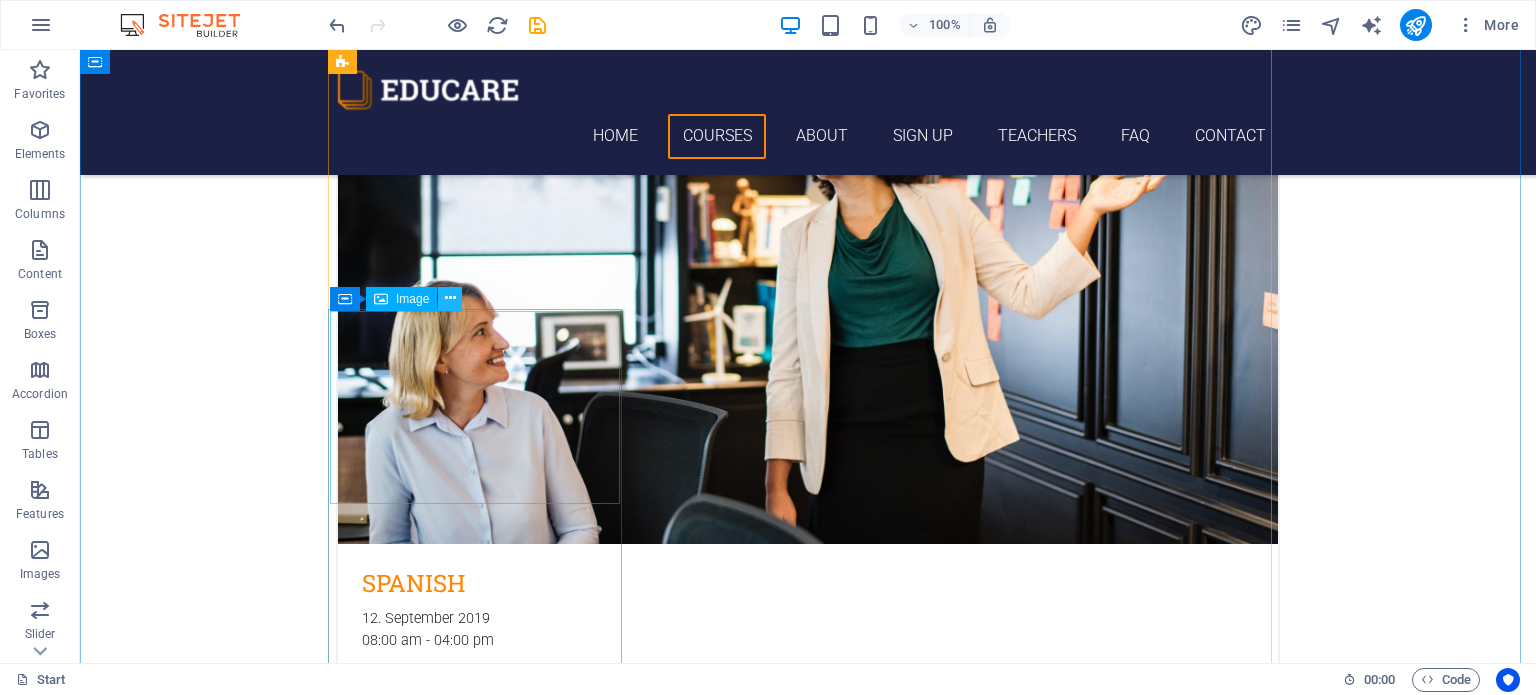 click at bounding box center (450, 298) 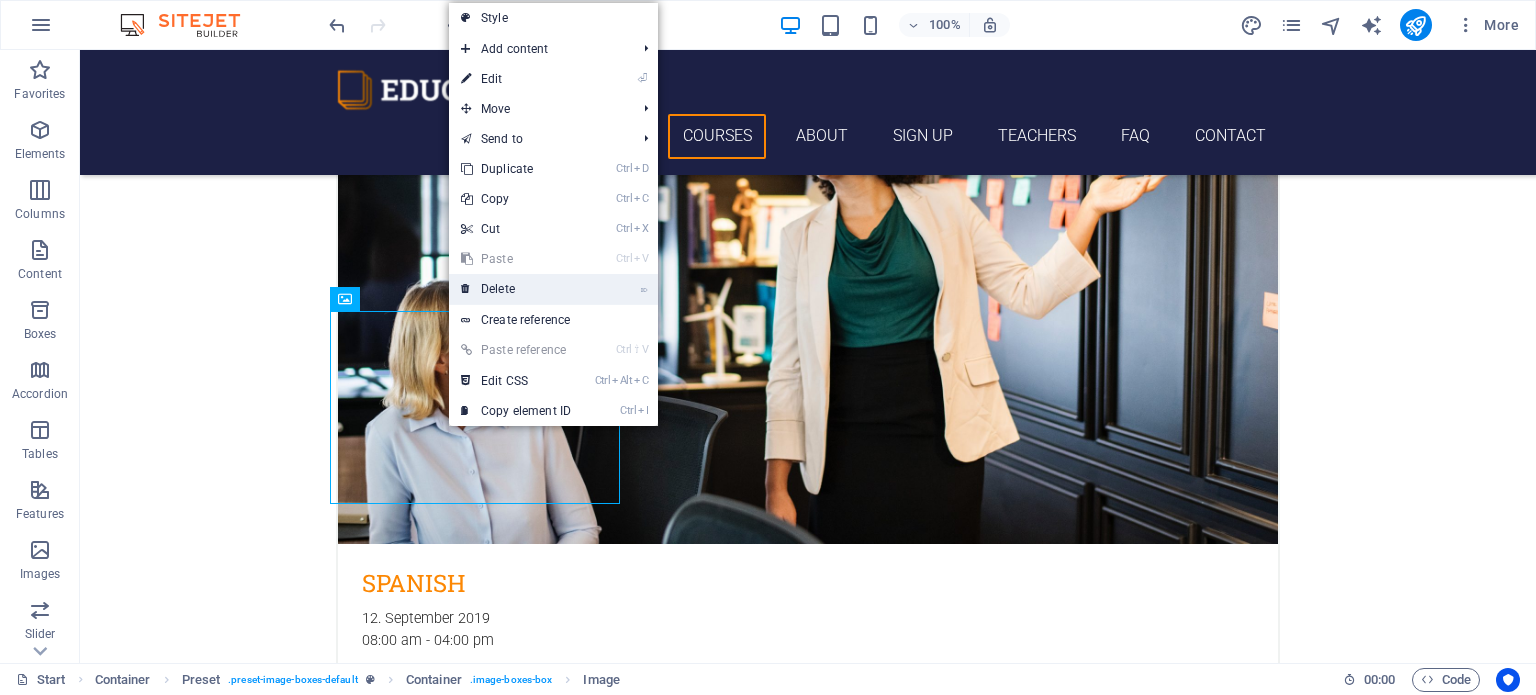 click on "⌦  Delete" at bounding box center (516, 289) 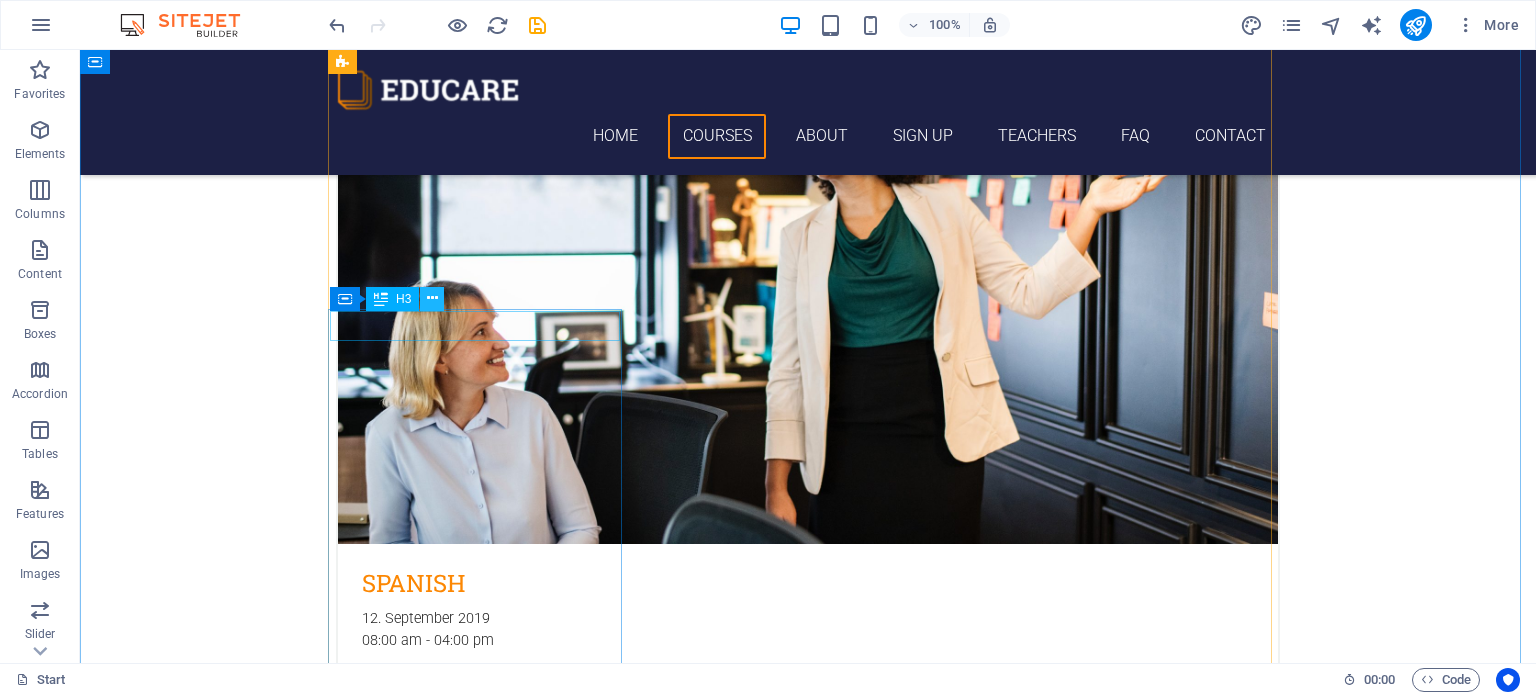 click at bounding box center [432, 298] 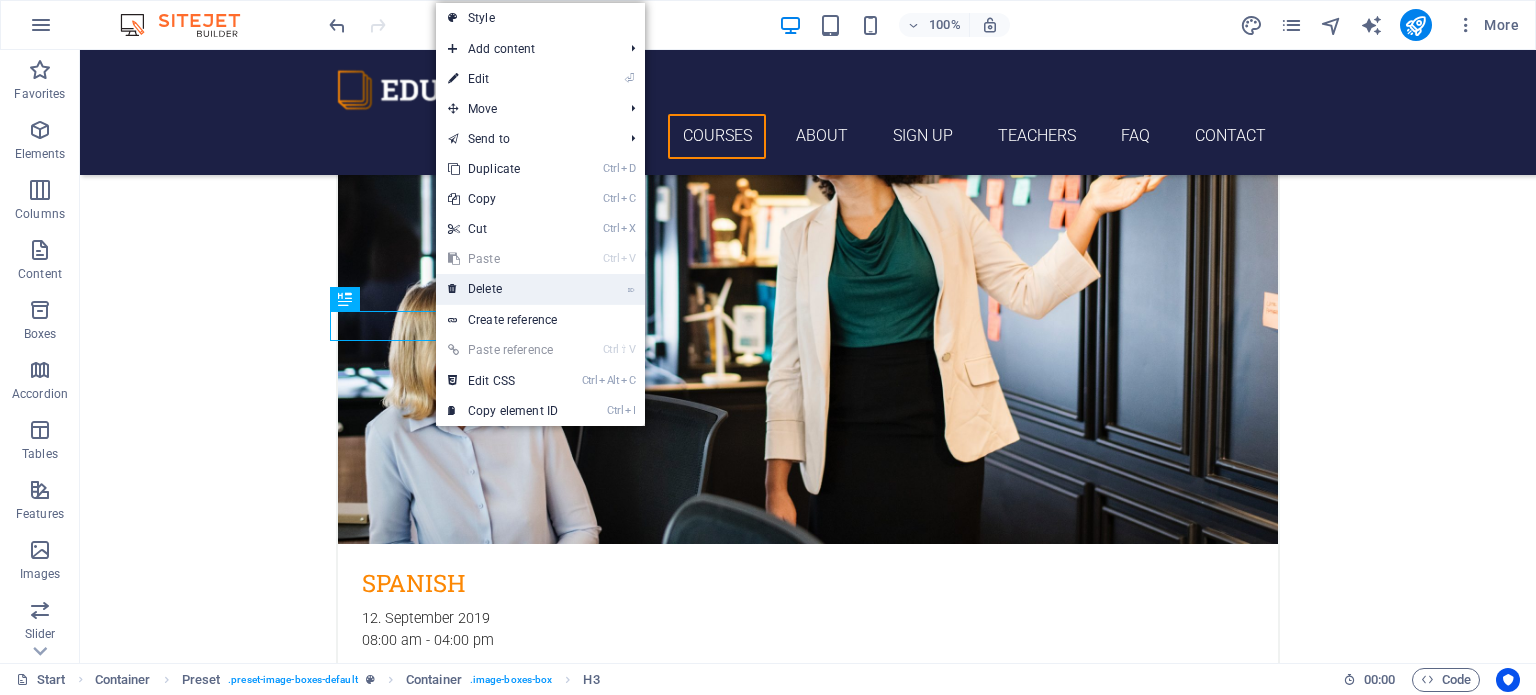 click on "⌦  Delete" at bounding box center [503, 289] 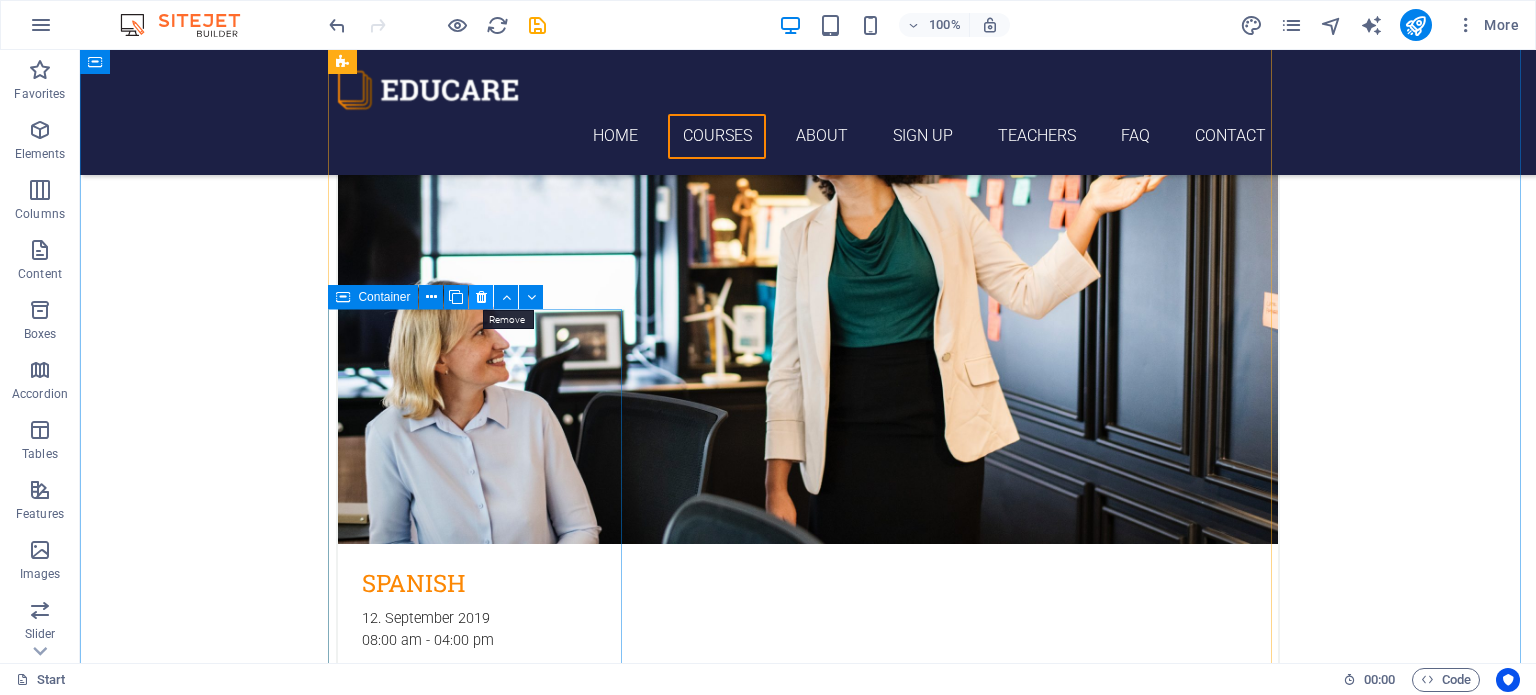click at bounding box center [481, 297] 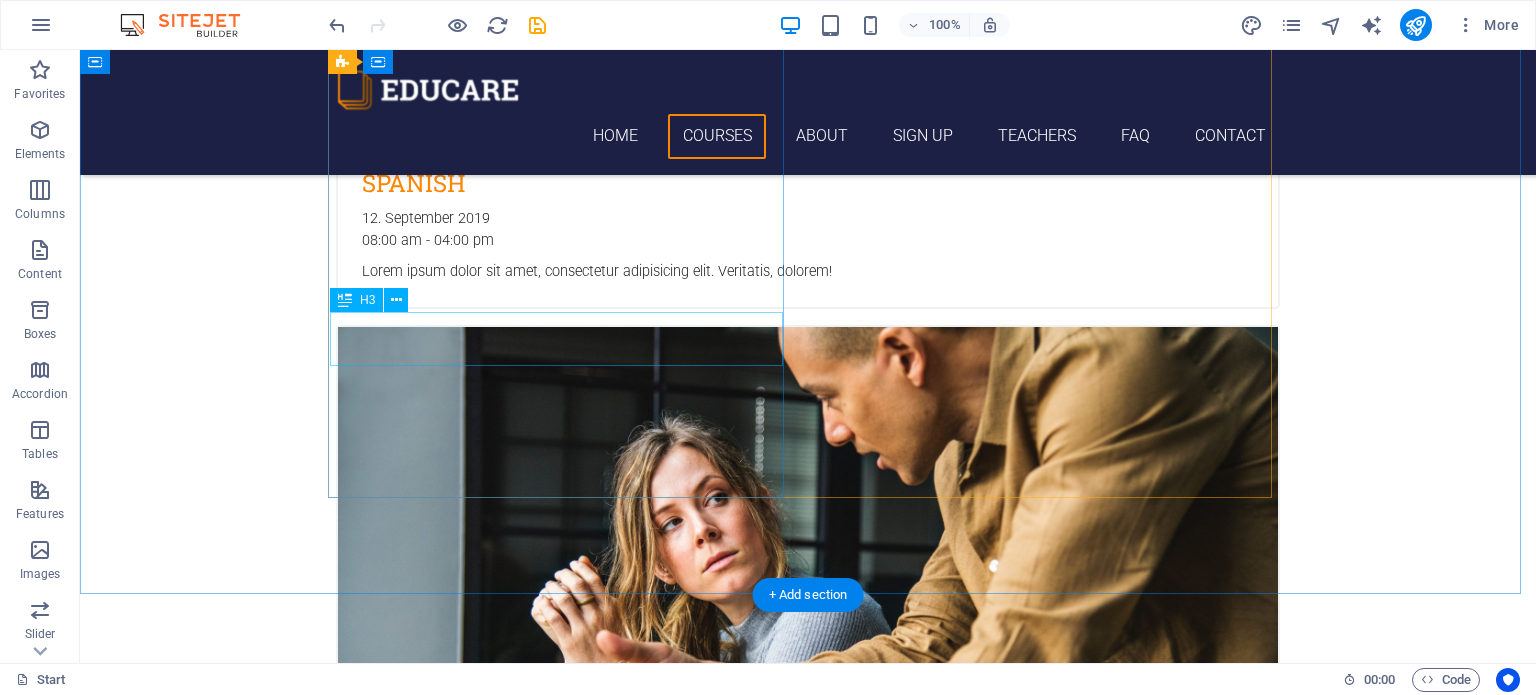 scroll, scrollTop: 1000, scrollLeft: 0, axis: vertical 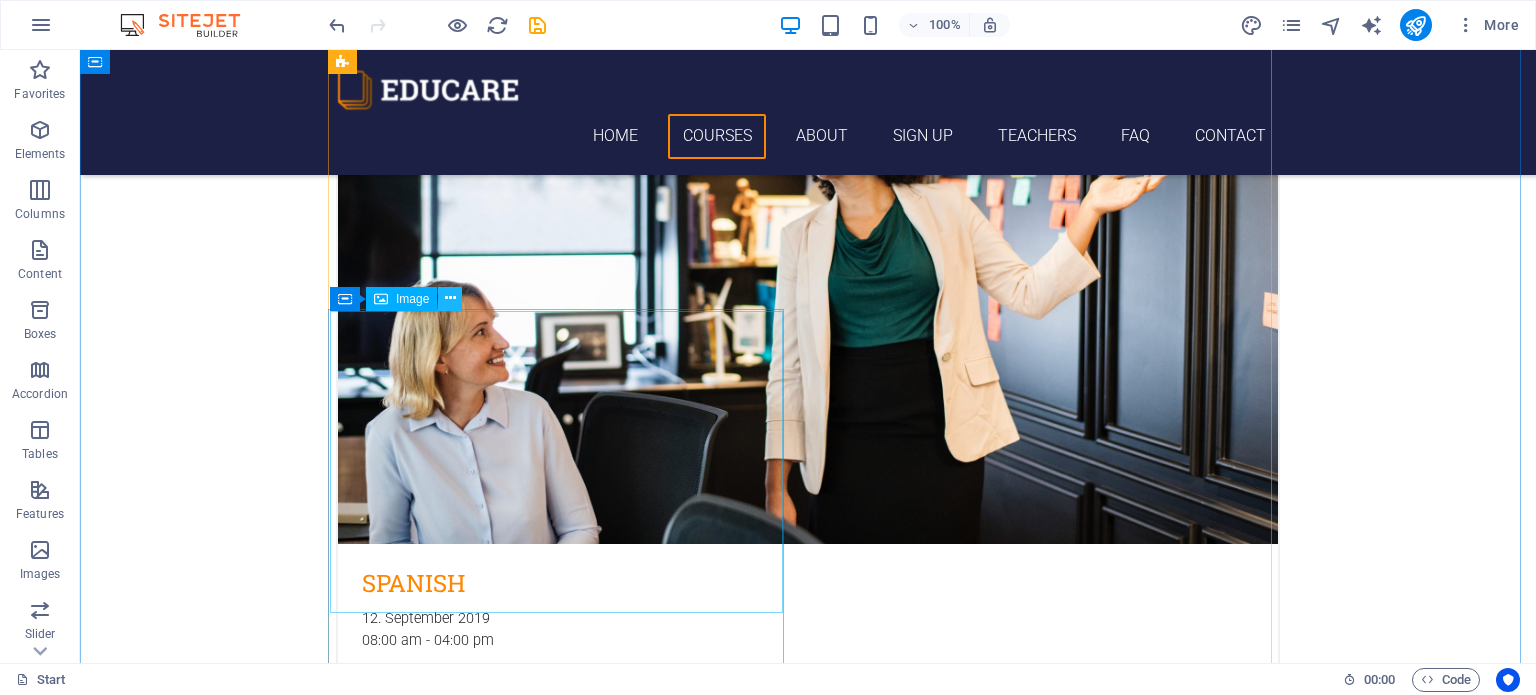click at bounding box center [450, 299] 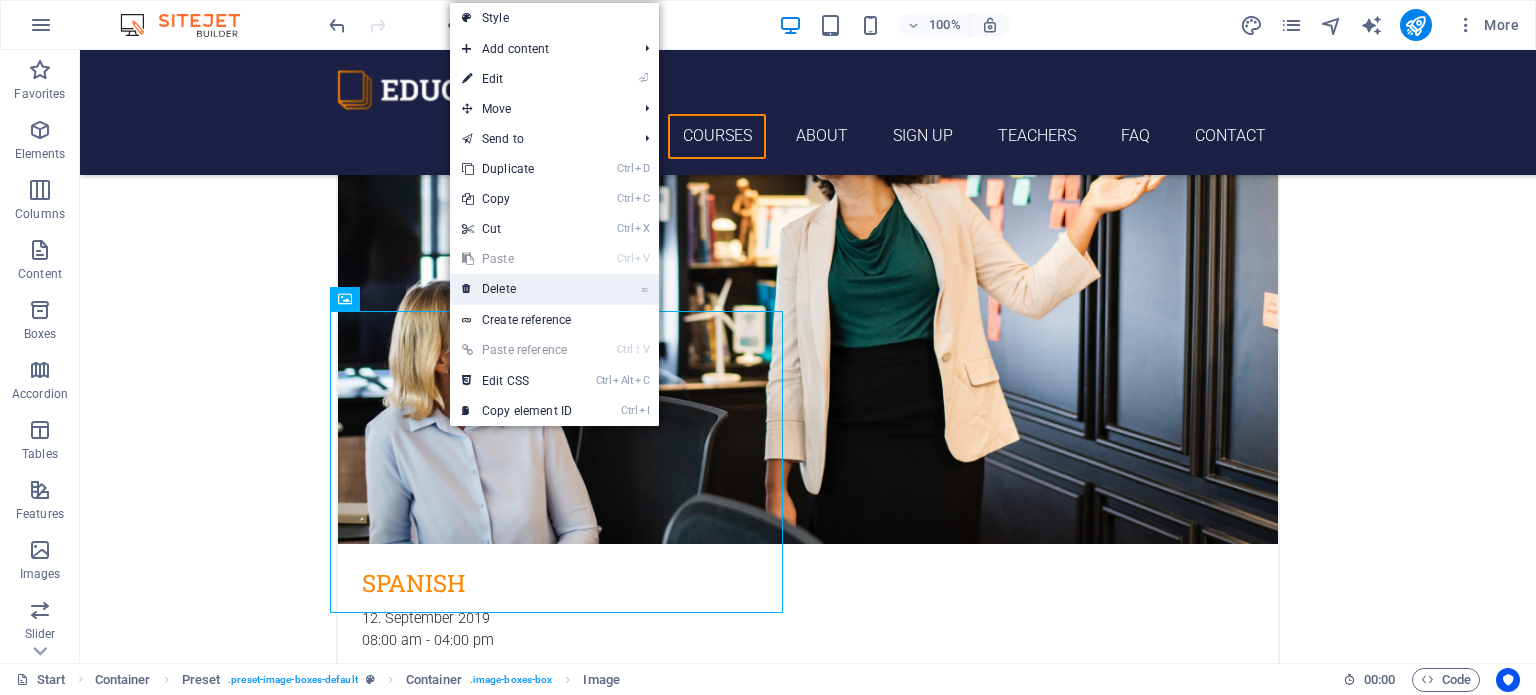click on "⌦  Delete" at bounding box center (517, 289) 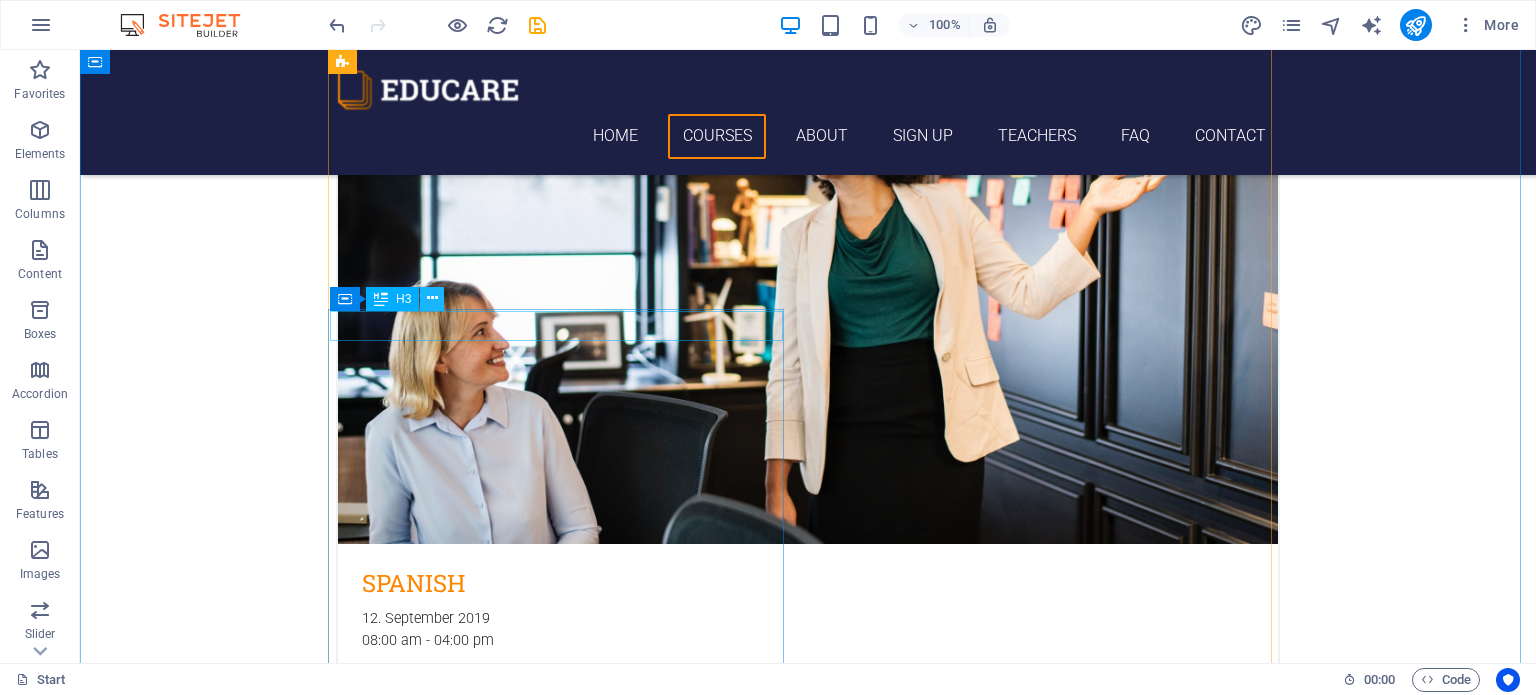 click at bounding box center (432, 298) 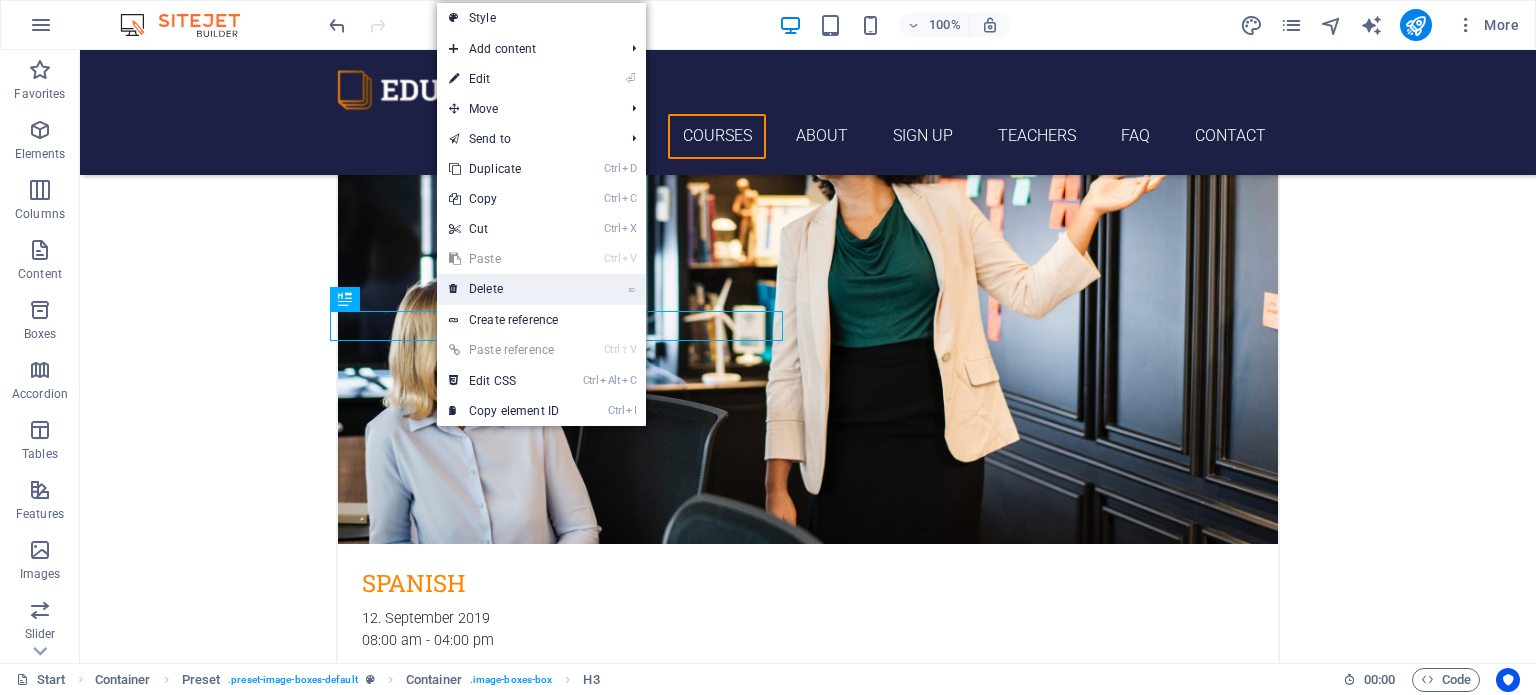 click on "⌦  Delete" at bounding box center [504, 289] 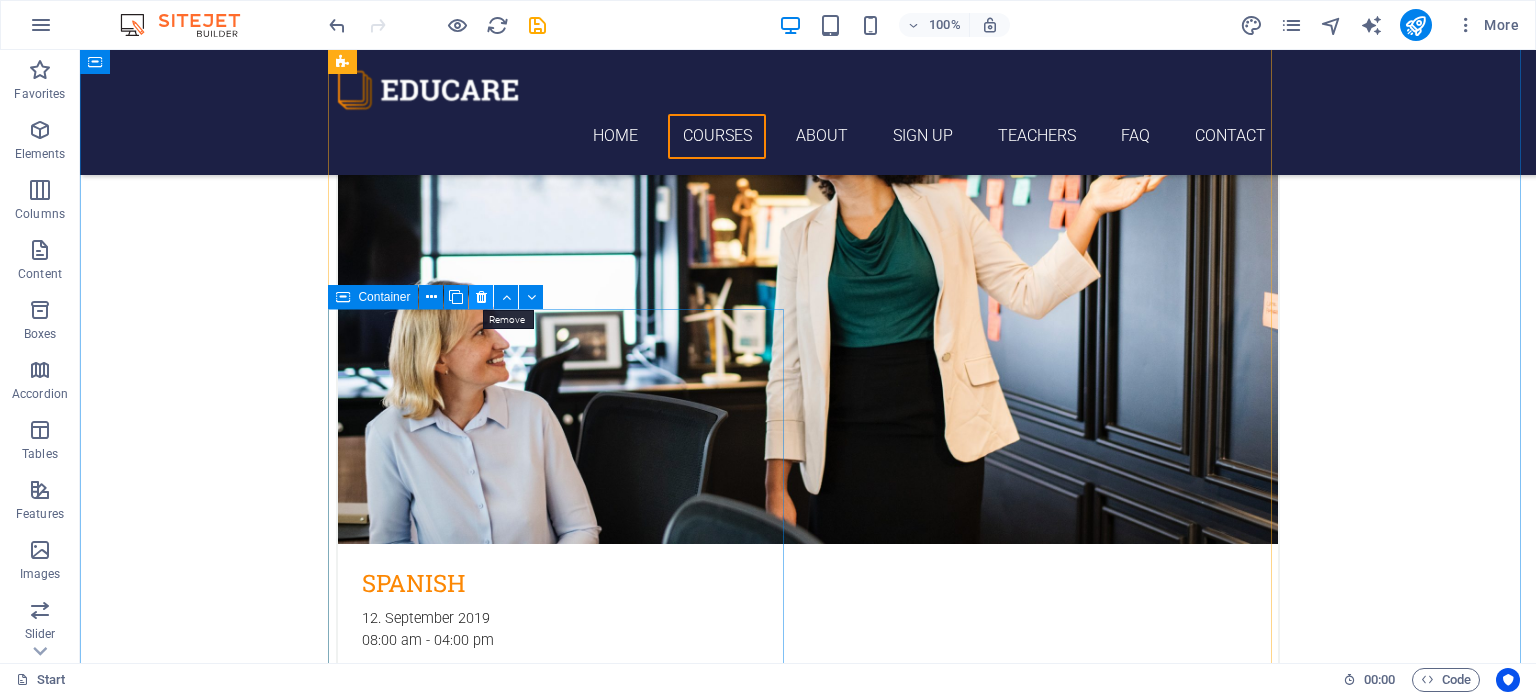 click at bounding box center [481, 297] 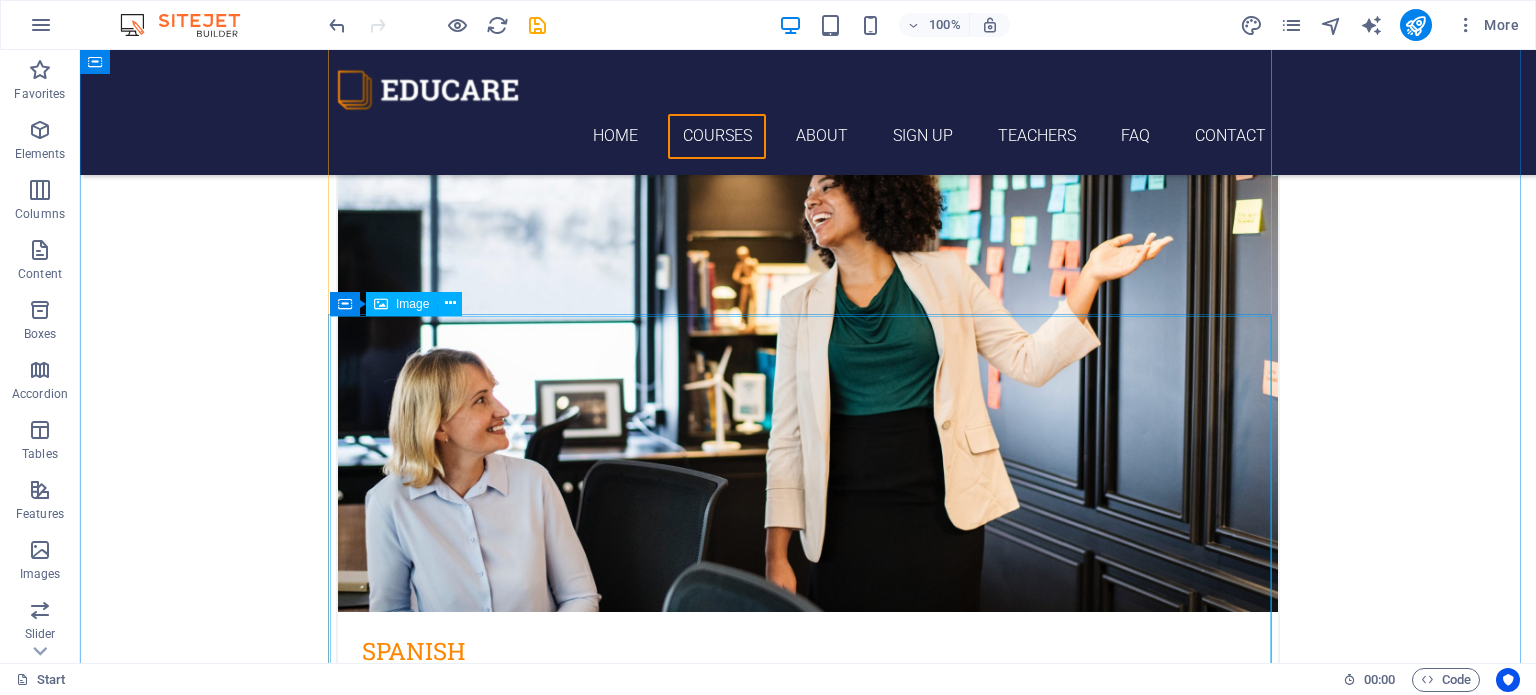 scroll, scrollTop: 1000, scrollLeft: 0, axis: vertical 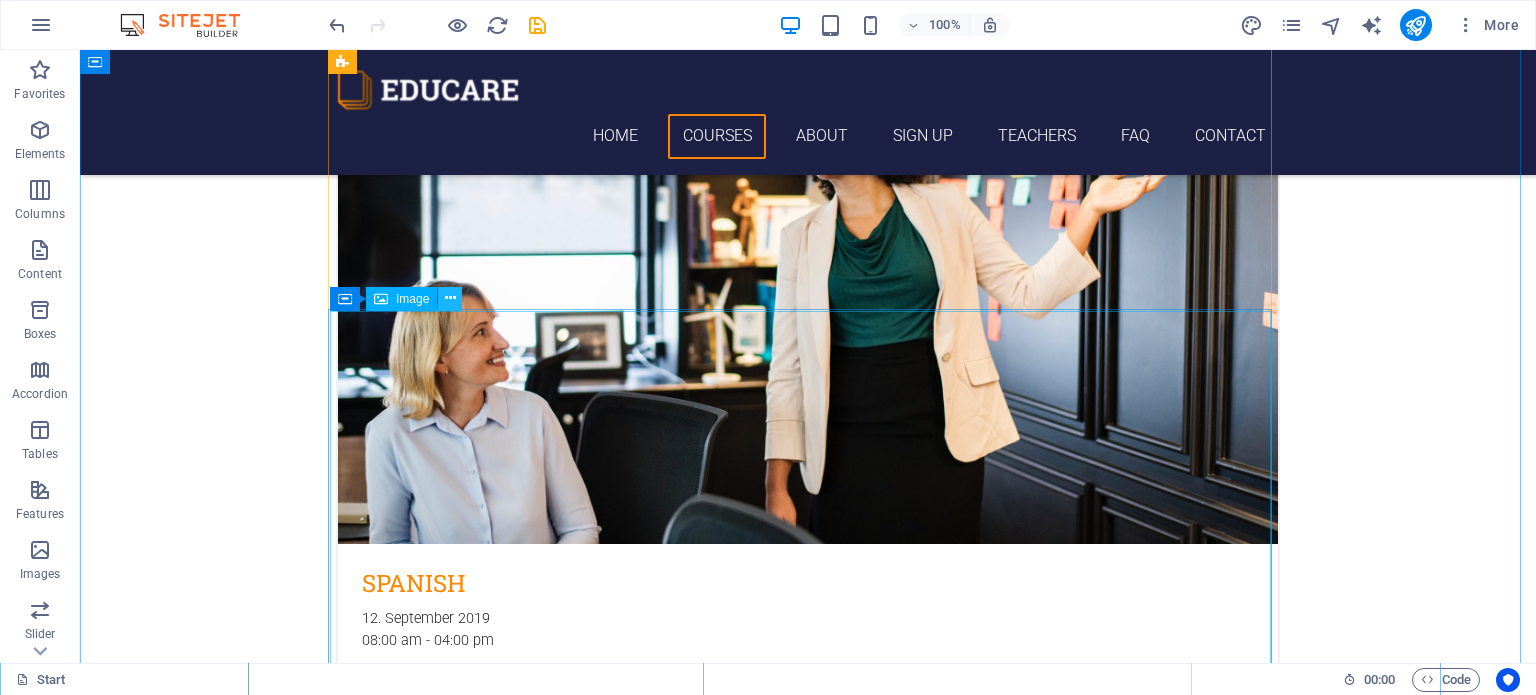 click at bounding box center [450, 298] 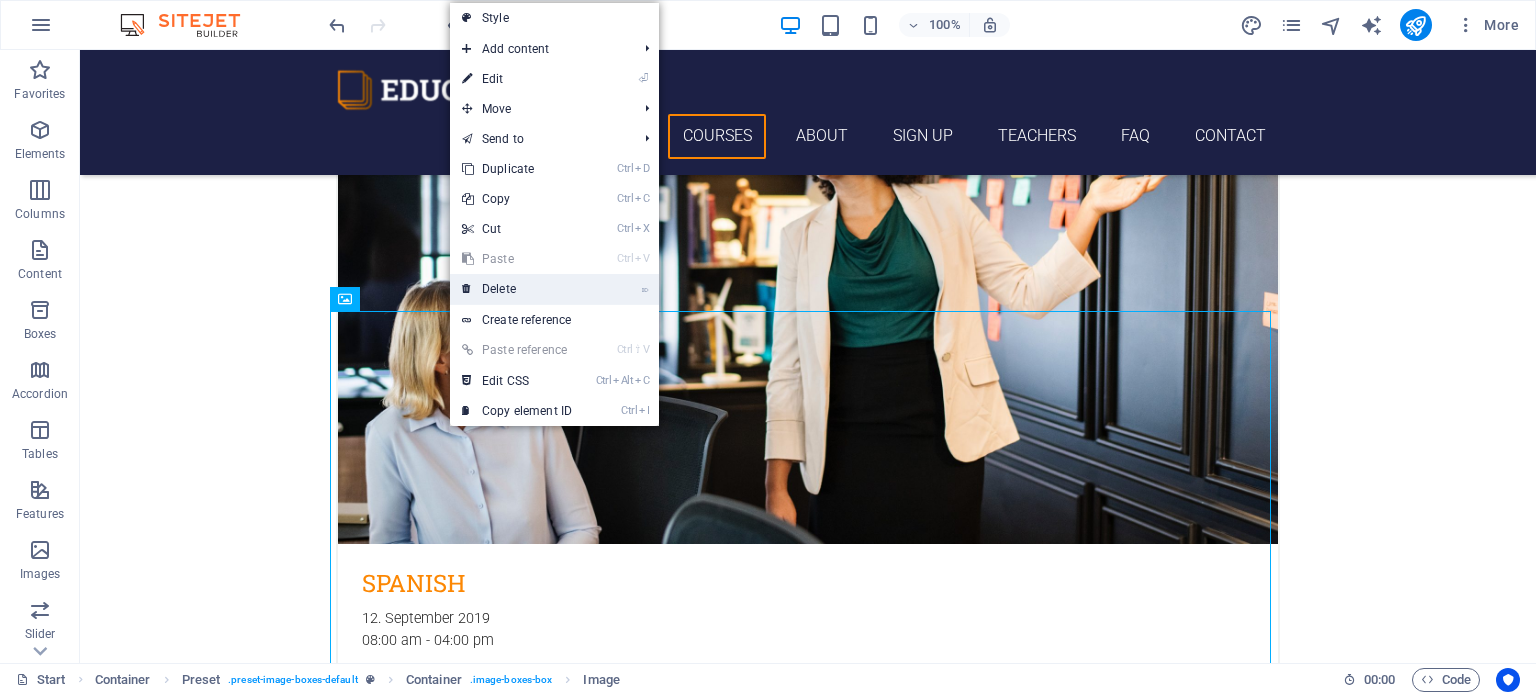 click at bounding box center [467, 289] 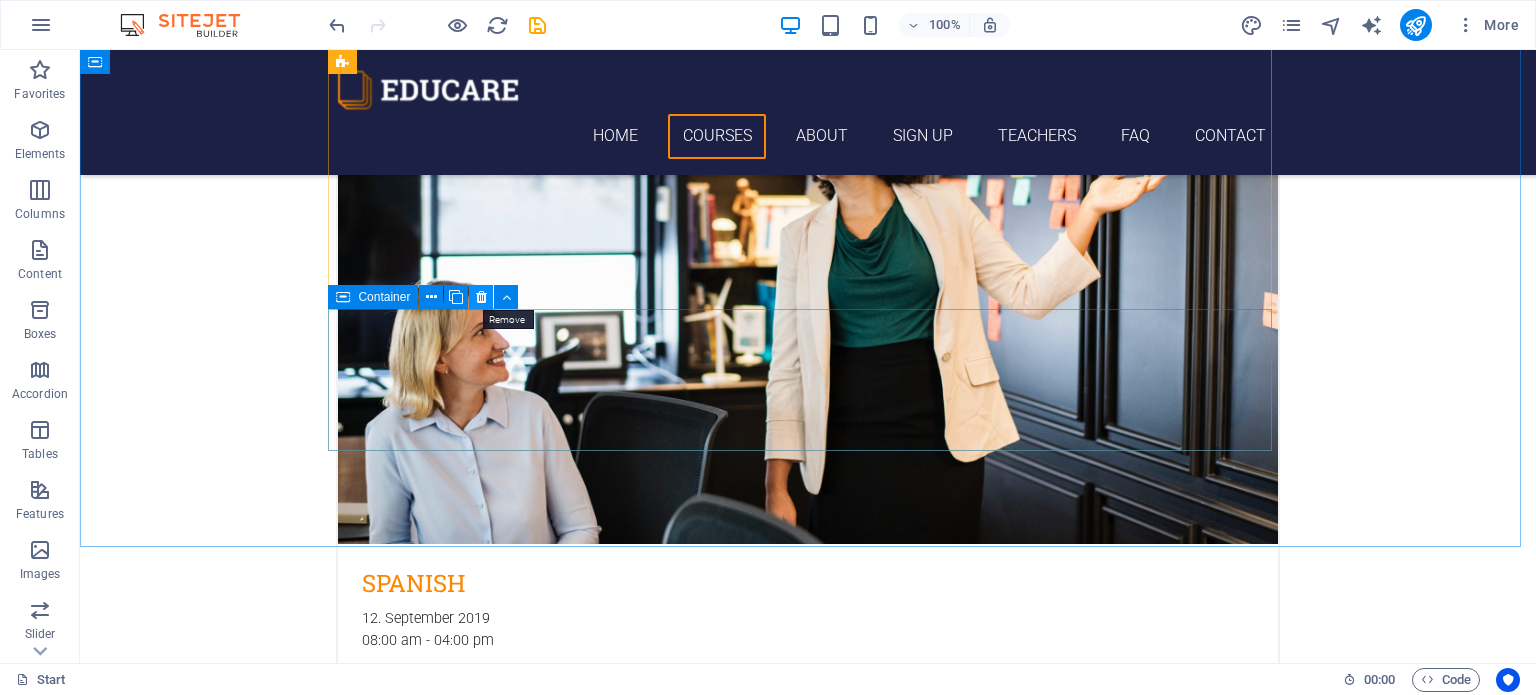 click at bounding box center [481, 297] 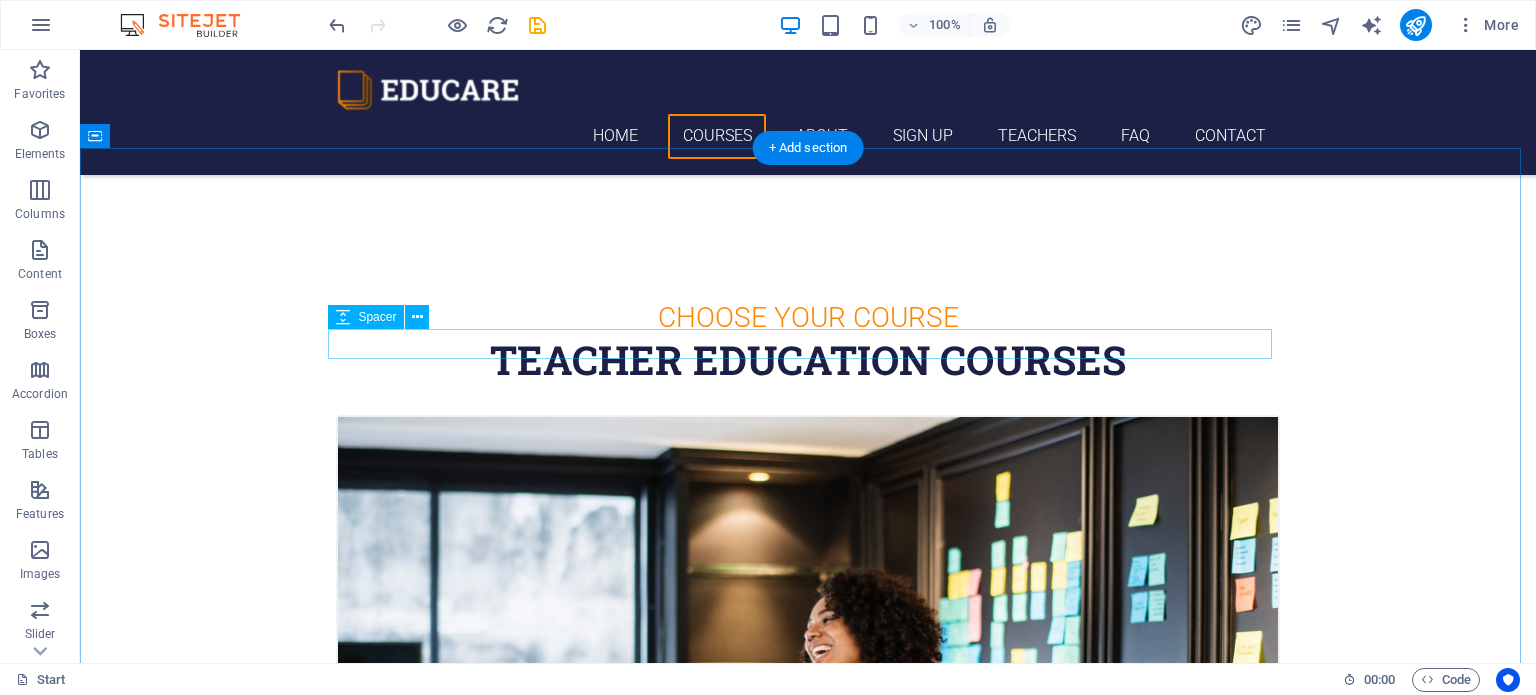 scroll, scrollTop: 600, scrollLeft: 0, axis: vertical 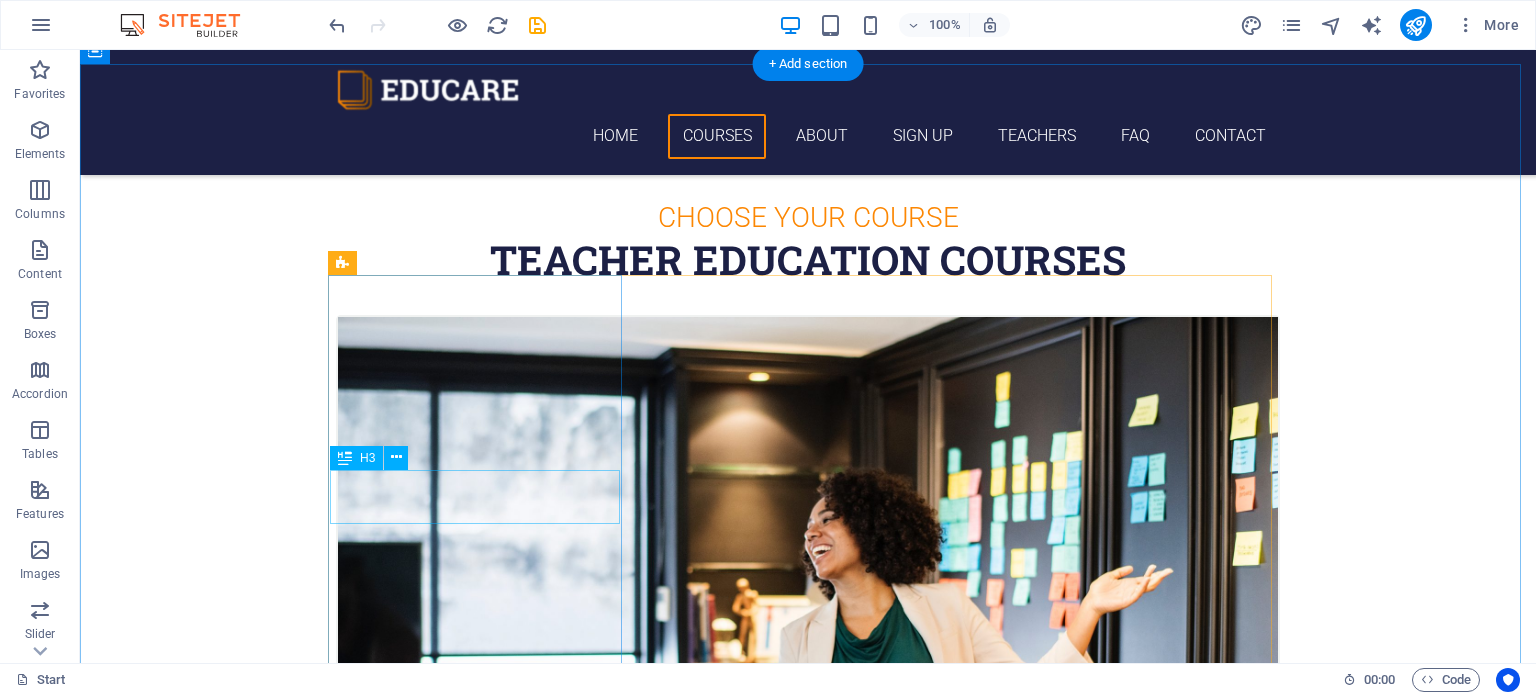 click on "Spanish" at bounding box center [808, 971] 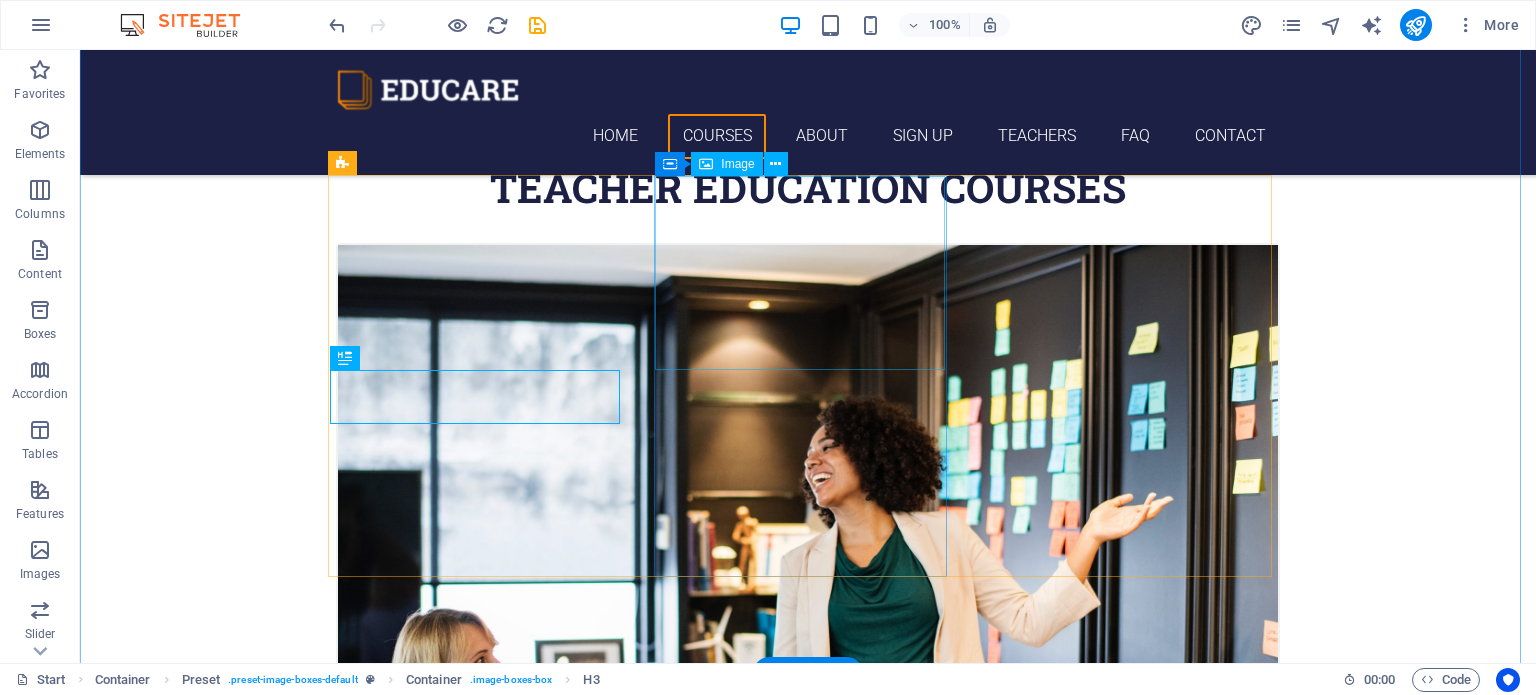scroll, scrollTop: 700, scrollLeft: 0, axis: vertical 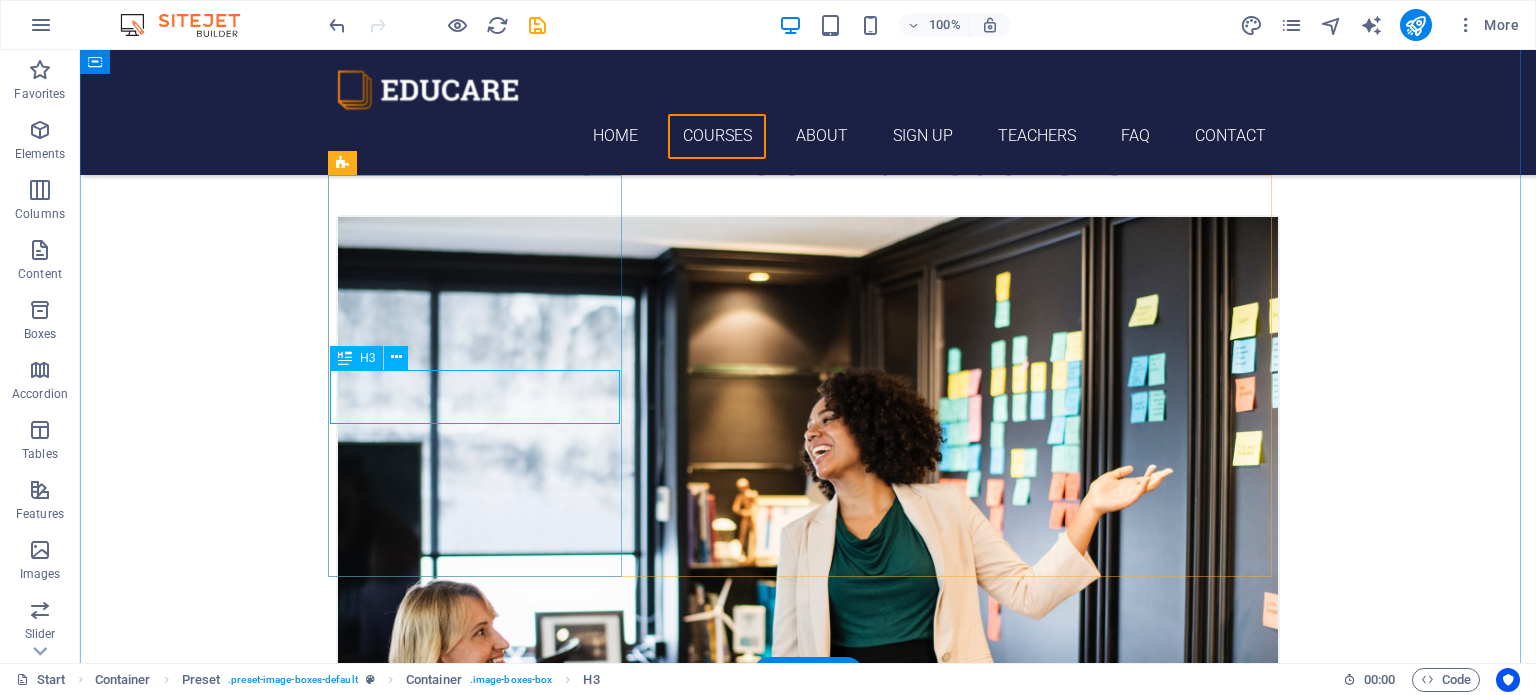 click on "Spanish" at bounding box center (808, 871) 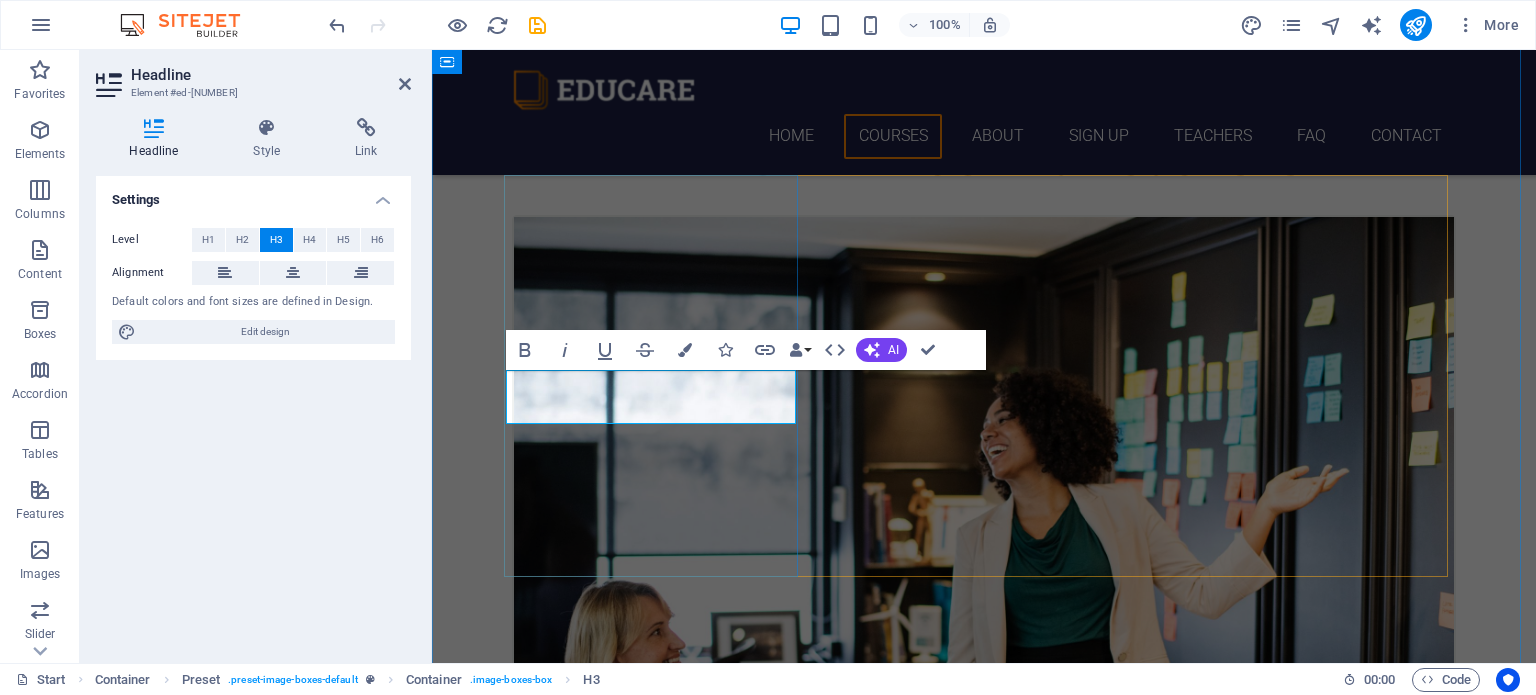 type 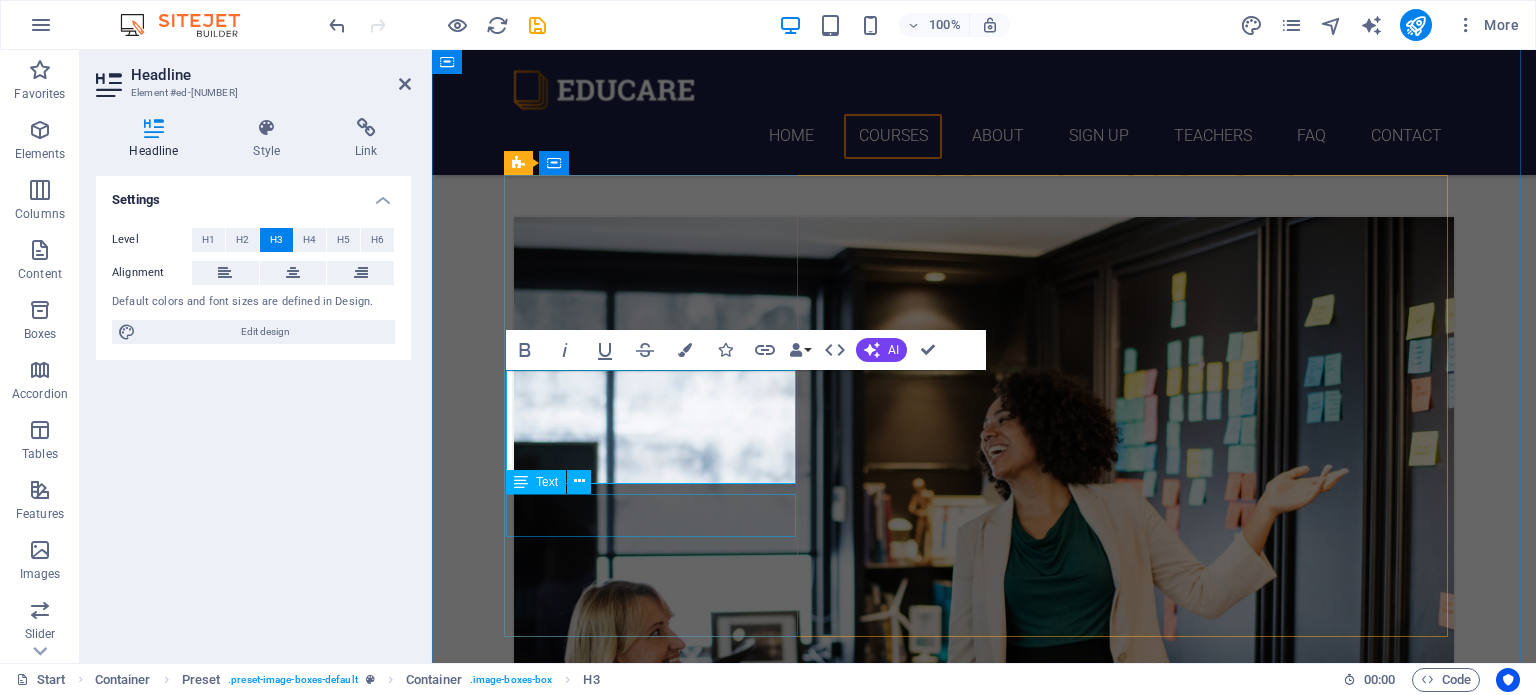 click on "12. September 2019  08:00 am - 04:00 pm" at bounding box center [984, 929] 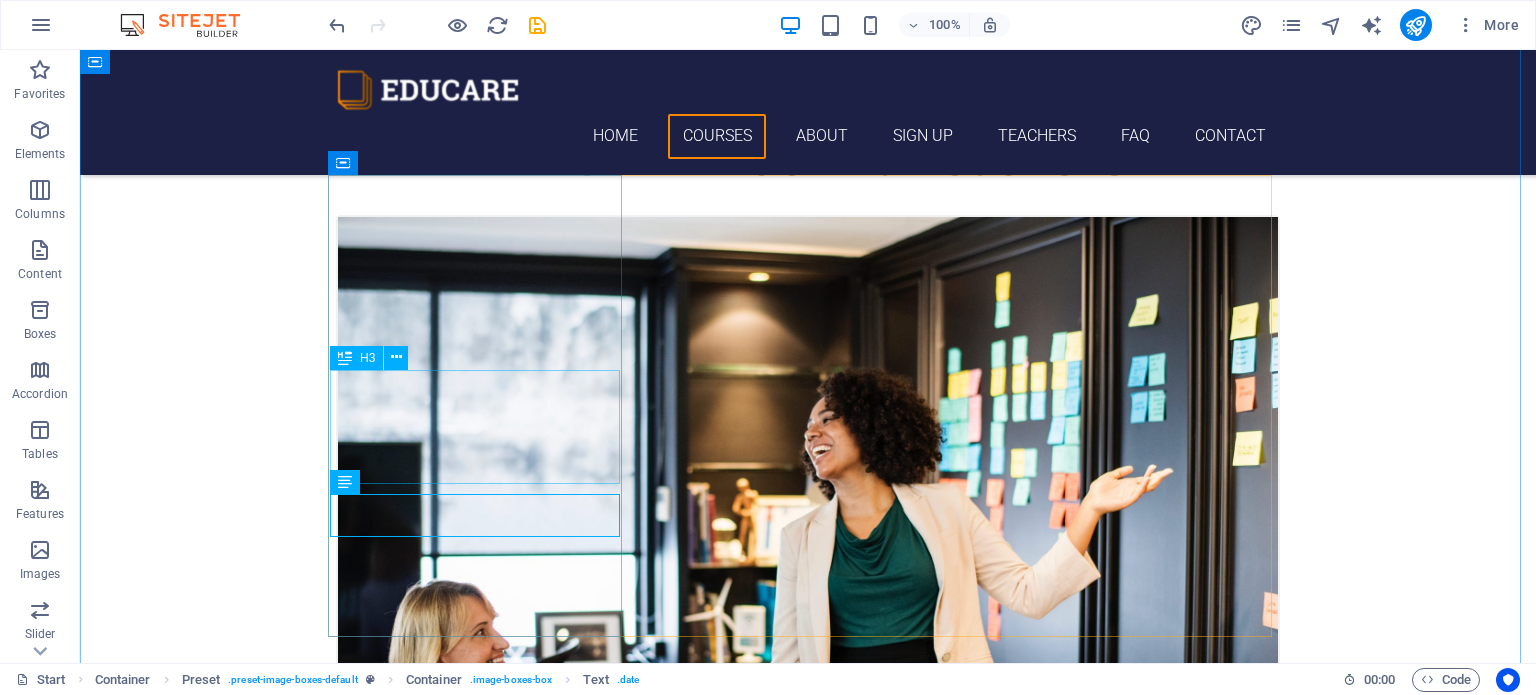 click on "DIPLOMA PRIMARY TEACHER EDUCATION(DPTE)" at bounding box center [808, 871] 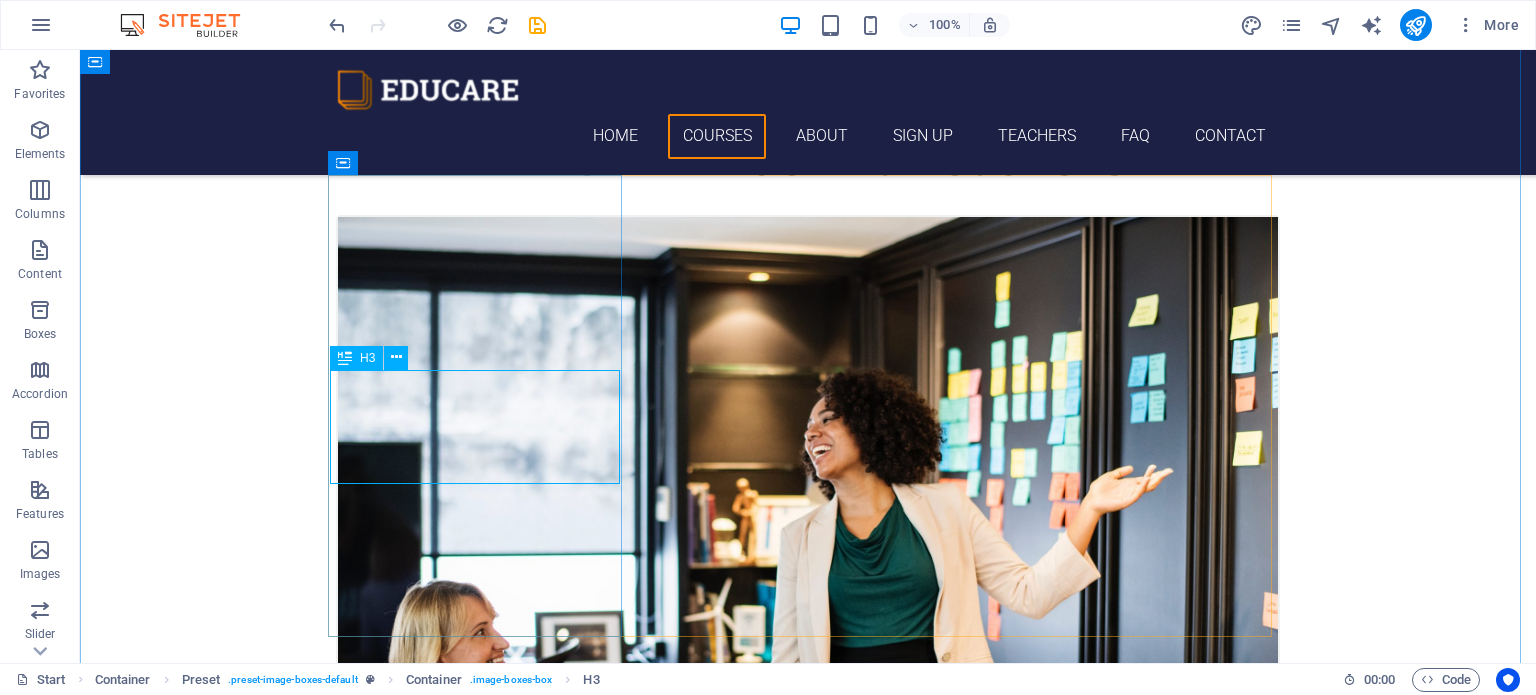 click on "H3" at bounding box center [367, 358] 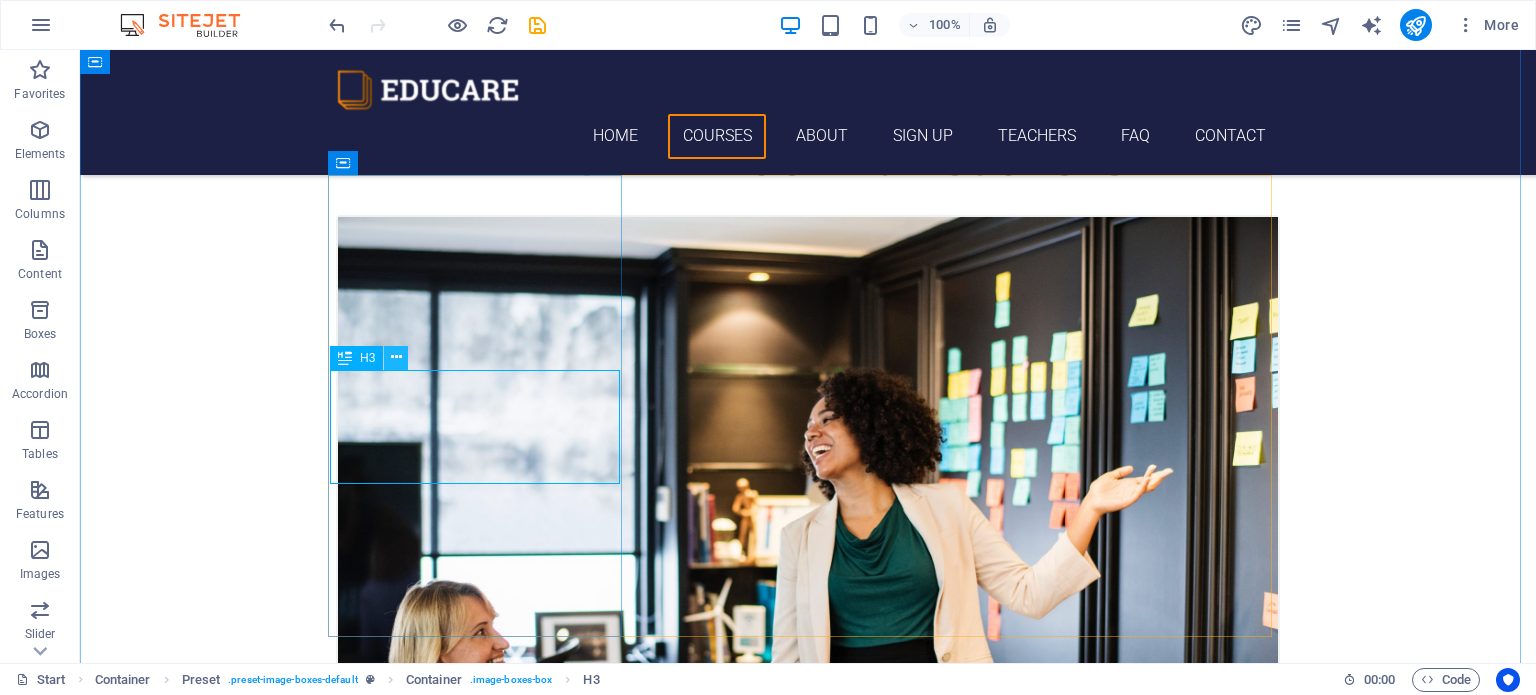 click at bounding box center [396, 357] 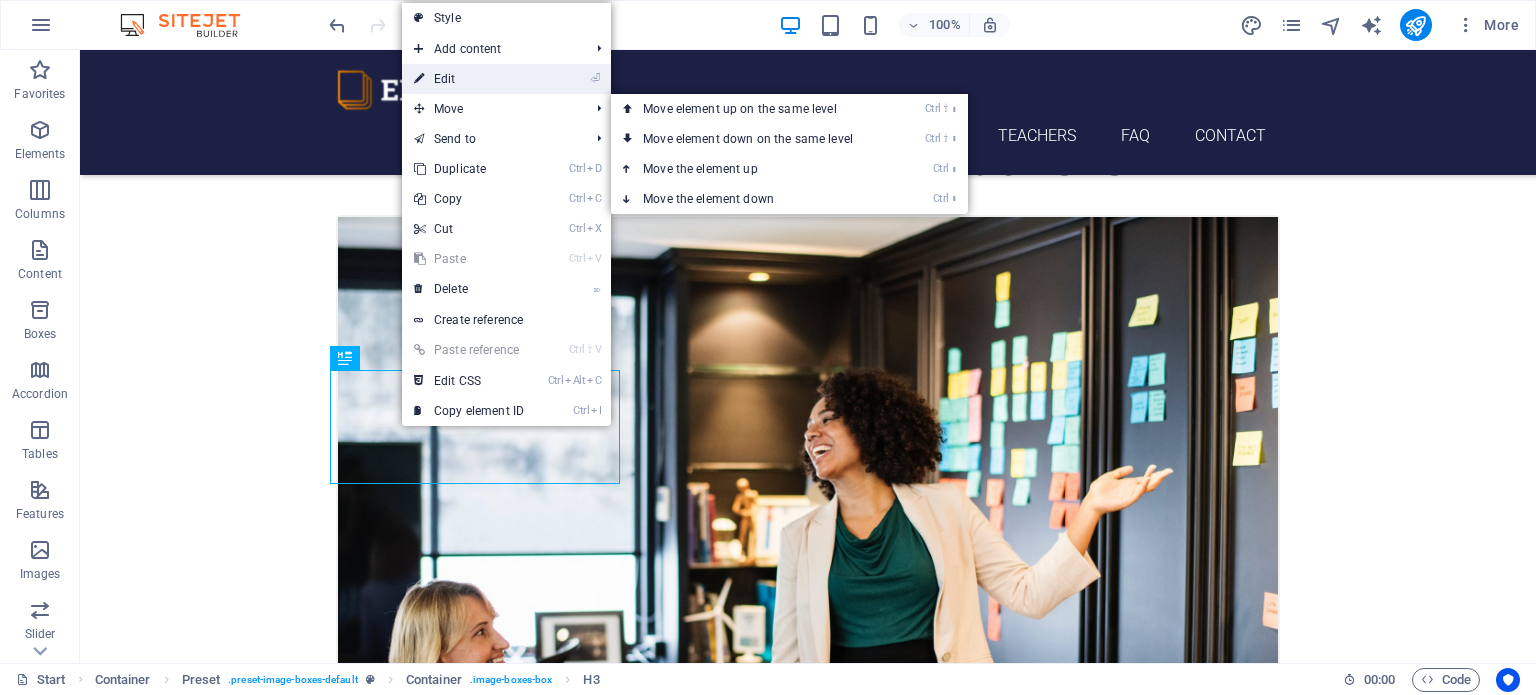 click on "⏎  Edit" at bounding box center [469, 79] 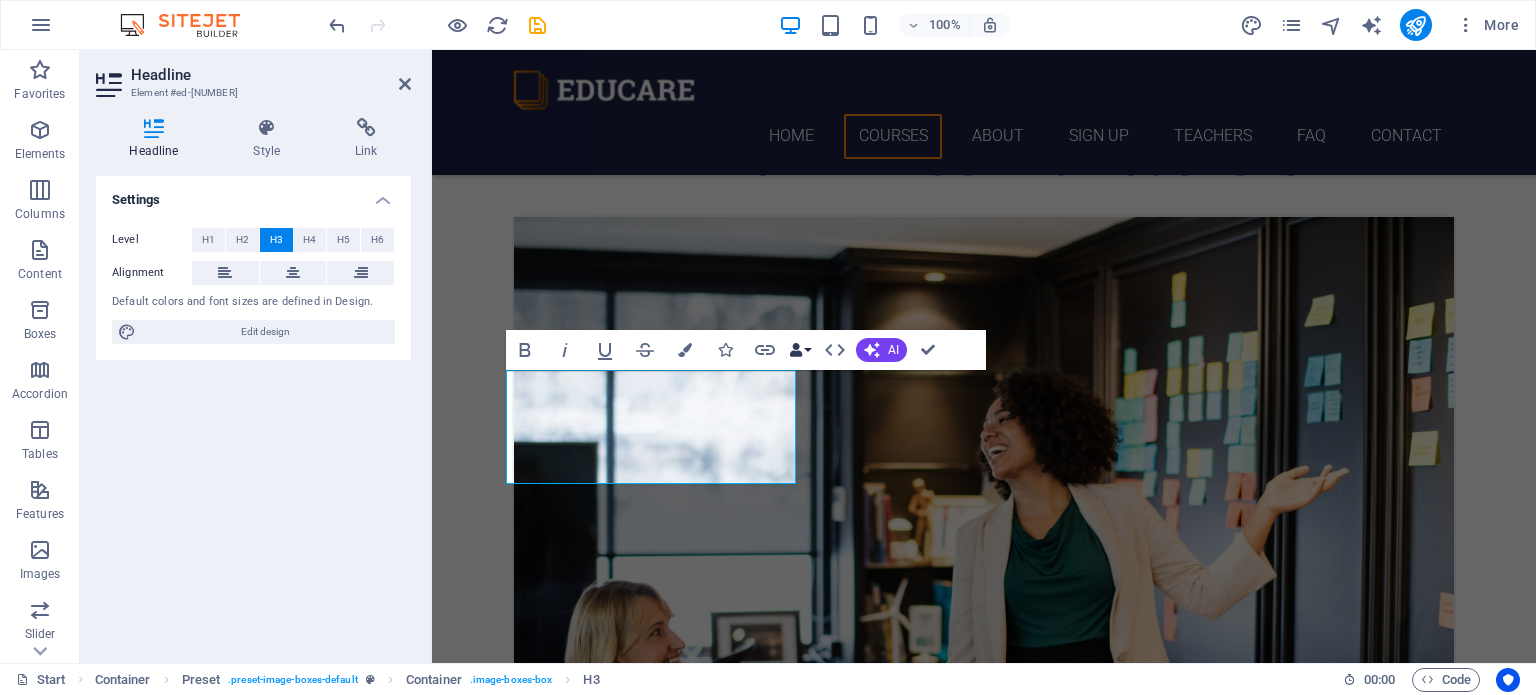 click on "Data Bindings" at bounding box center [800, 350] 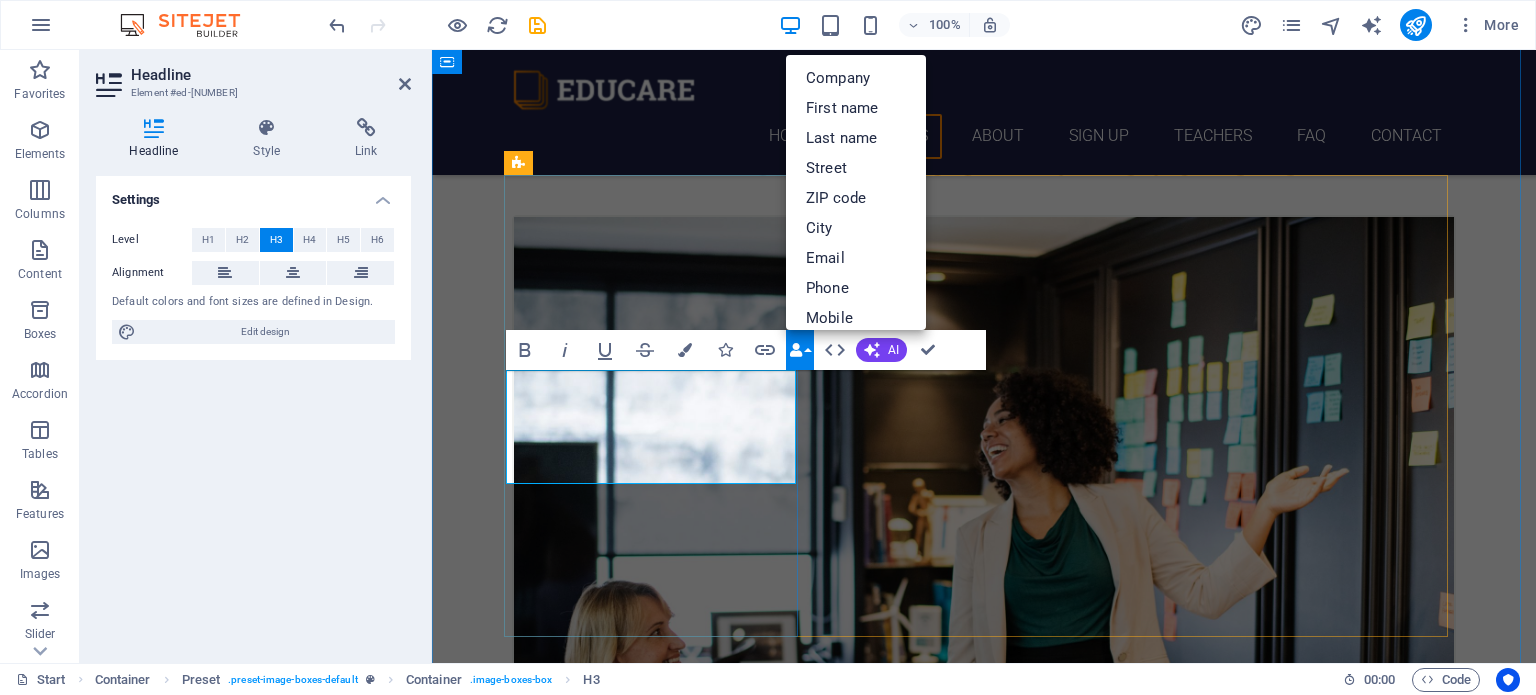 click on "DIPLOMA PRIMARY TEACHER EDUCATION(DPTE)" at bounding box center [984, 871] 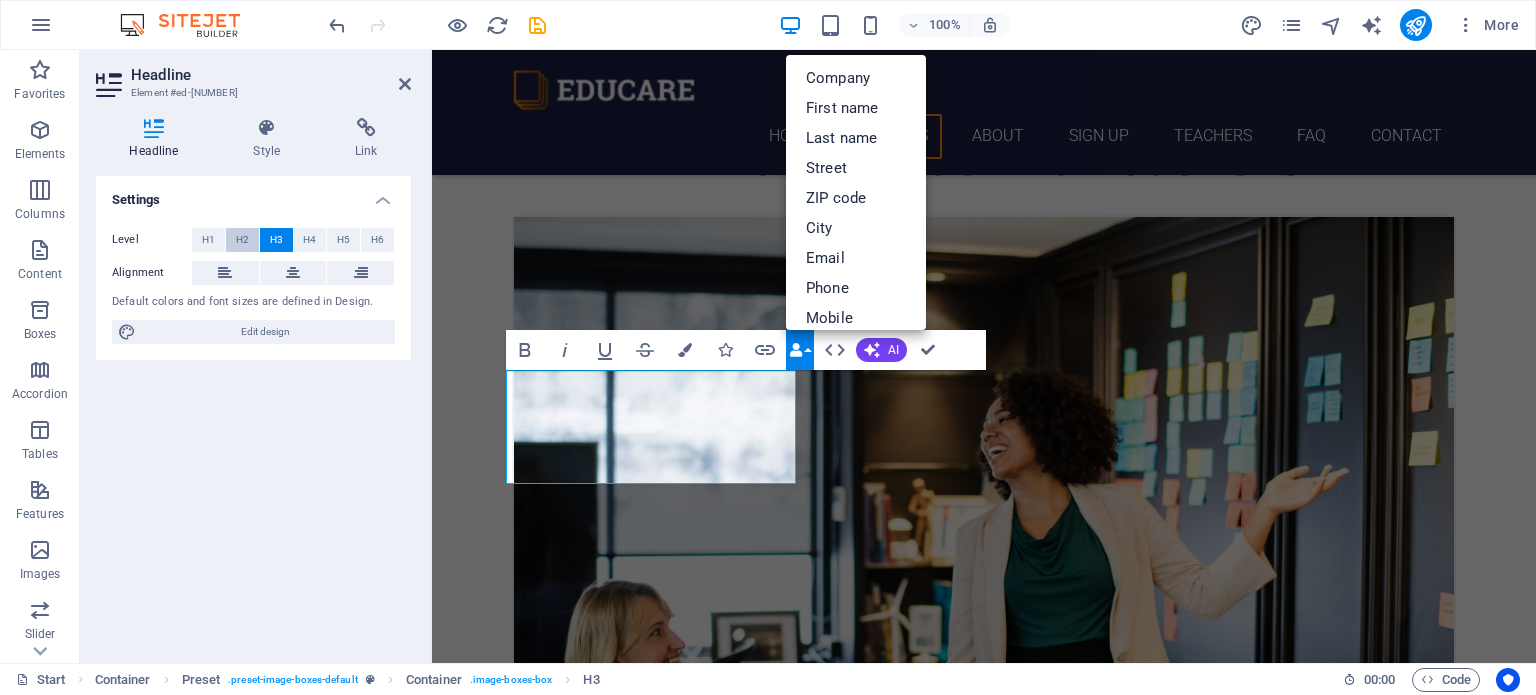 click on "H2" at bounding box center (242, 240) 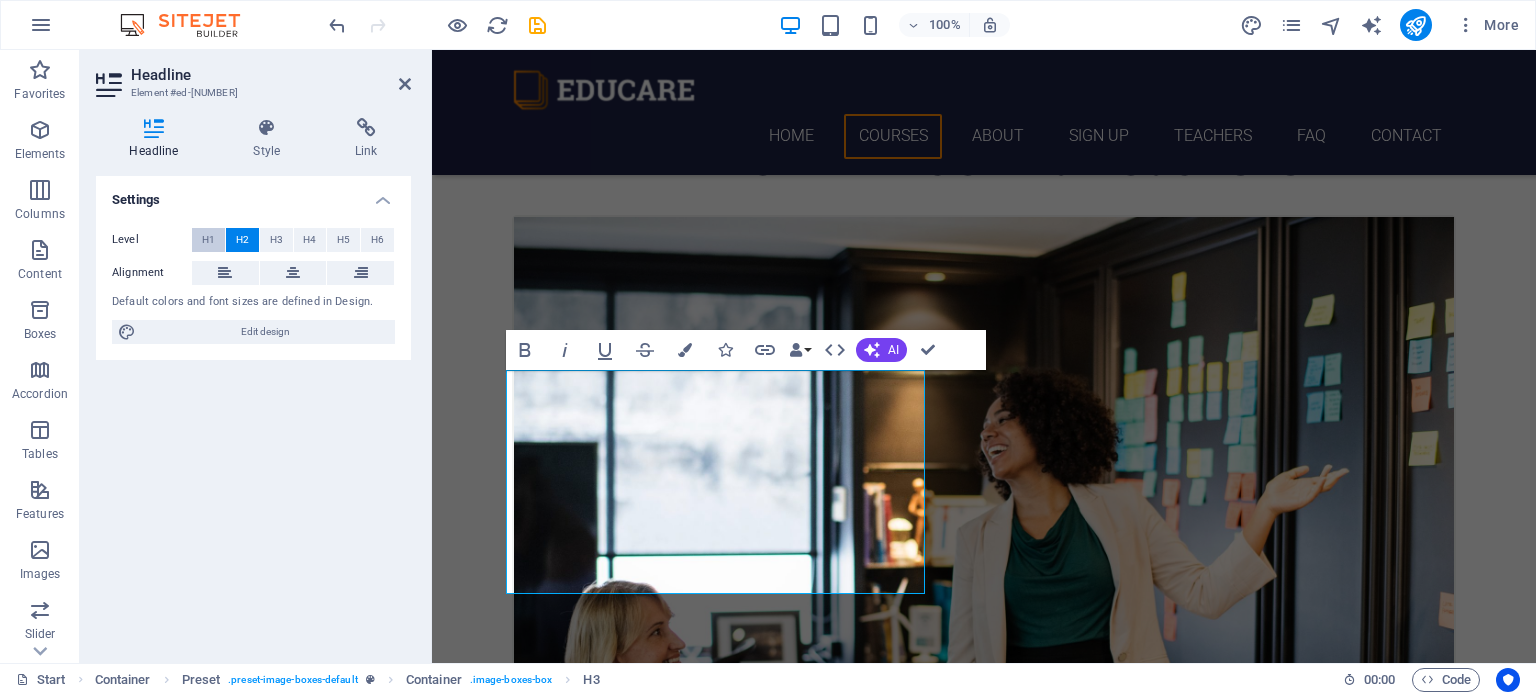 click on "H1" at bounding box center (208, 240) 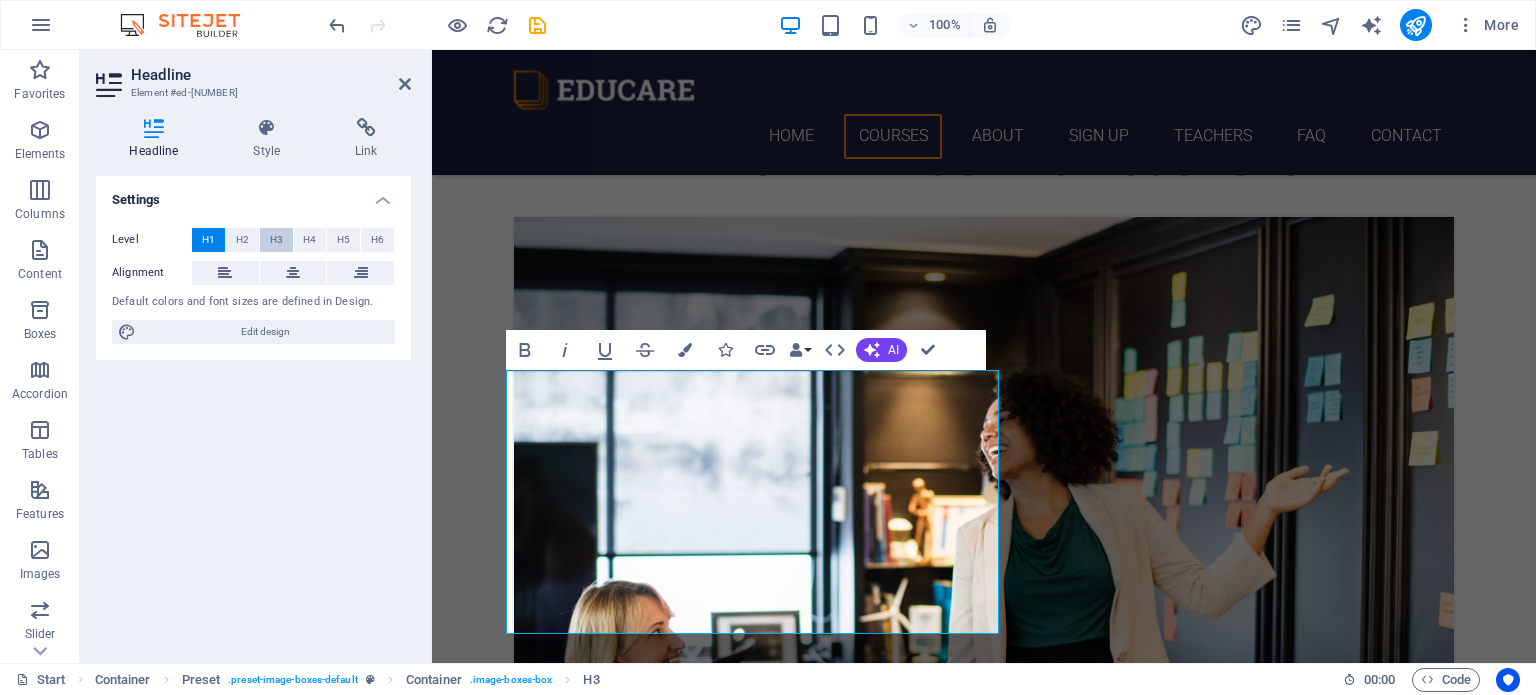 click on "H3" at bounding box center (276, 240) 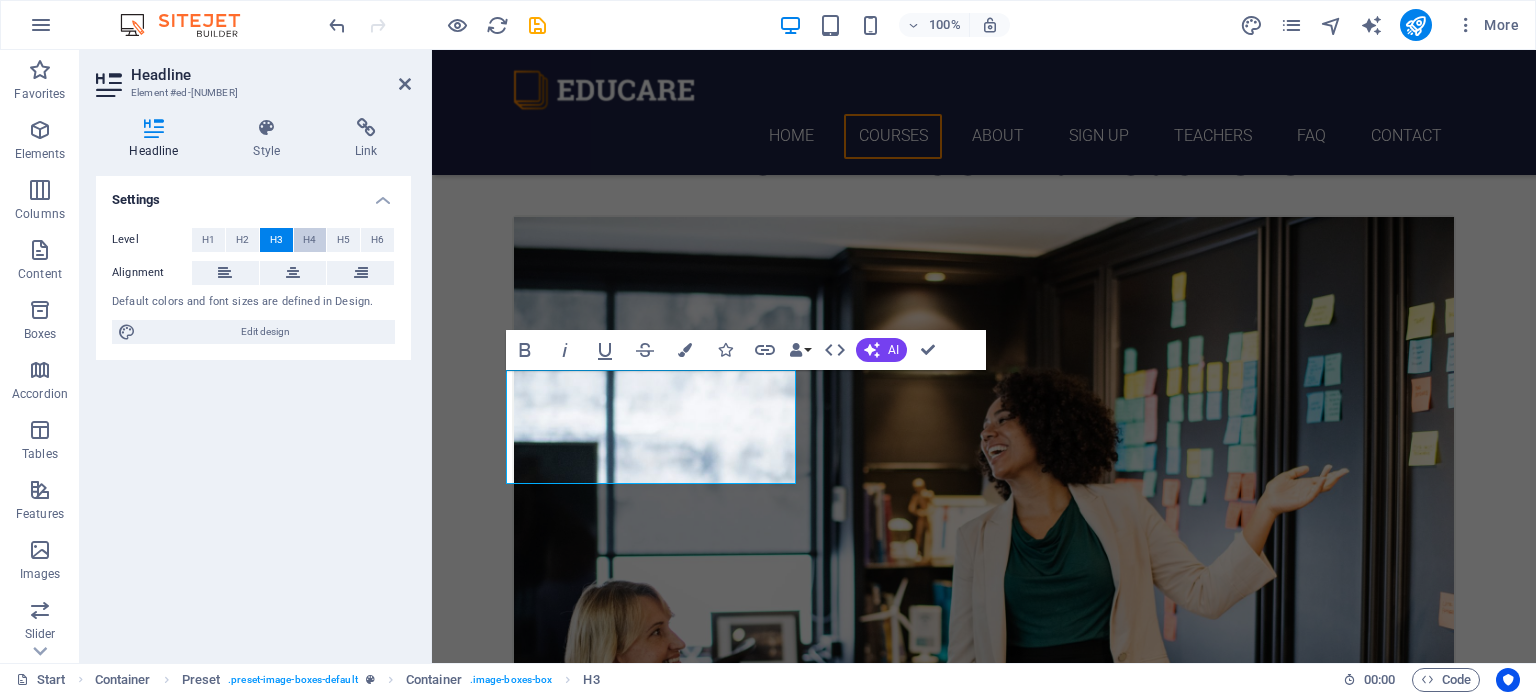 click on "H4" at bounding box center (310, 240) 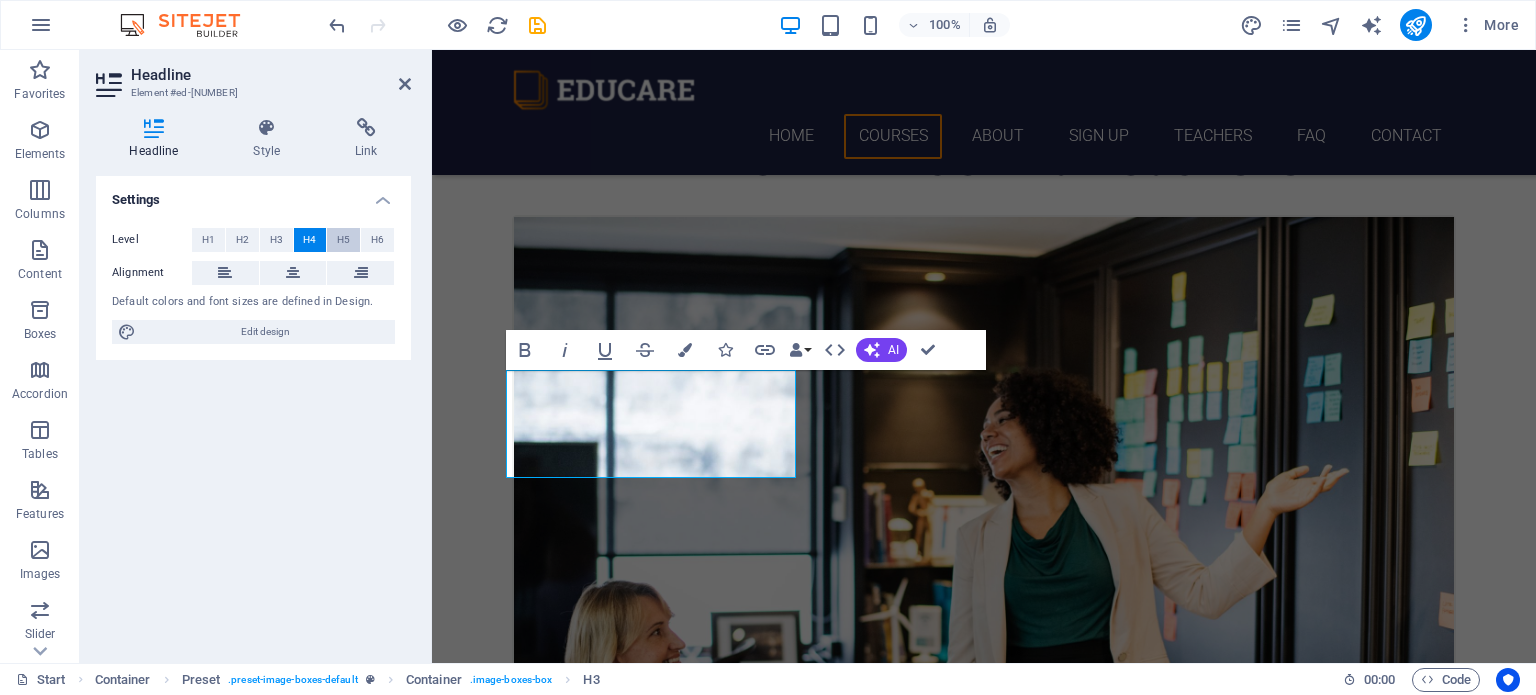click on "H5" at bounding box center [343, 240] 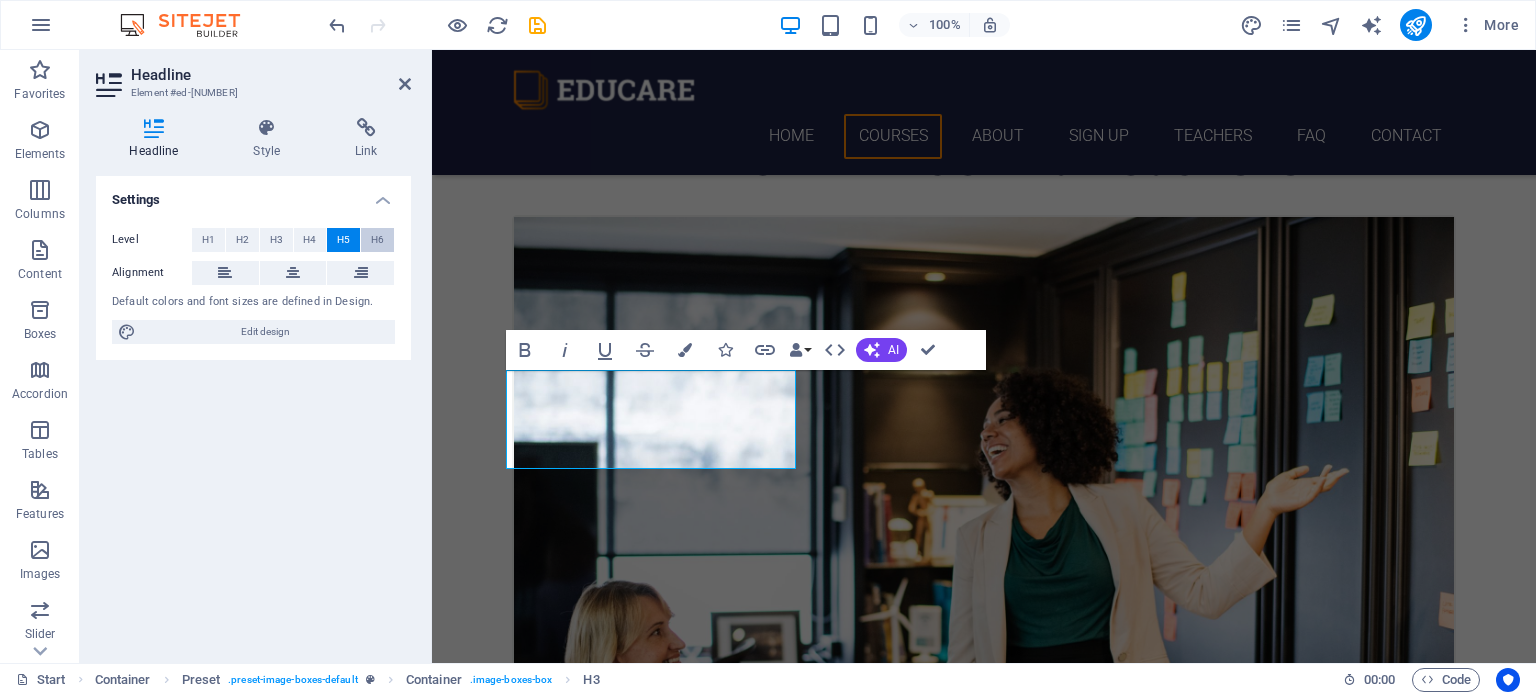 click on "H6" at bounding box center (377, 240) 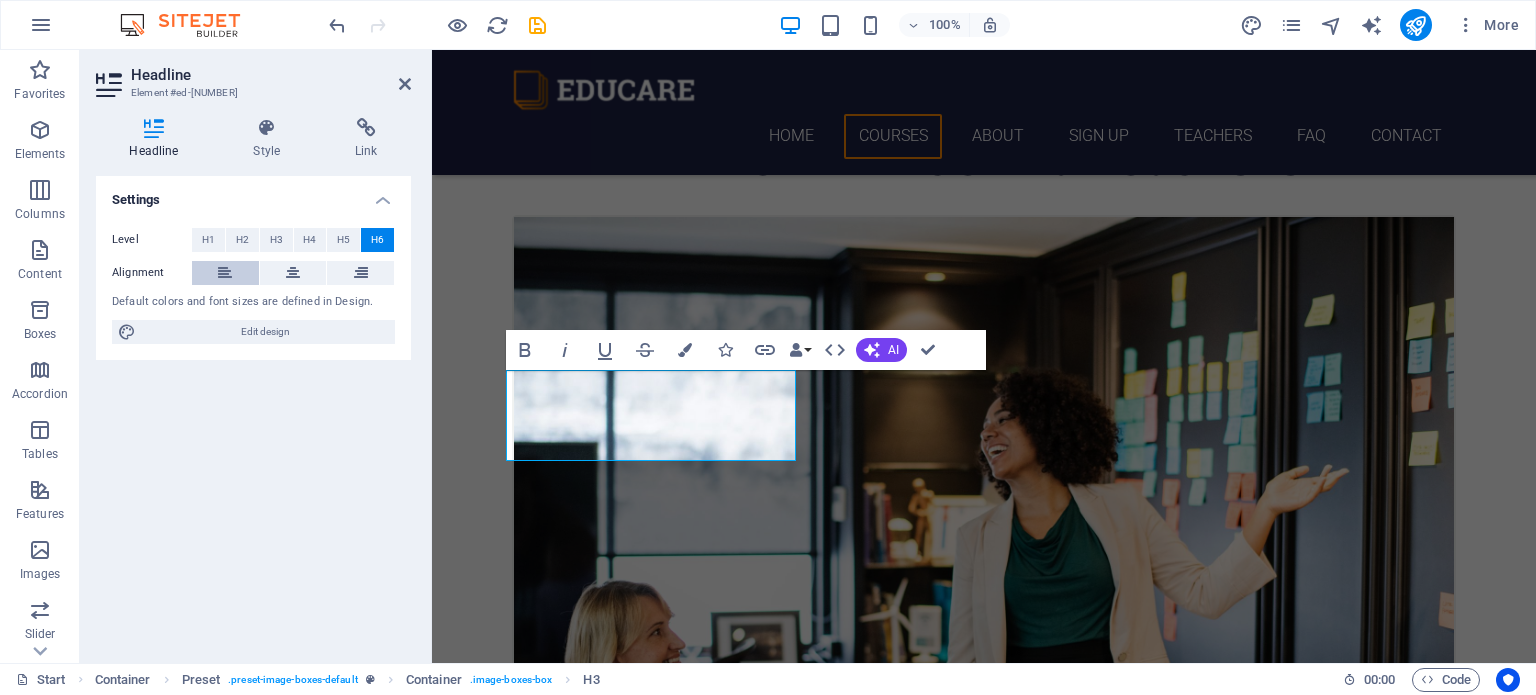 click at bounding box center [225, 273] 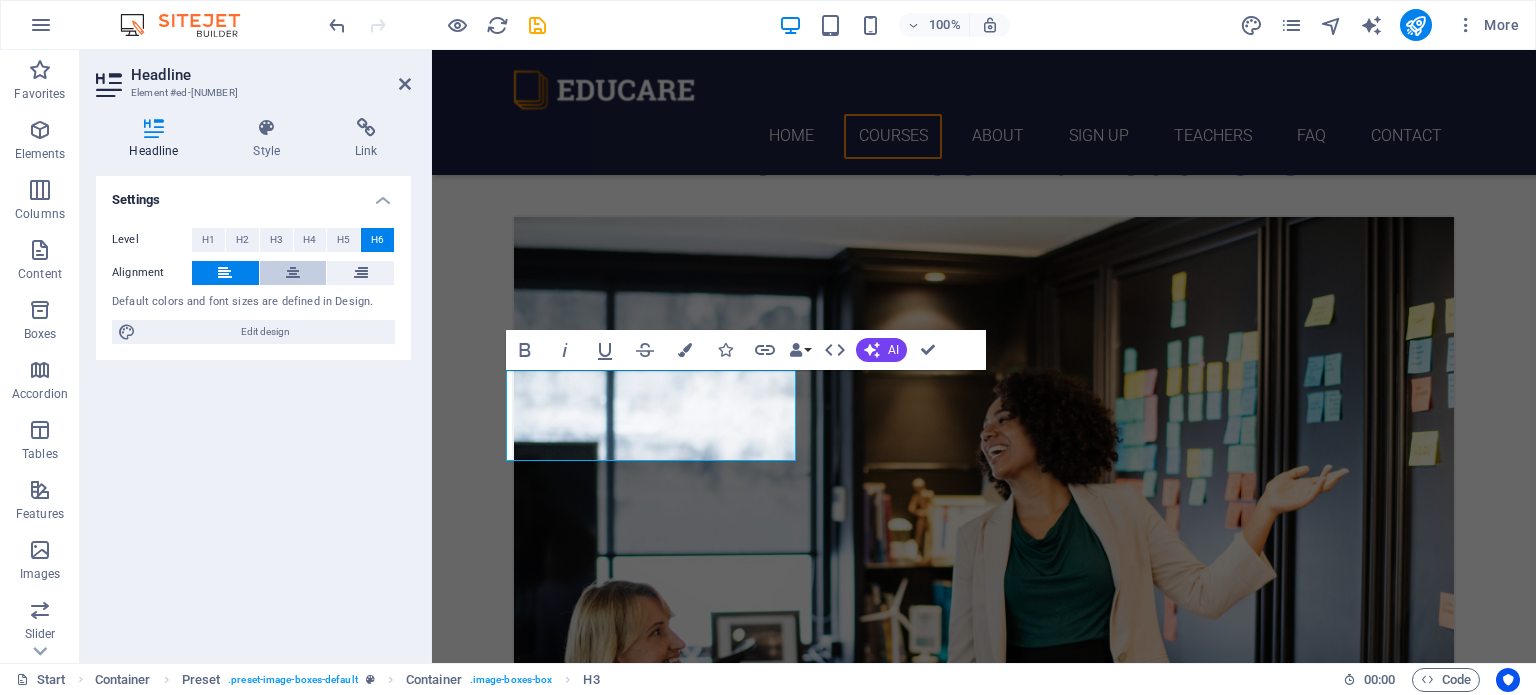 click at bounding box center [293, 273] 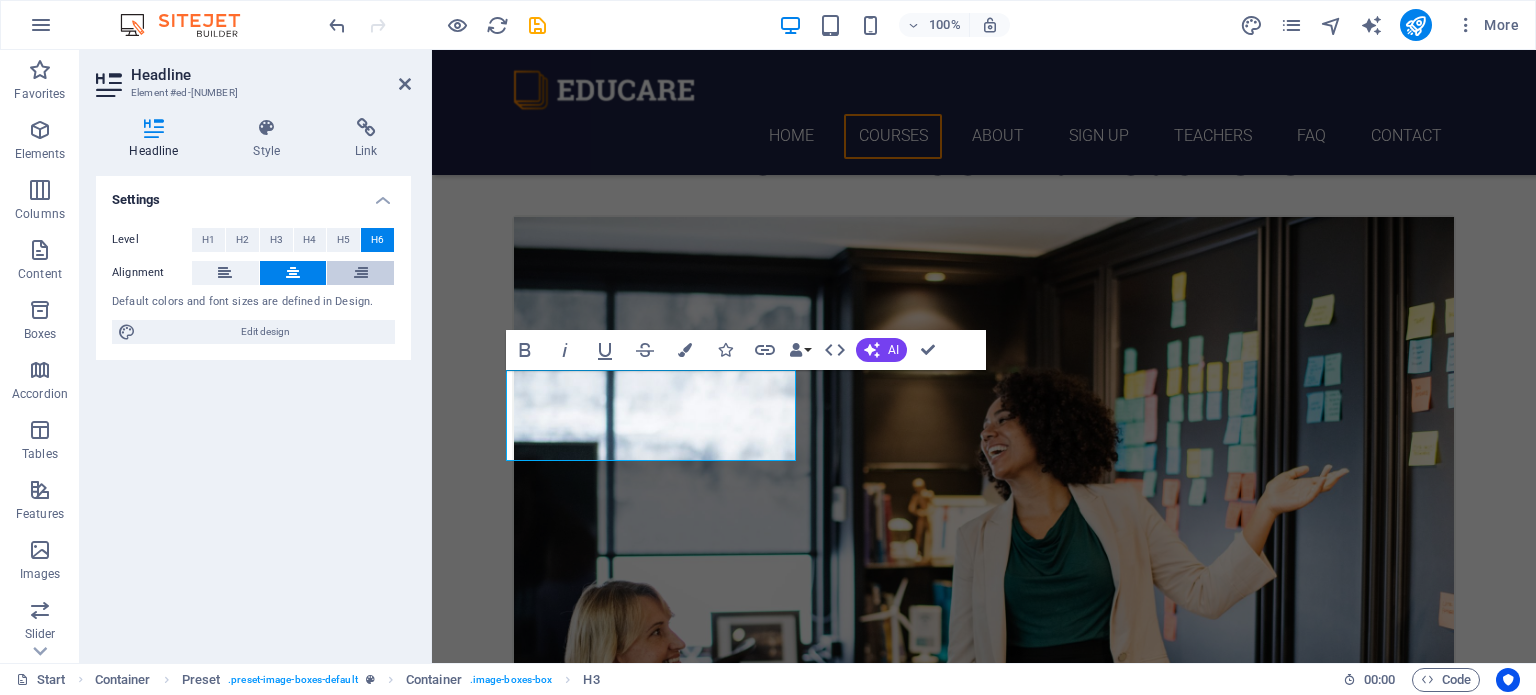 click at bounding box center (361, 273) 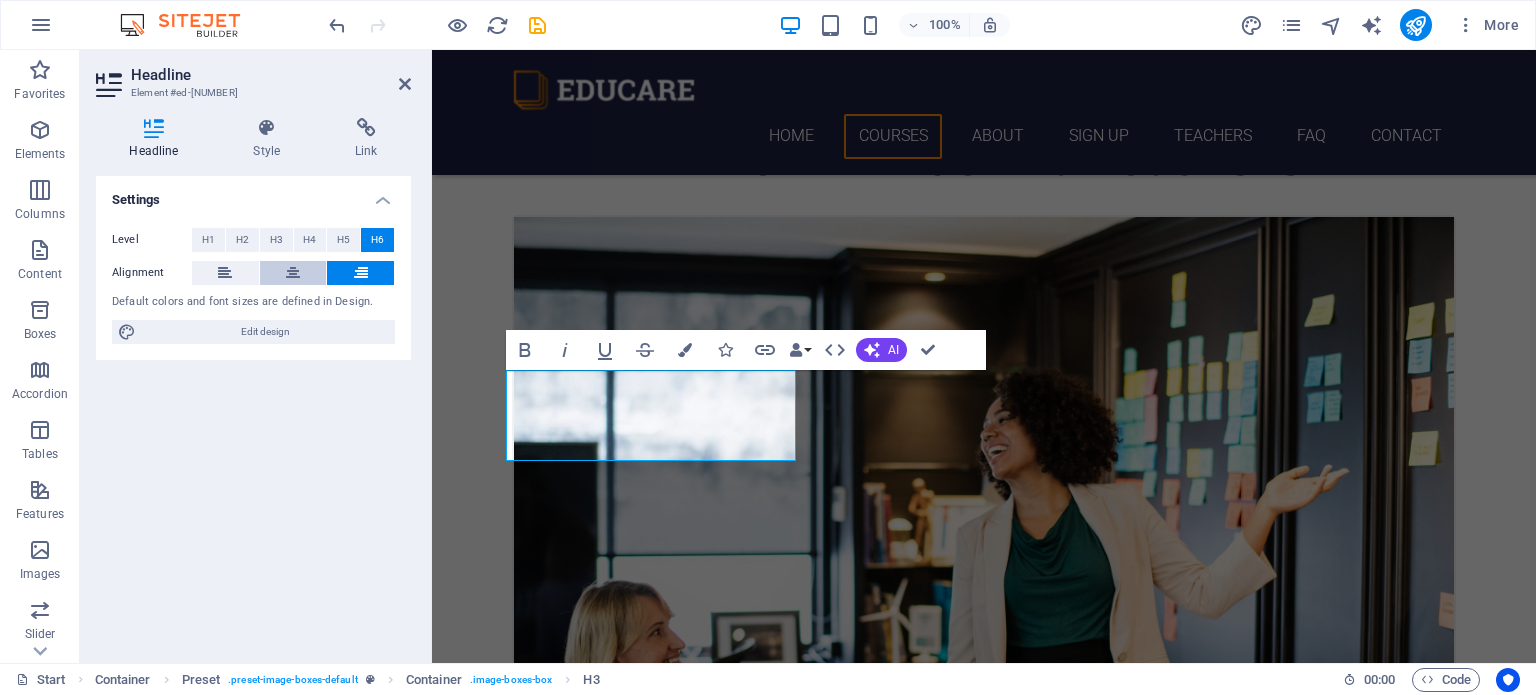 click at bounding box center (293, 273) 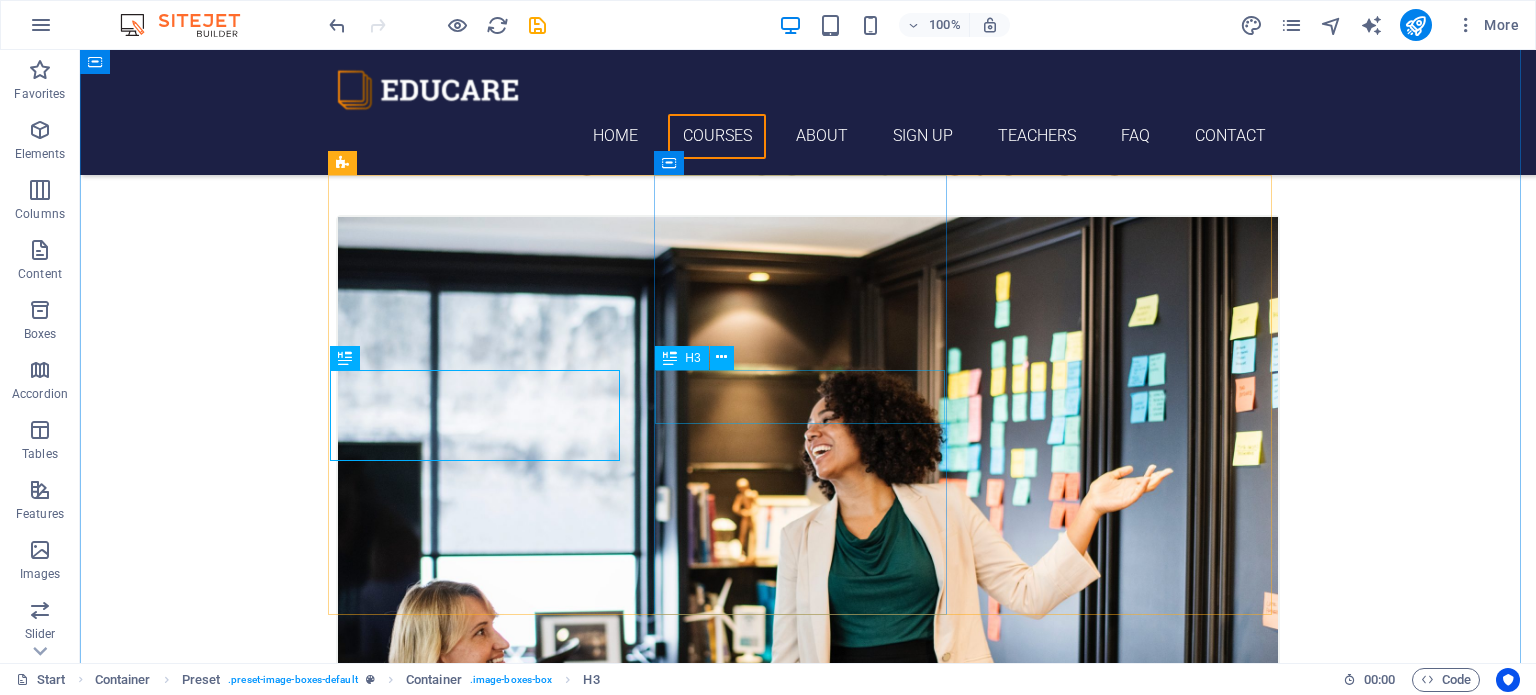 click on "Swedish" at bounding box center [808, 1673] 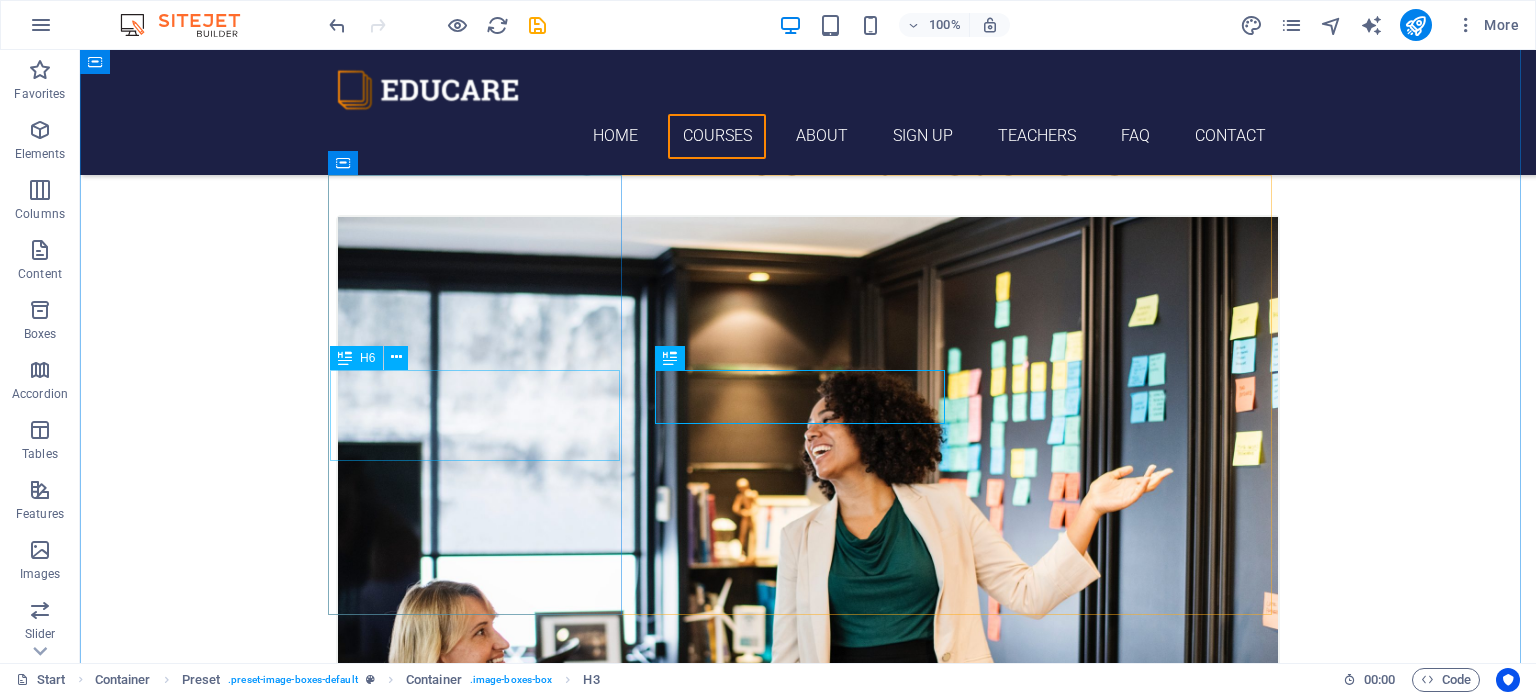 click on "DIPLOMA PRIMARY TEACHER EDUCATION(DPTE)" at bounding box center [808, 867] 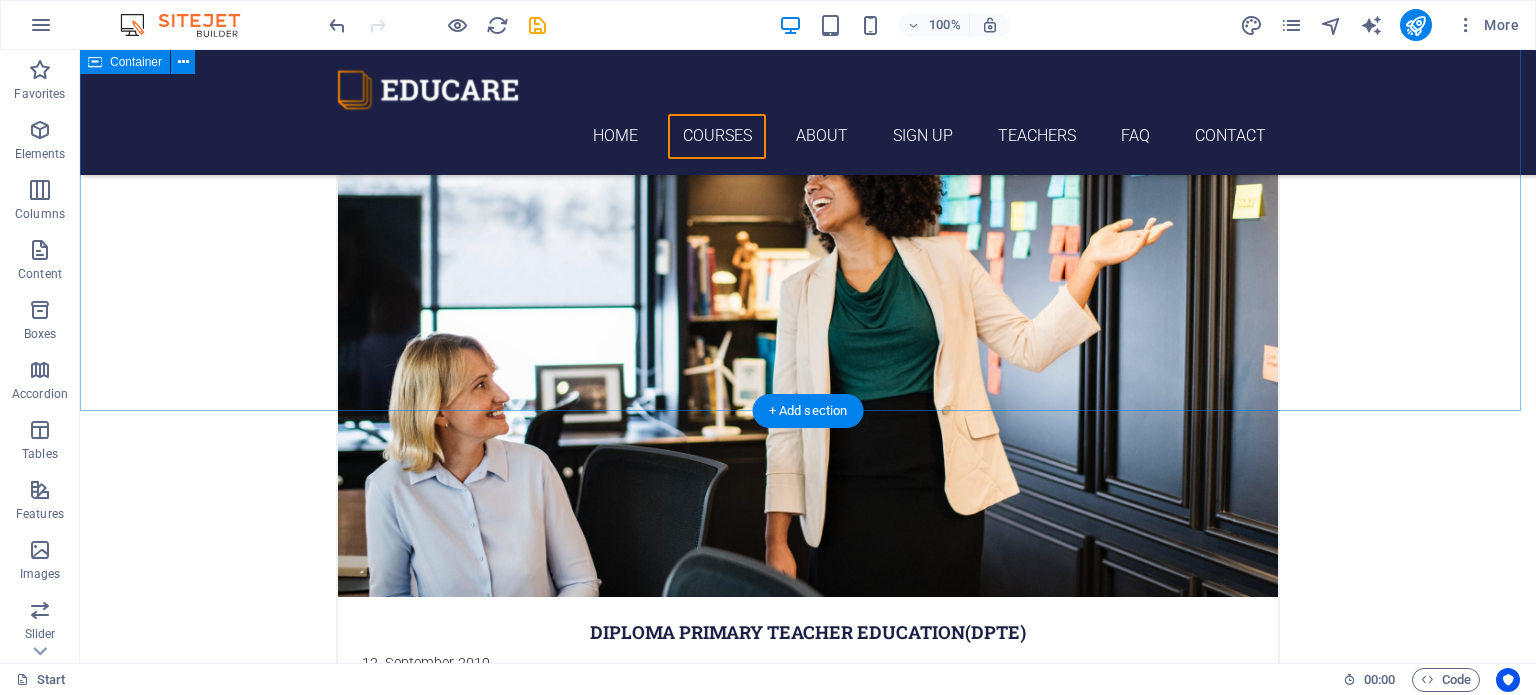 scroll, scrollTop: 600, scrollLeft: 0, axis: vertical 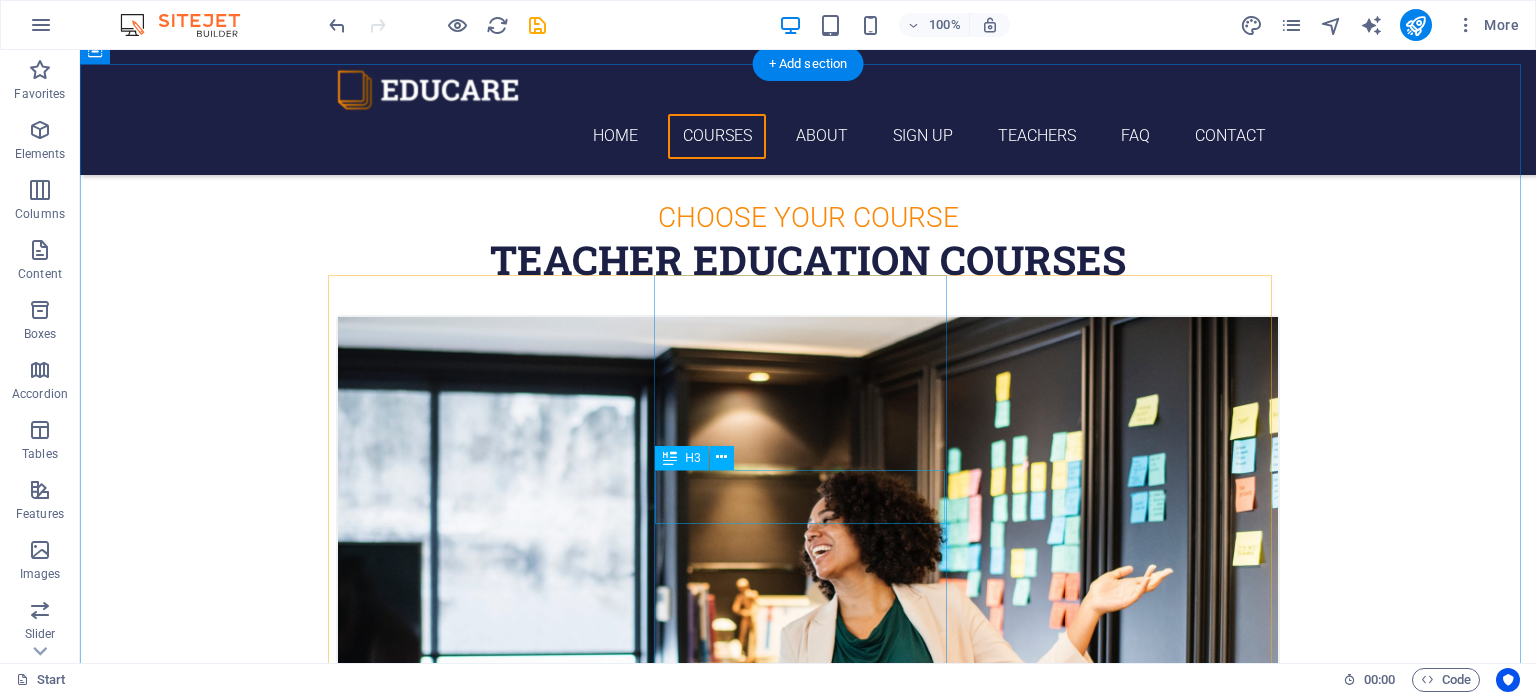 click on "Swedish" at bounding box center (808, 1773) 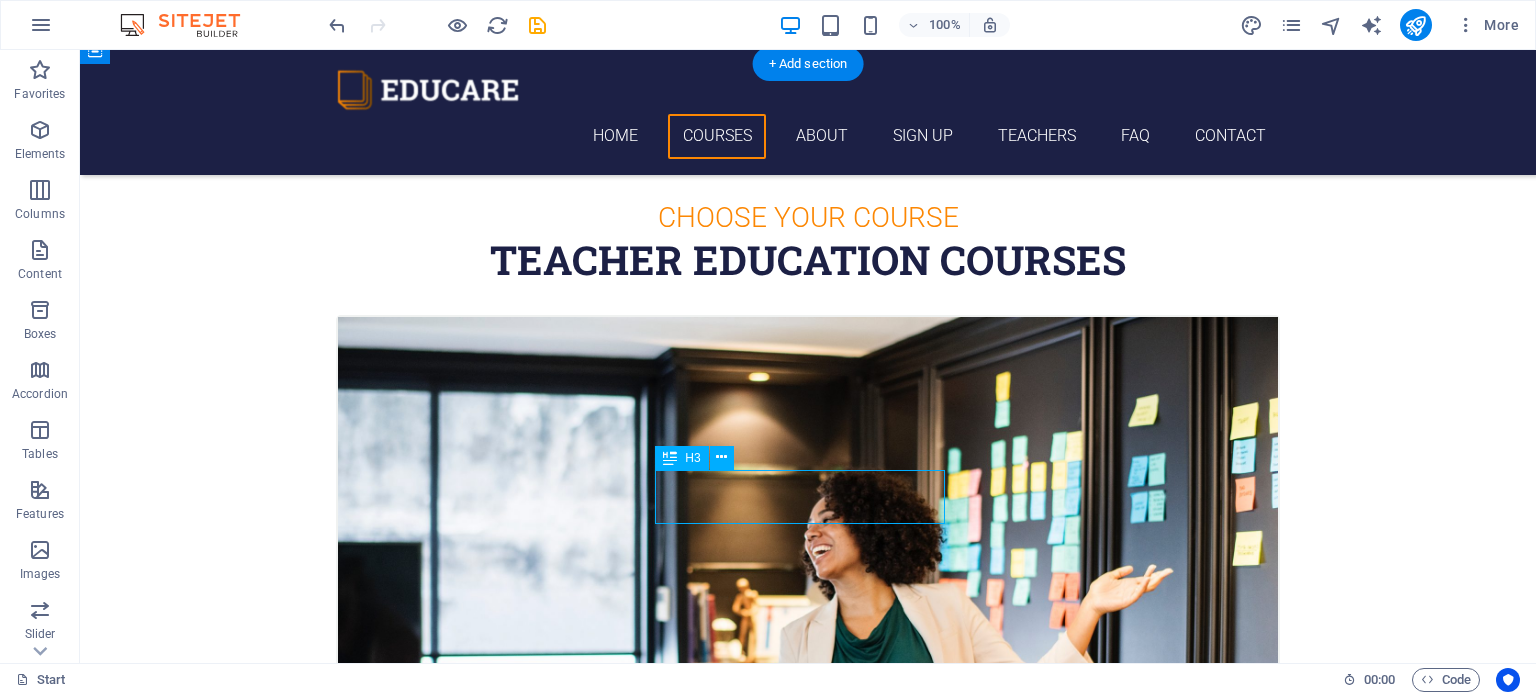 click on "Swedish" at bounding box center (808, 1773) 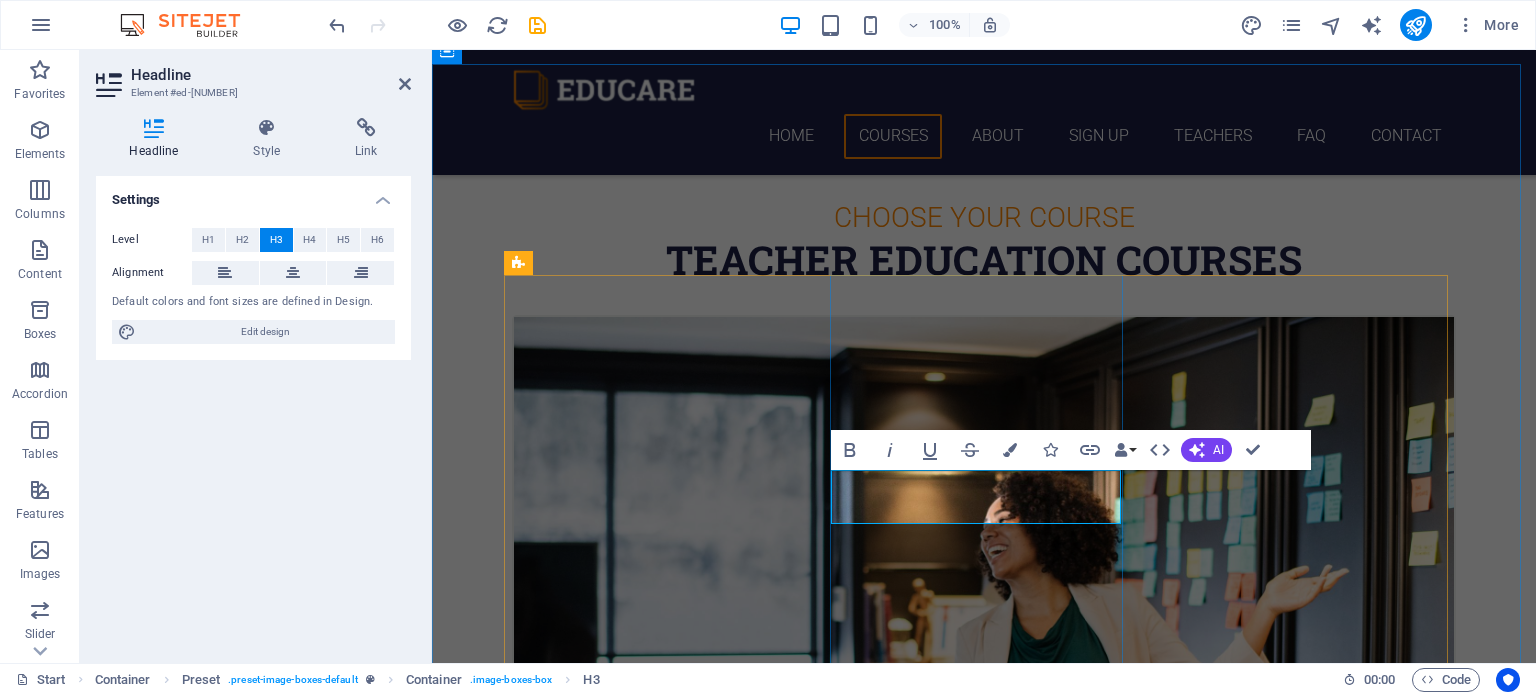 type 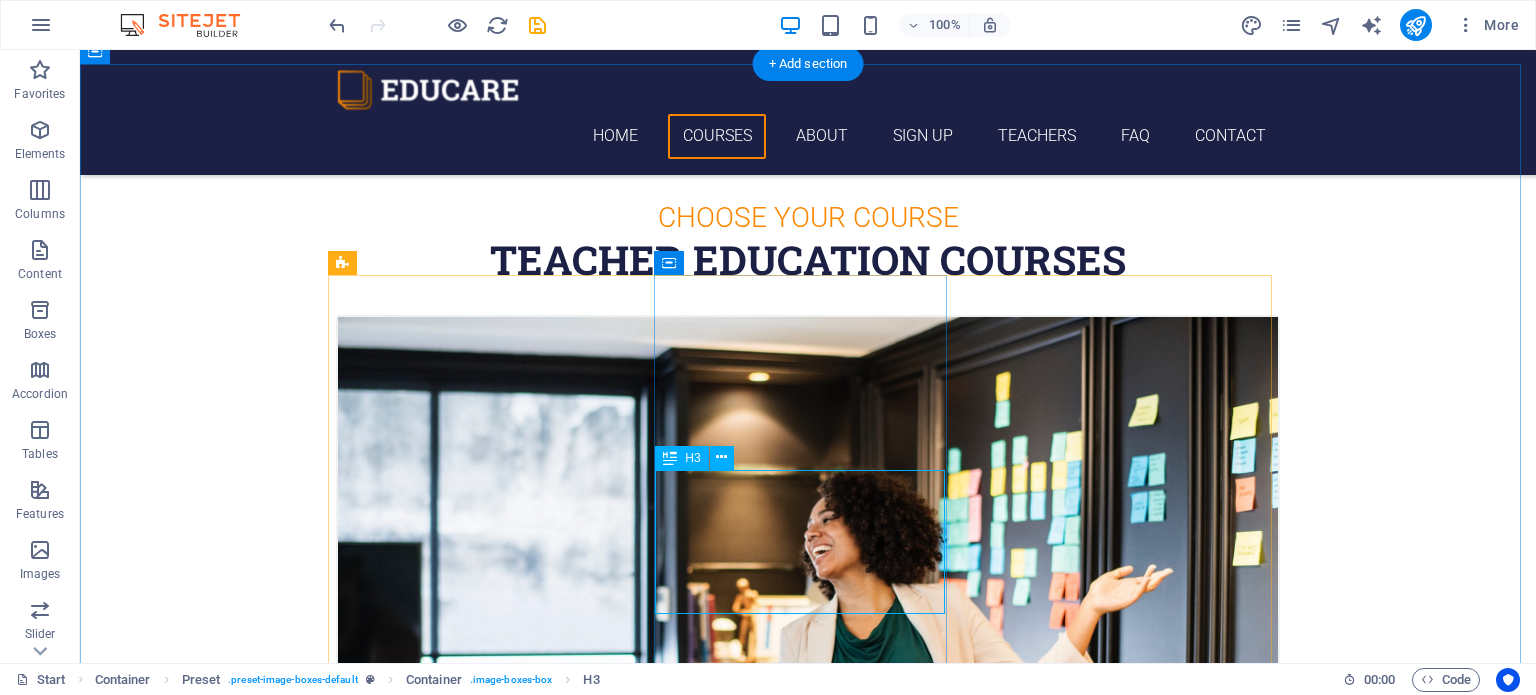 click on "DIPLOMA EARLY CHILDHOOD TEACHER EDUCATION" at bounding box center [808, 1773] 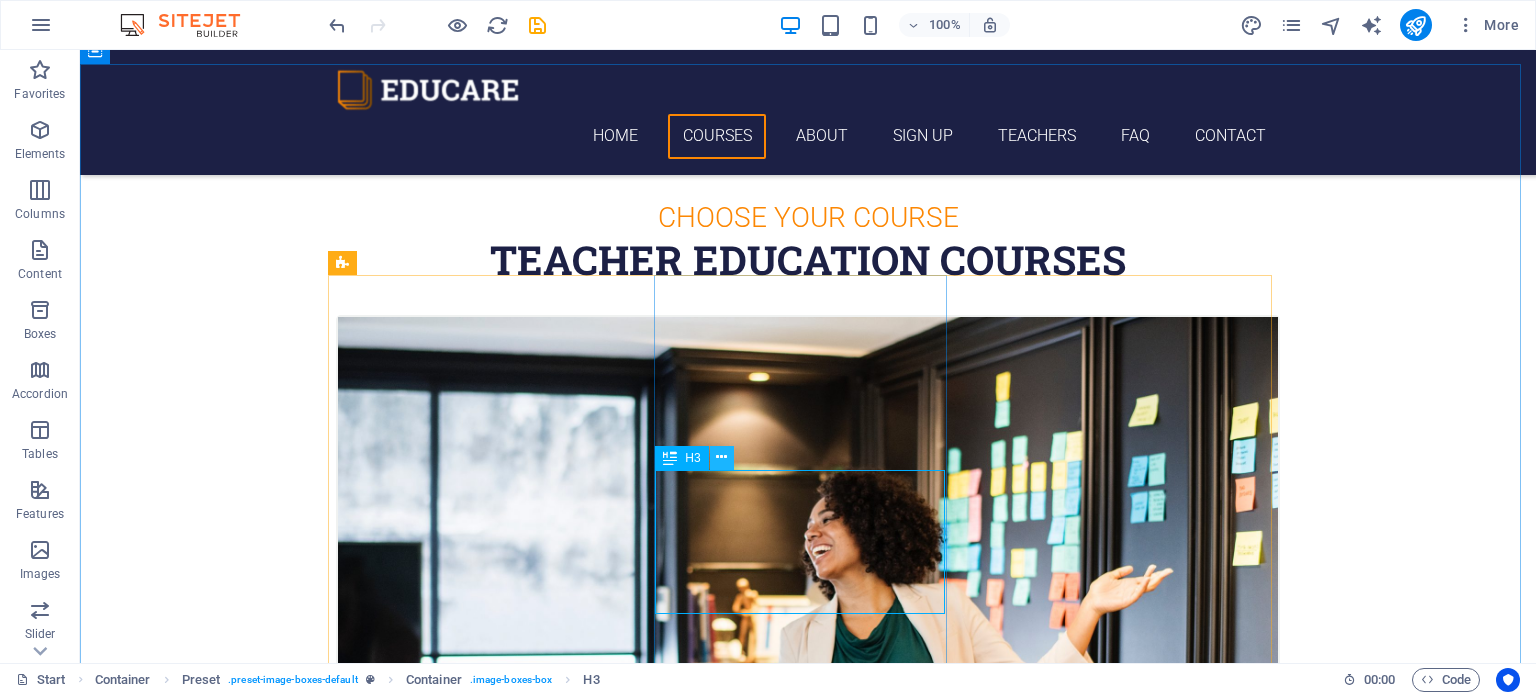 click at bounding box center [721, 457] 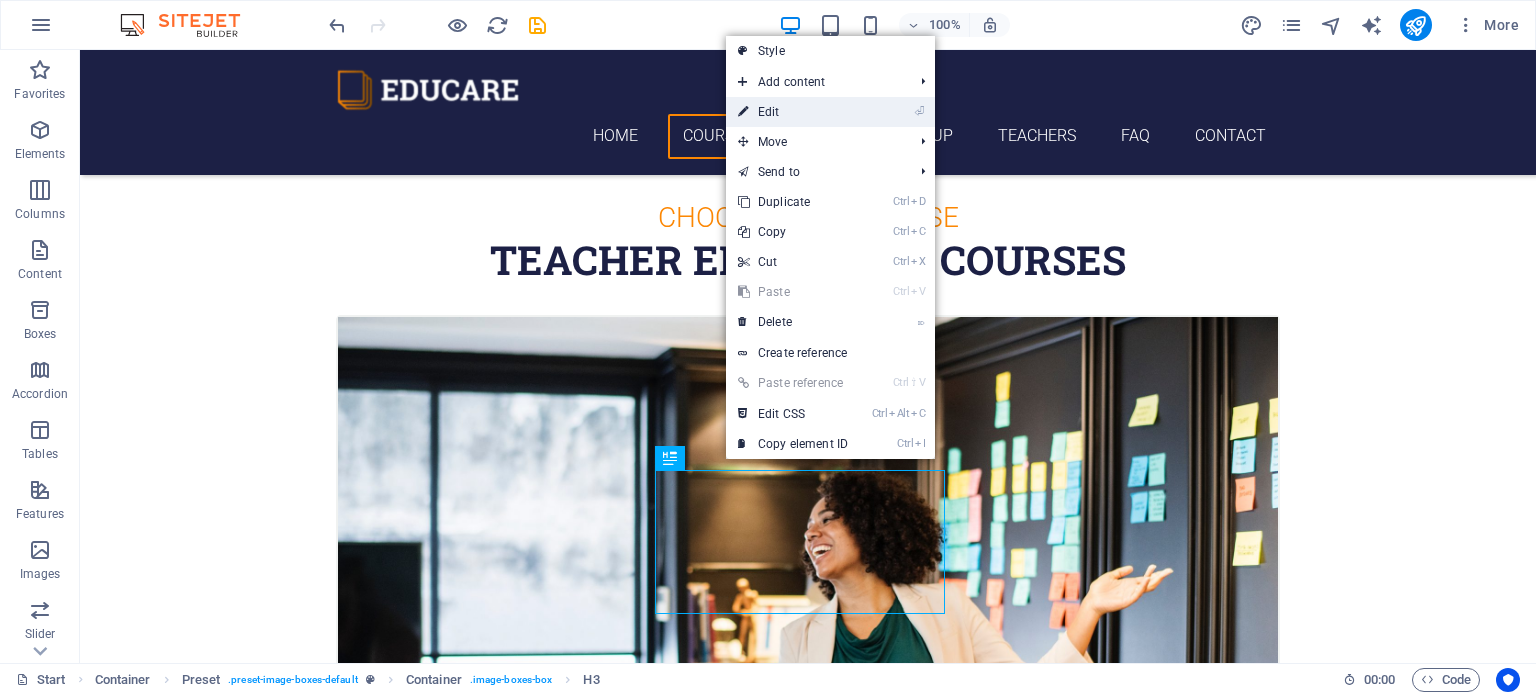 click on "⏎  Edit" at bounding box center [793, 112] 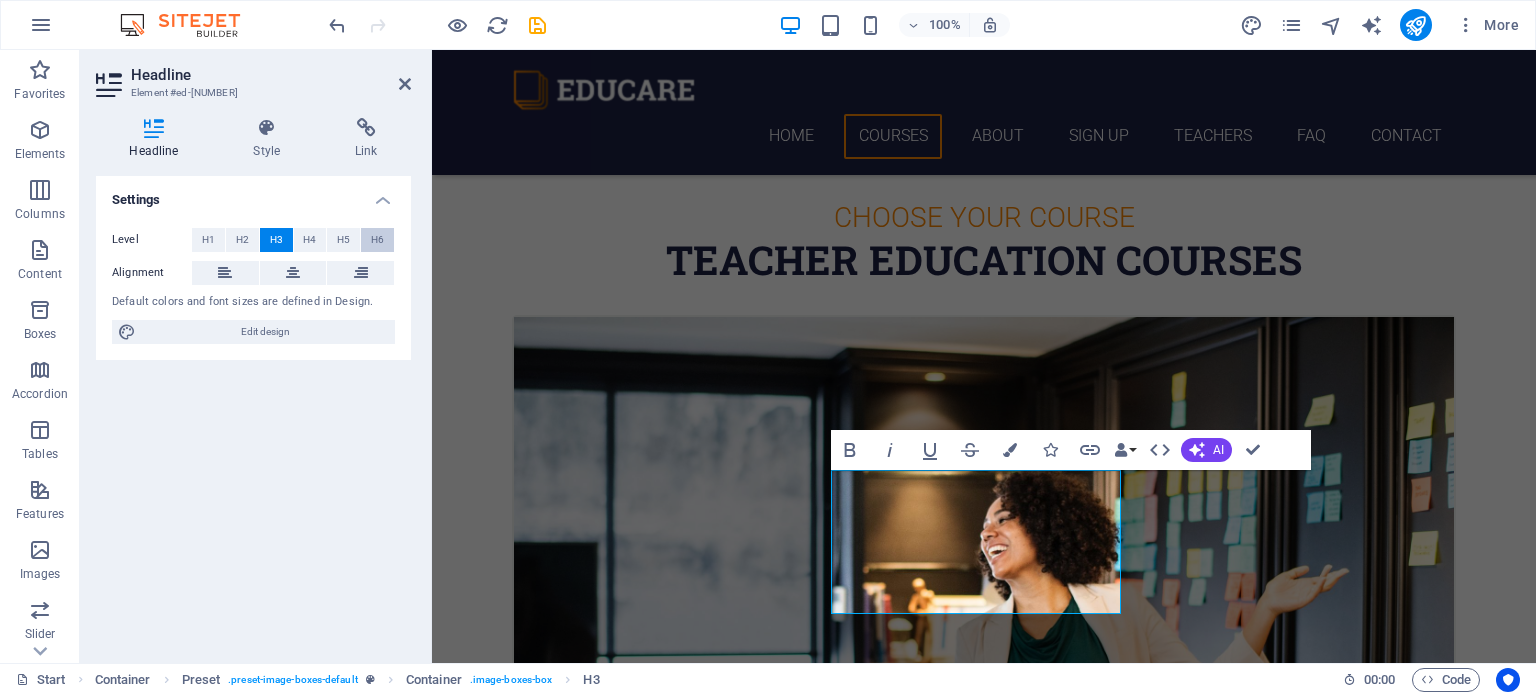 click on "H6" at bounding box center (377, 240) 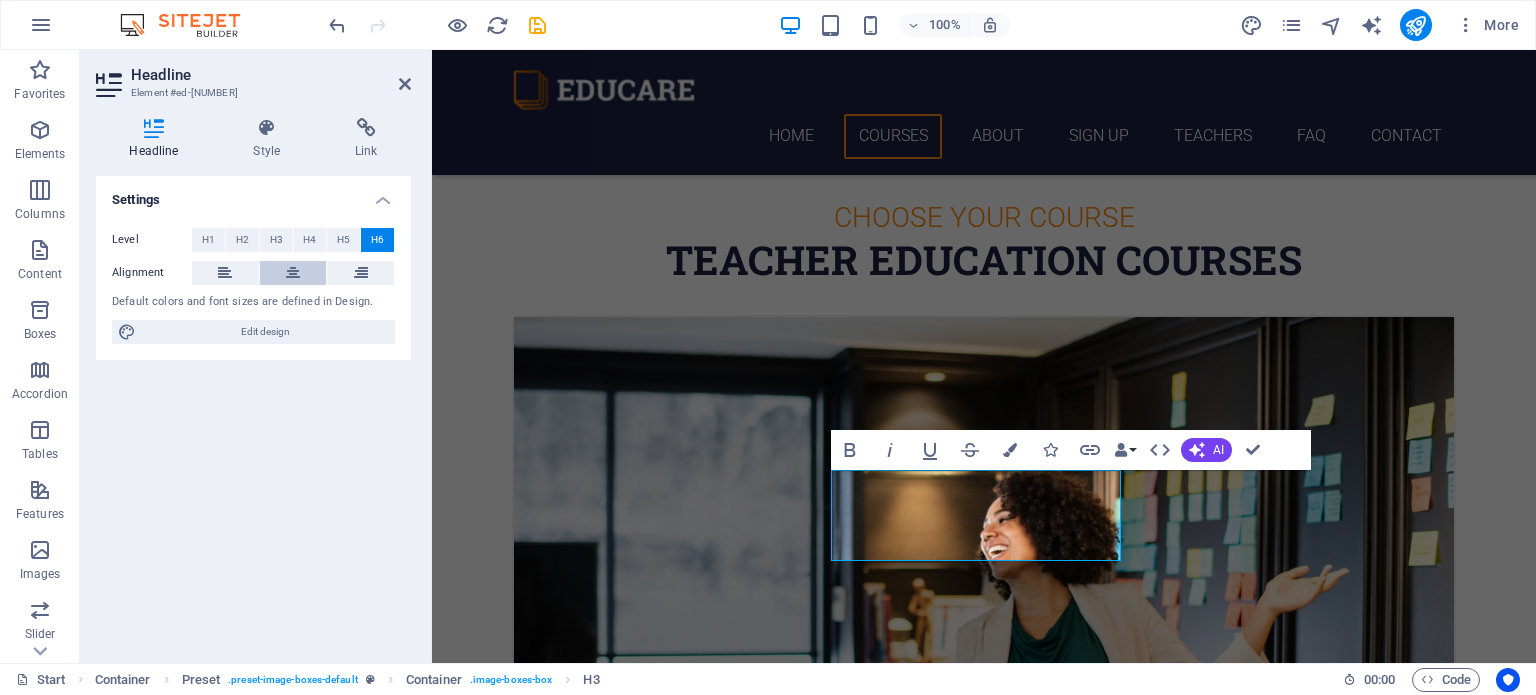 click at bounding box center (293, 273) 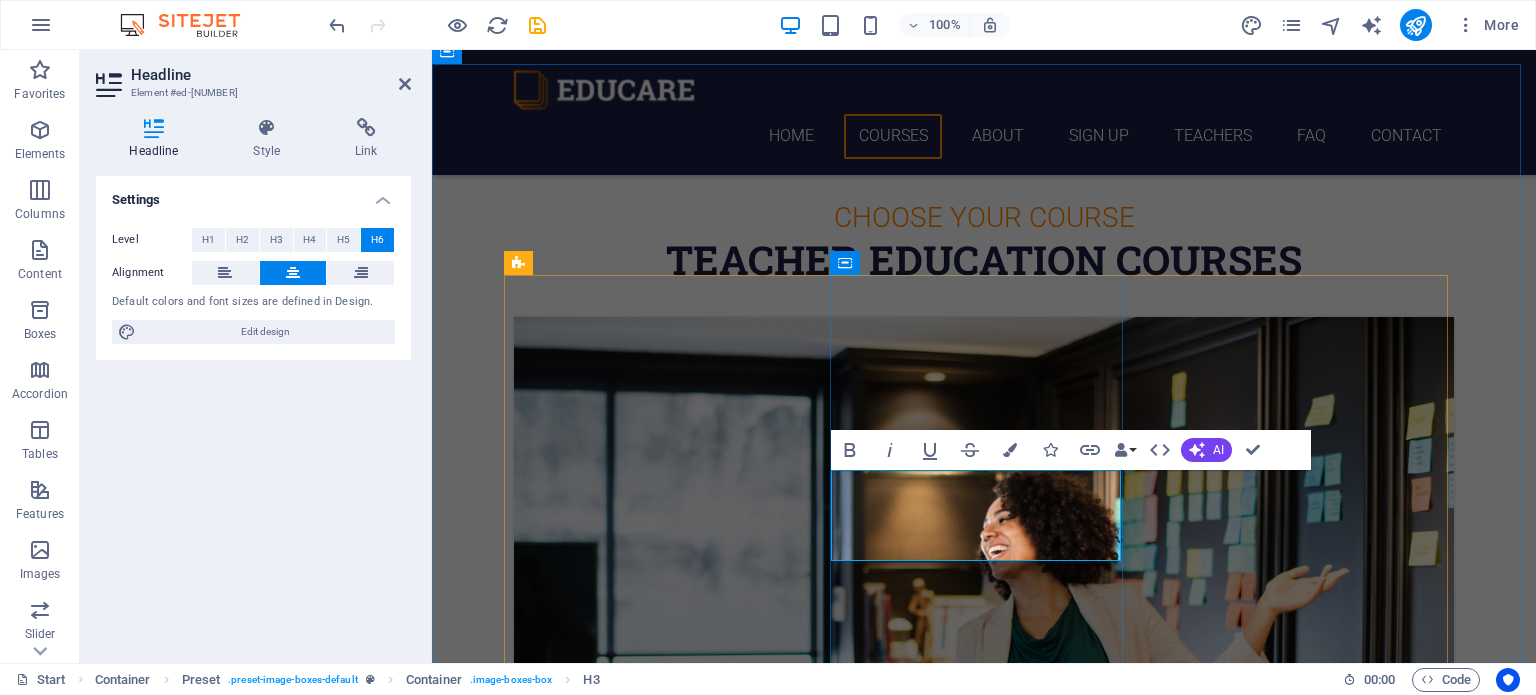 click on "DIPLOMA EARLY CHILDHOOD TEACHER EDUCATION" at bounding box center [984, 1781] 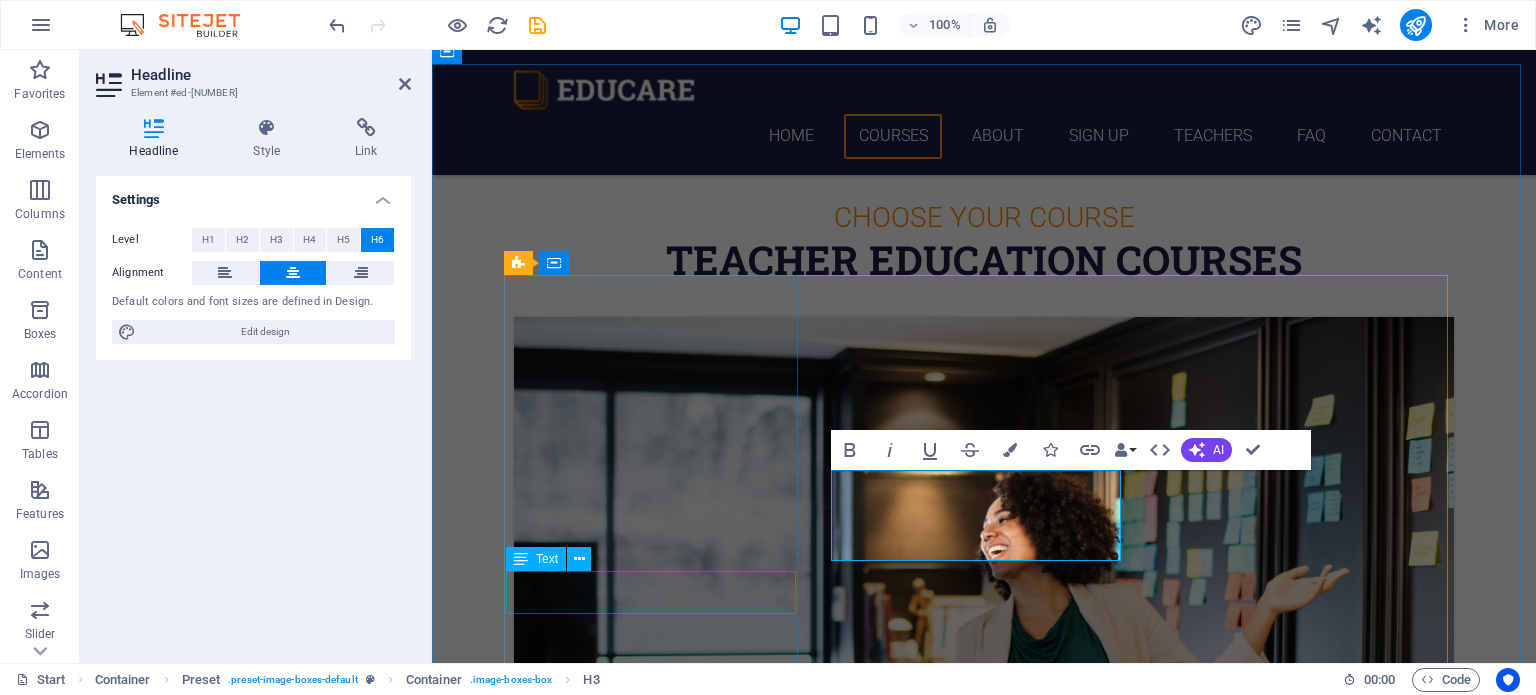 click on "12. September 2019  08:00 am - 04:00 pm" at bounding box center (984, 1021) 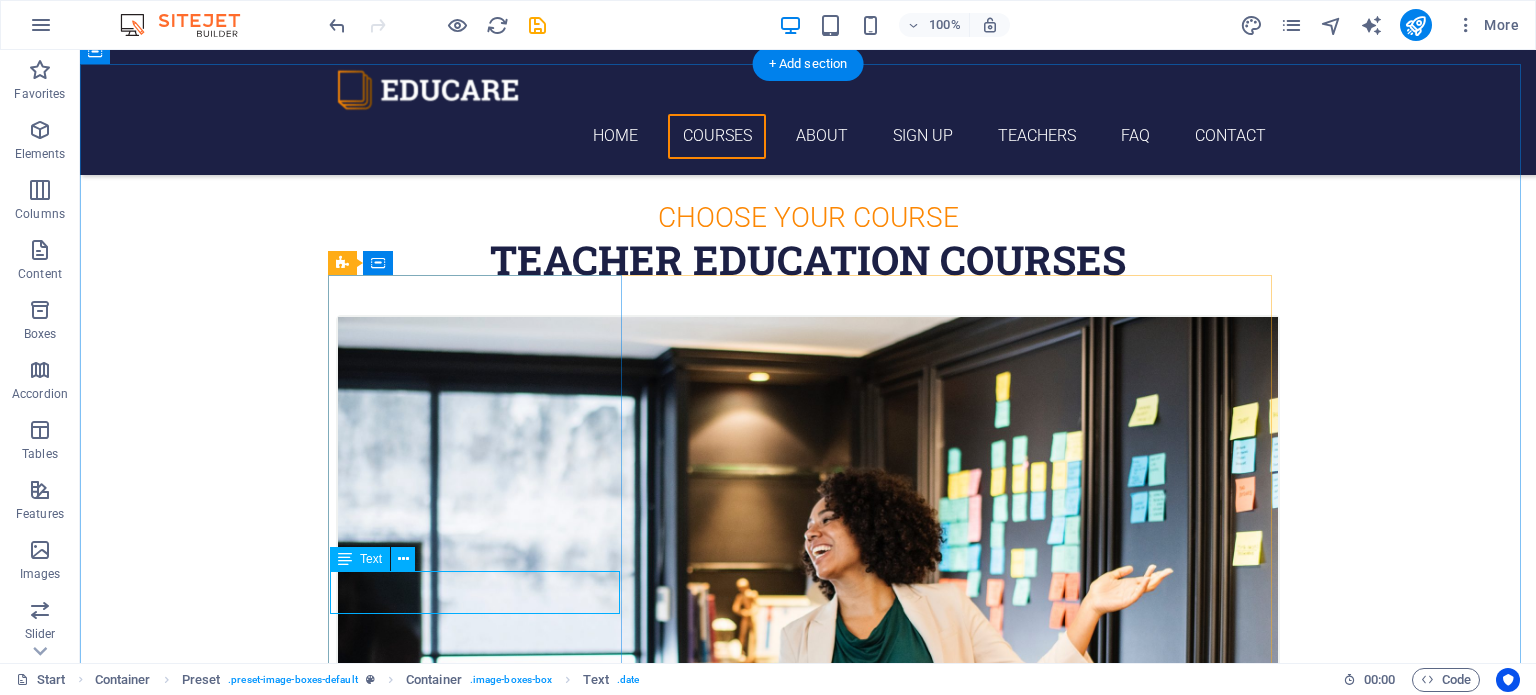 click on "12. September 2019  08:00 am - 04:00 pm" at bounding box center [808, 1021] 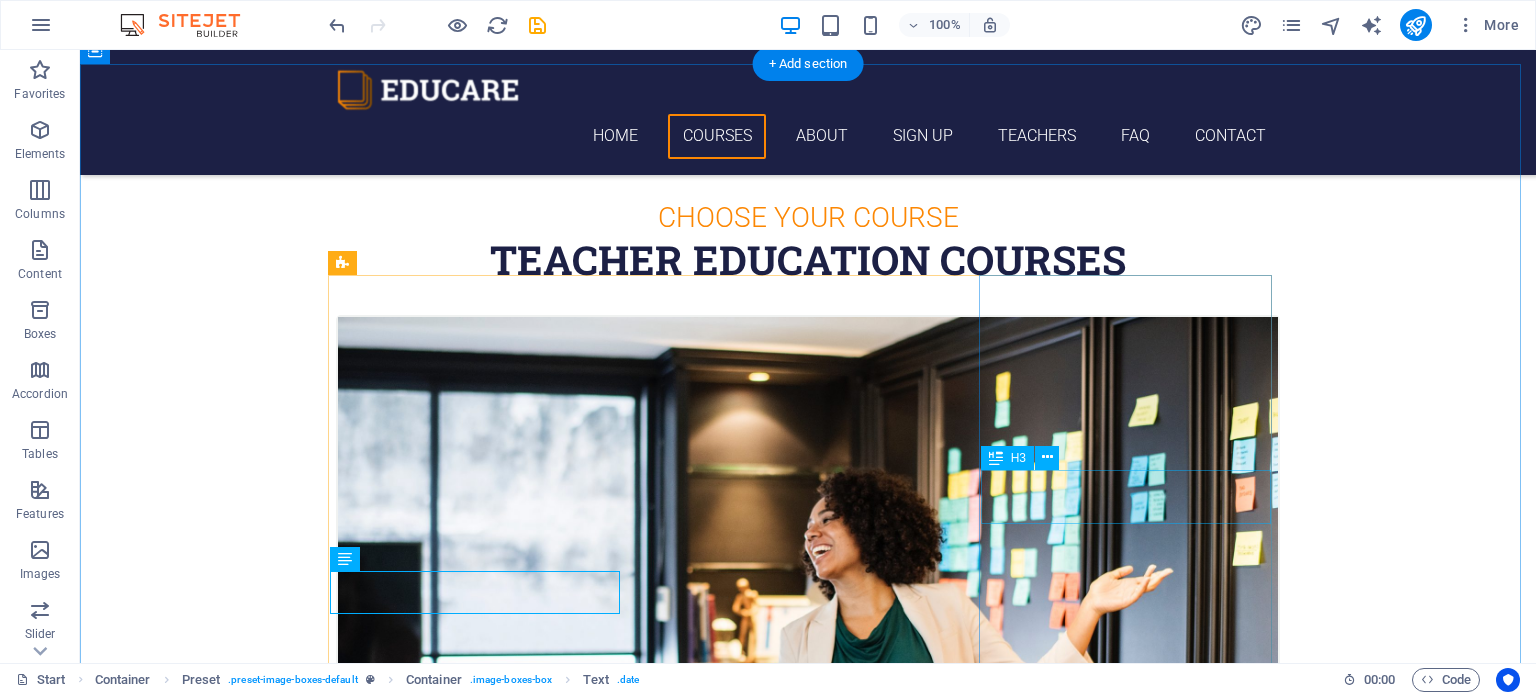 click on "German" at bounding box center [808, 2575] 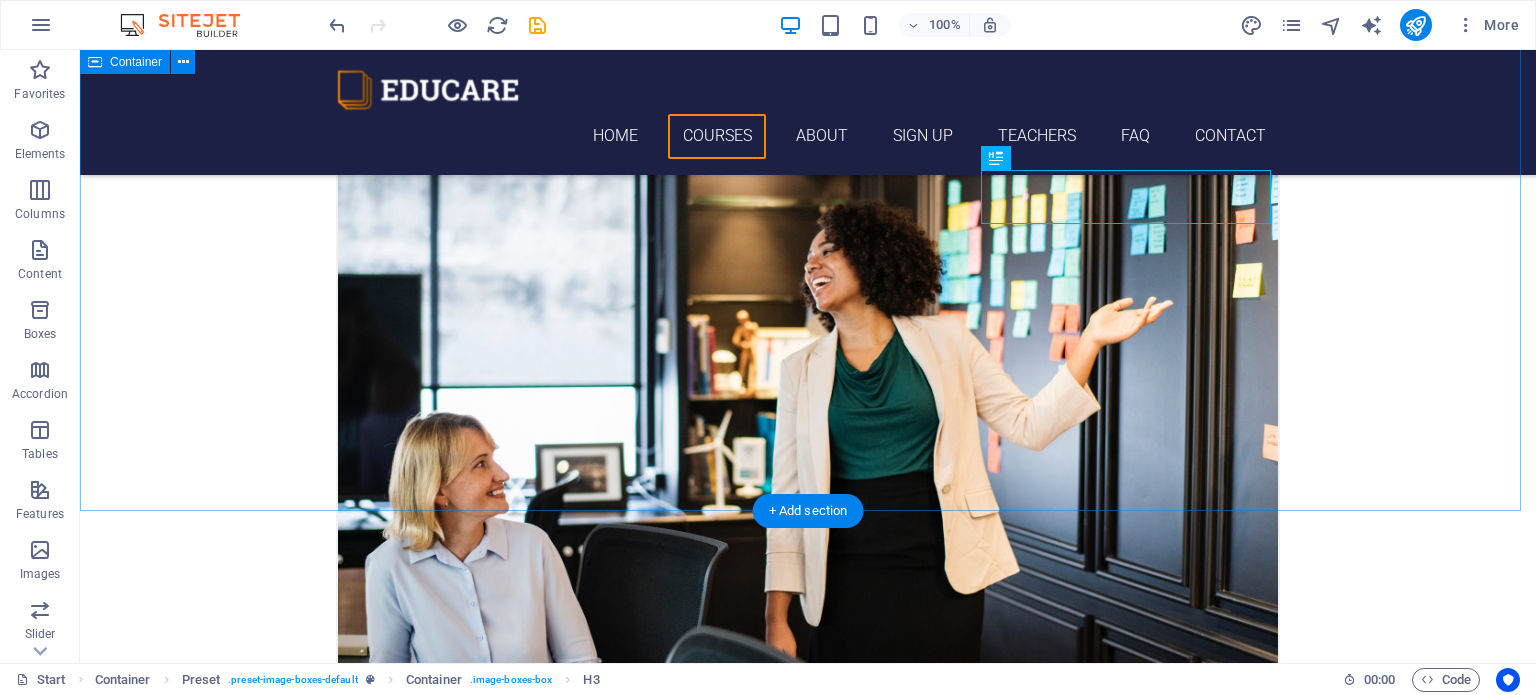scroll, scrollTop: 700, scrollLeft: 0, axis: vertical 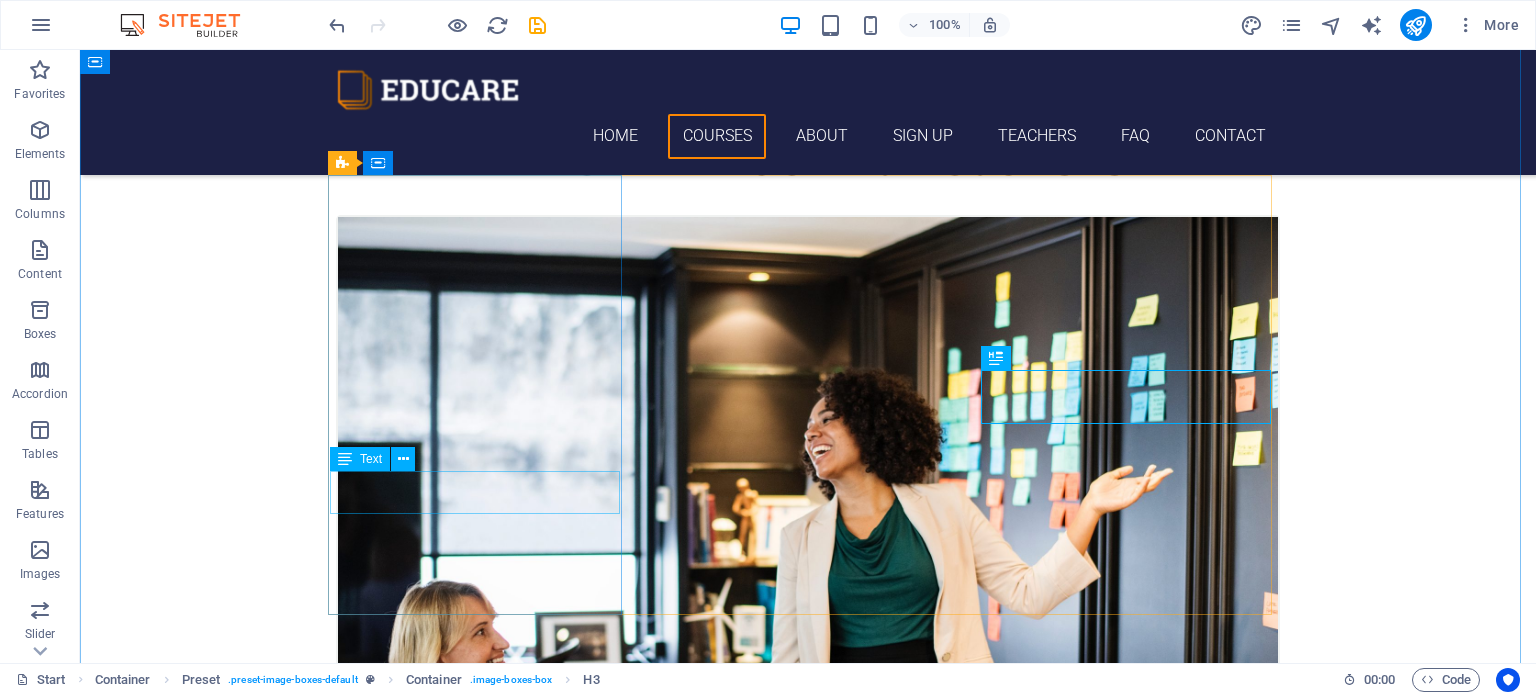 click on "12. September 2019  08:00 am - 04:00 pm" at bounding box center (808, 921) 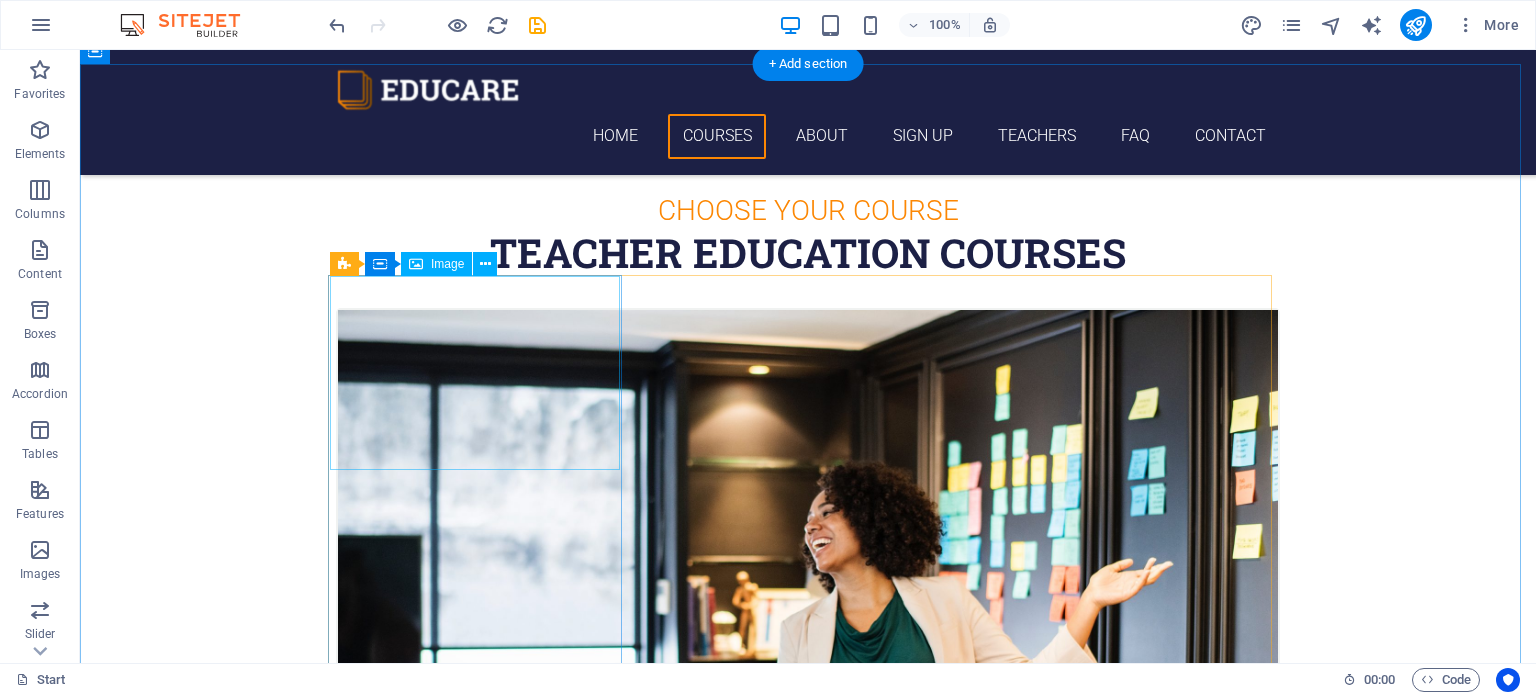 scroll, scrollTop: 600, scrollLeft: 0, axis: vertical 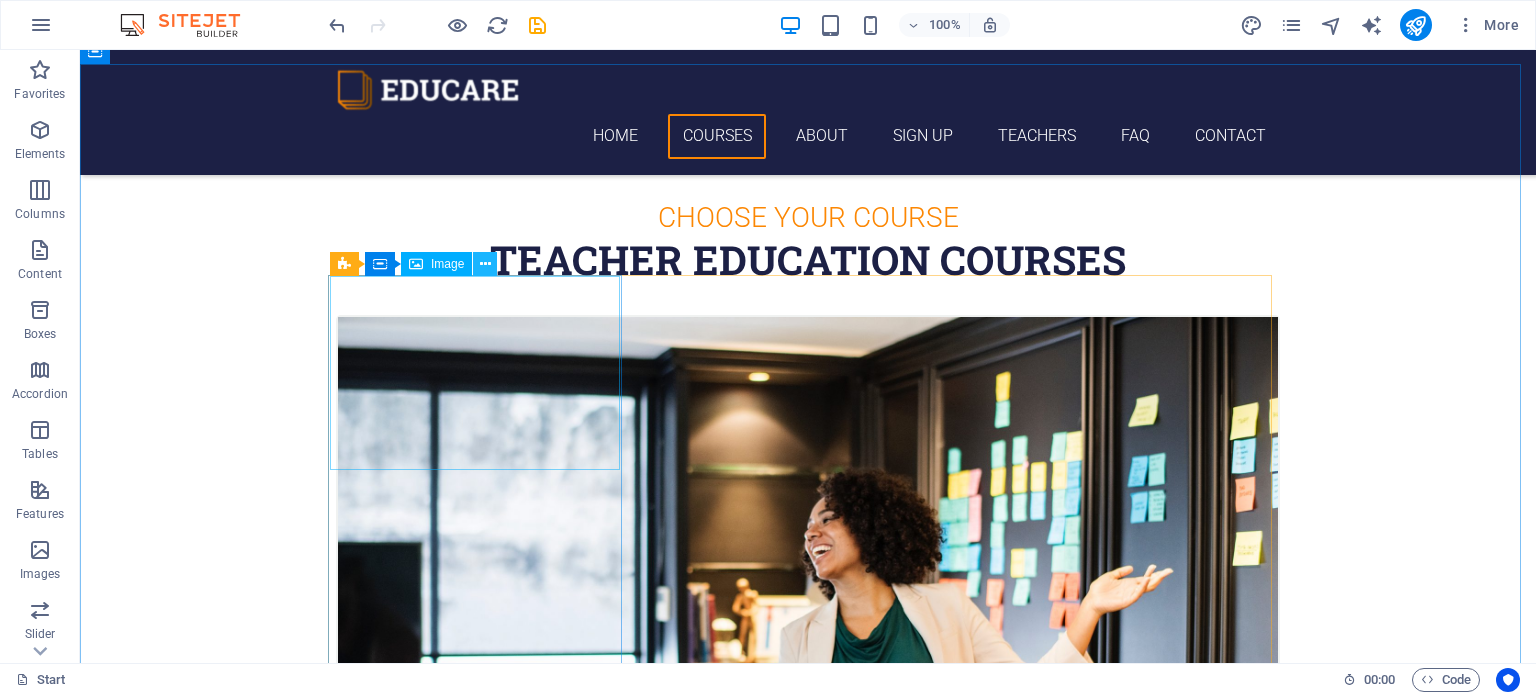 click at bounding box center (485, 264) 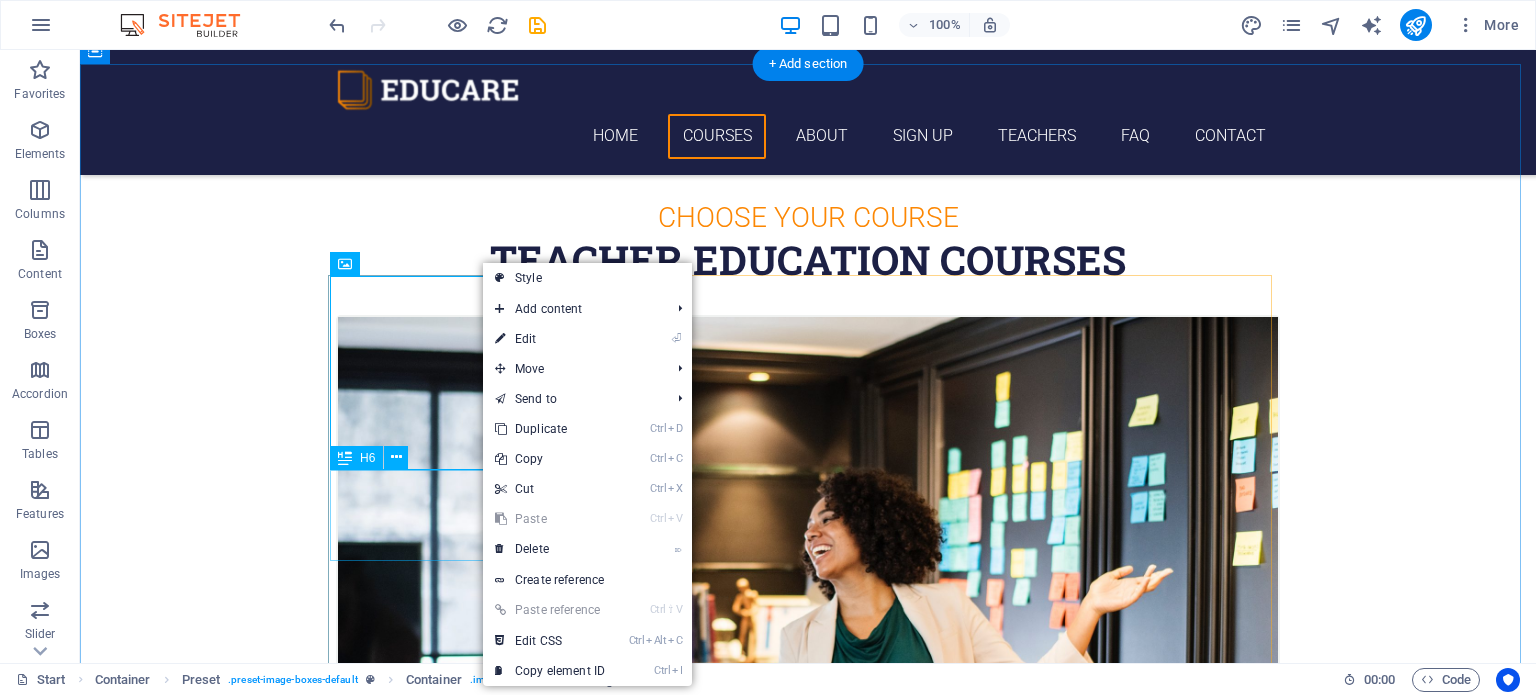 click on "DIPLOMA PRIMARY TEACHER EDUCATION(DPTE)" at bounding box center [808, 967] 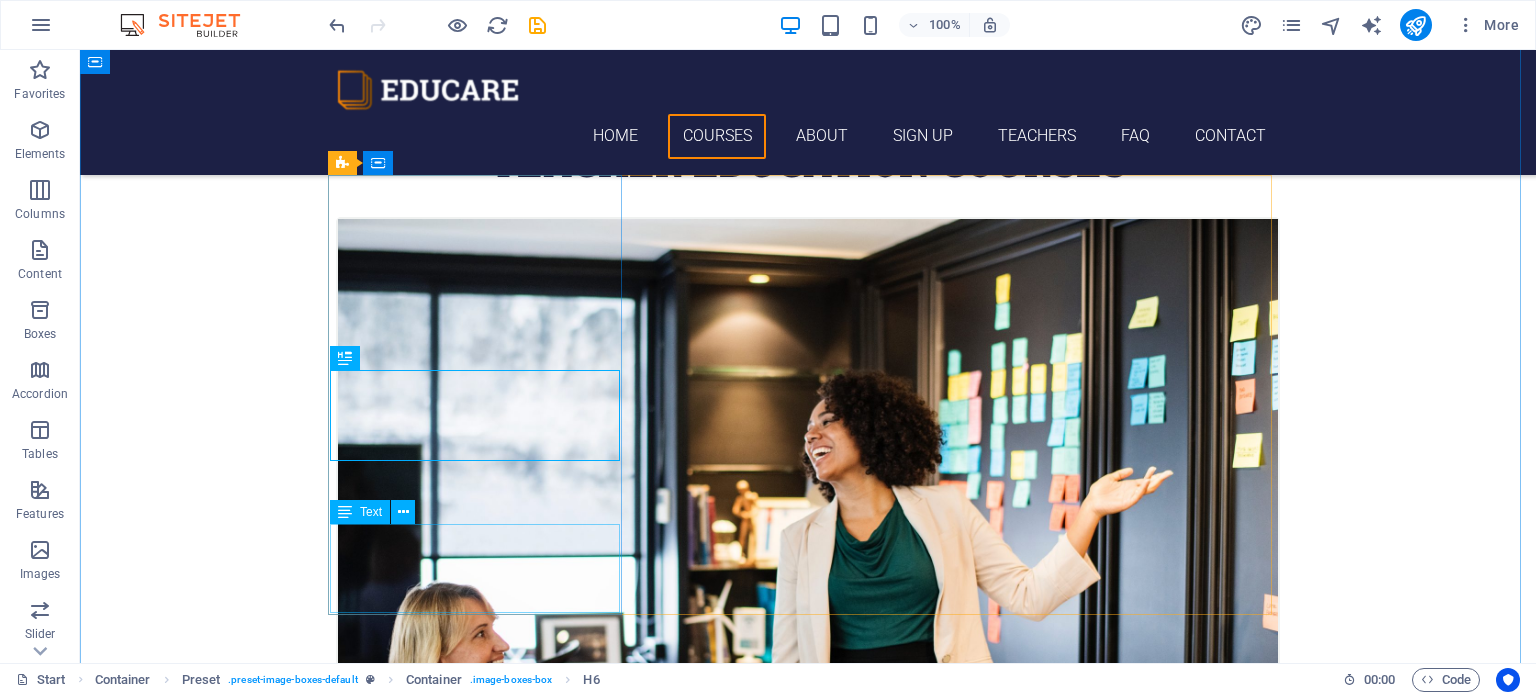 scroll, scrollTop: 700, scrollLeft: 0, axis: vertical 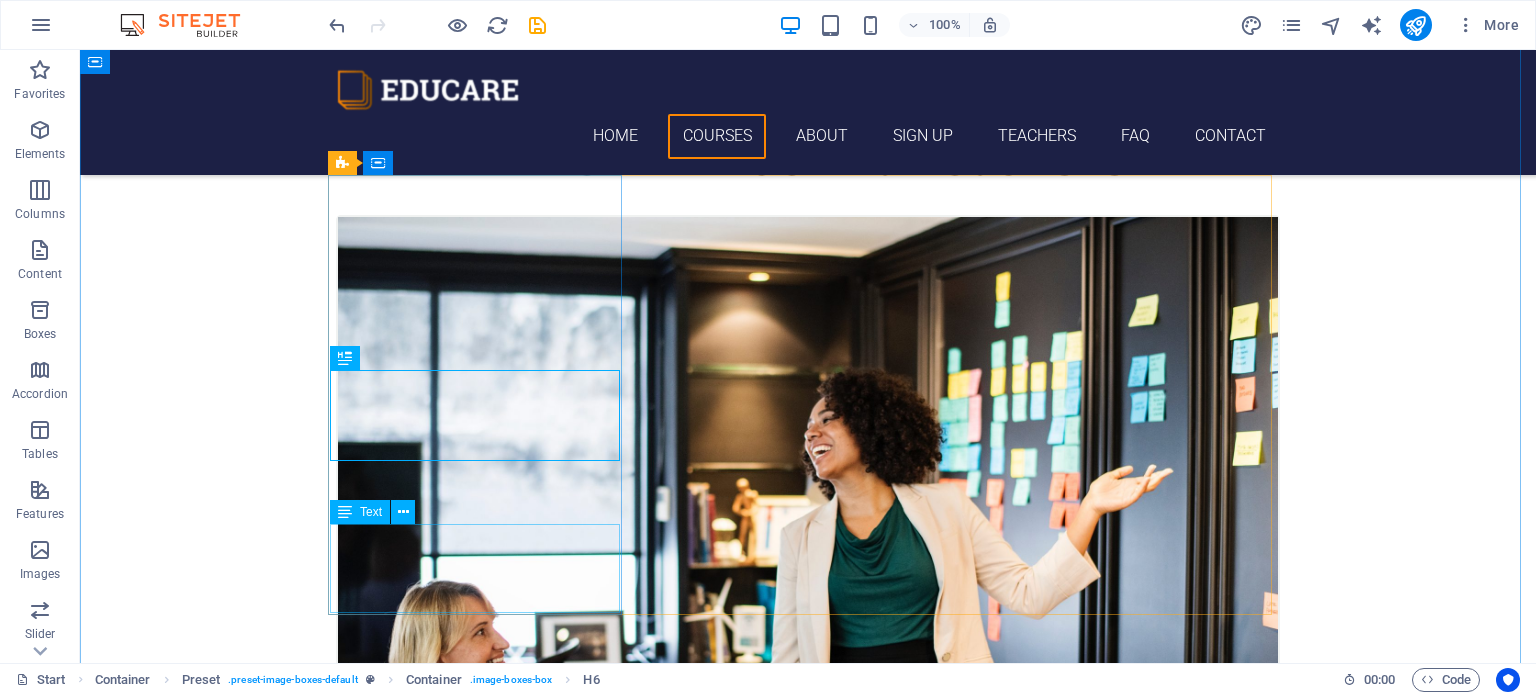 click on "Lorem ipsum dolor sit amet, consectetur adipisicing elit. Veritatis, dolorem!" at bounding box center [808, 977] 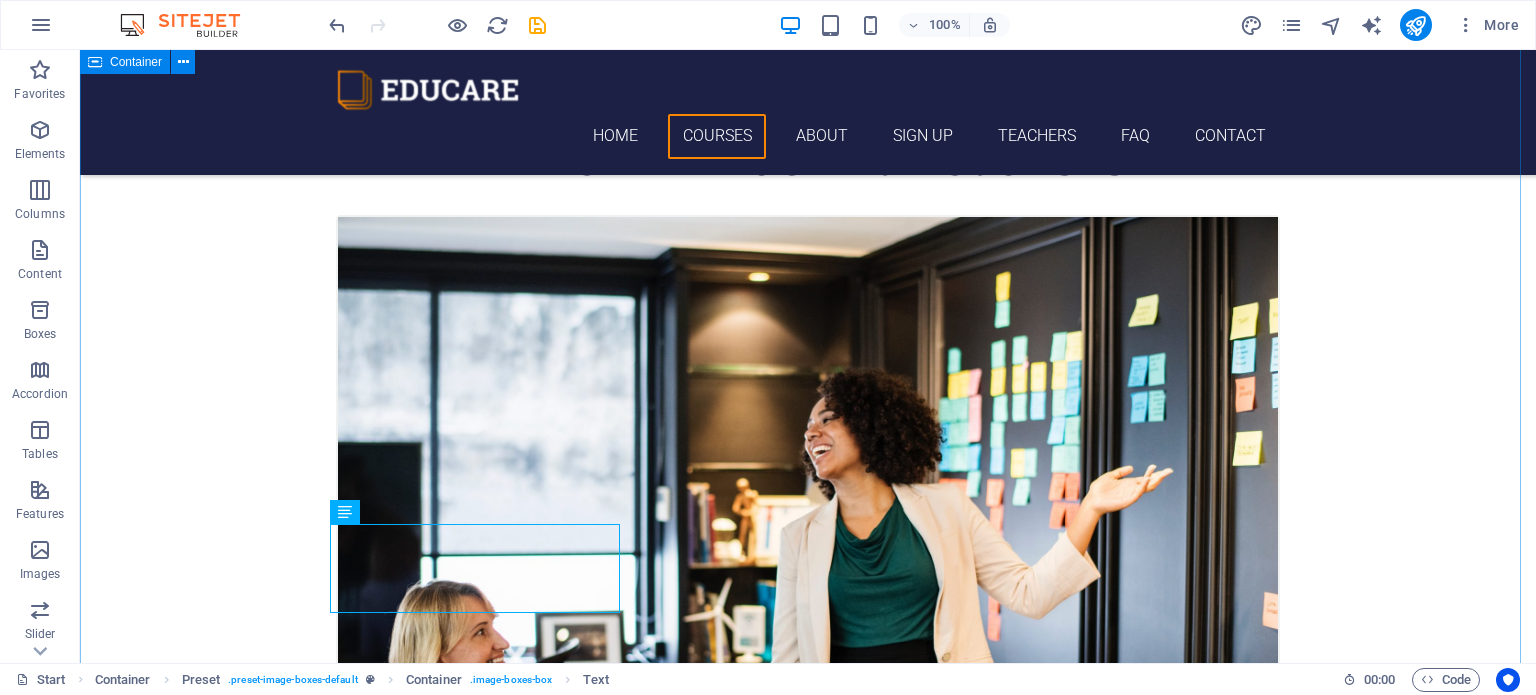 click on "Choose Your Course TEACHER EDUCATION COURSES DIPLOMA PRIMARY TEACHER EDUCATION(DPTE)  12. September 2019  08:00 am - 04:00 pm Lorem ipsum dolor sit amet, consectetur adipisicing elit. Veritatis, dolorem! DIPLOMA EARLY CHILDHOOD TEACHER EDUCATION(DECTE)  12. September 2019  08:00 am - 04:00 pm Lorem ipsum dolor sit amet, consectetur adipisicing elit. Veritatis, dolorem! German  12. September 2019  08:00 am - 04:00 pm Lorem ipsum dolor sit amet, consectetur adipisicing elit. Veritatis, dolorem!" at bounding box center [808, 1356] 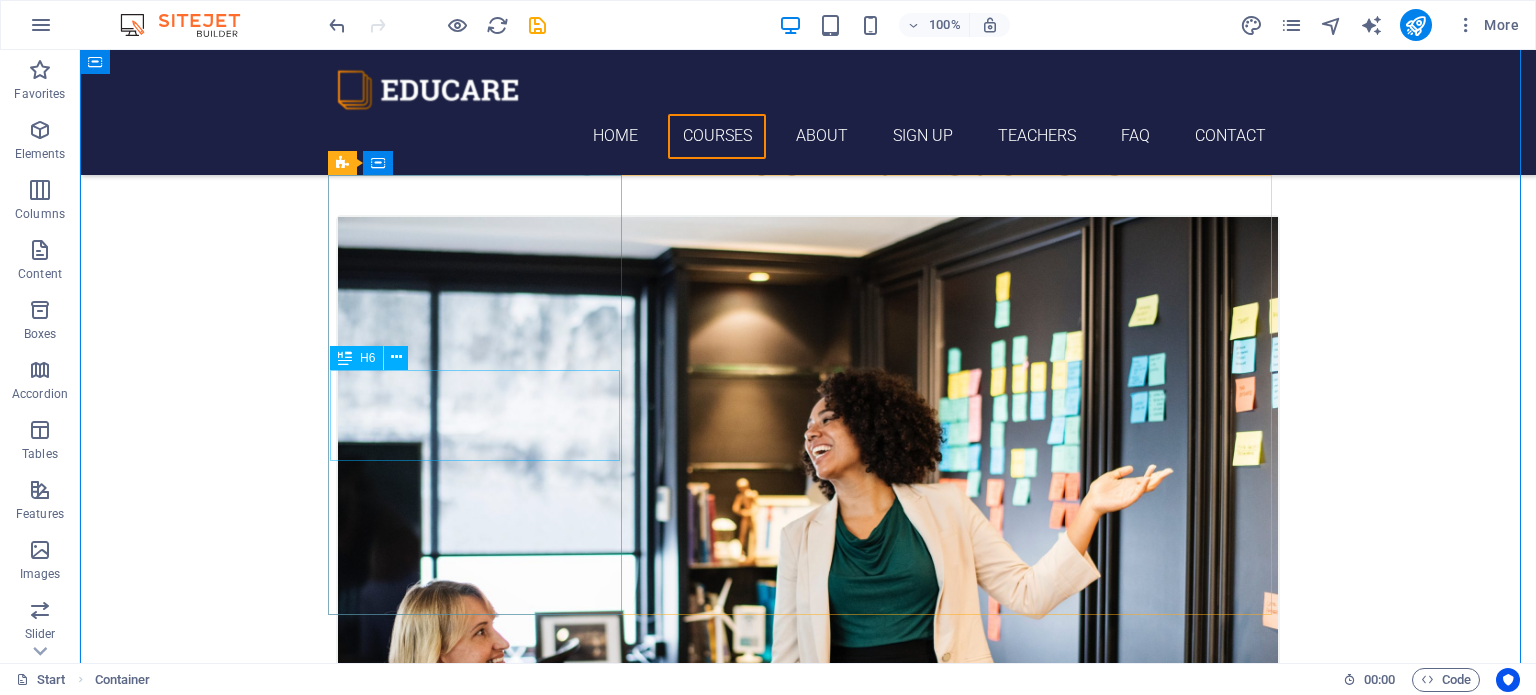 click on "DIPLOMA PRIMARY TEACHER EDUCATION(DPTE)" at bounding box center [808, 867] 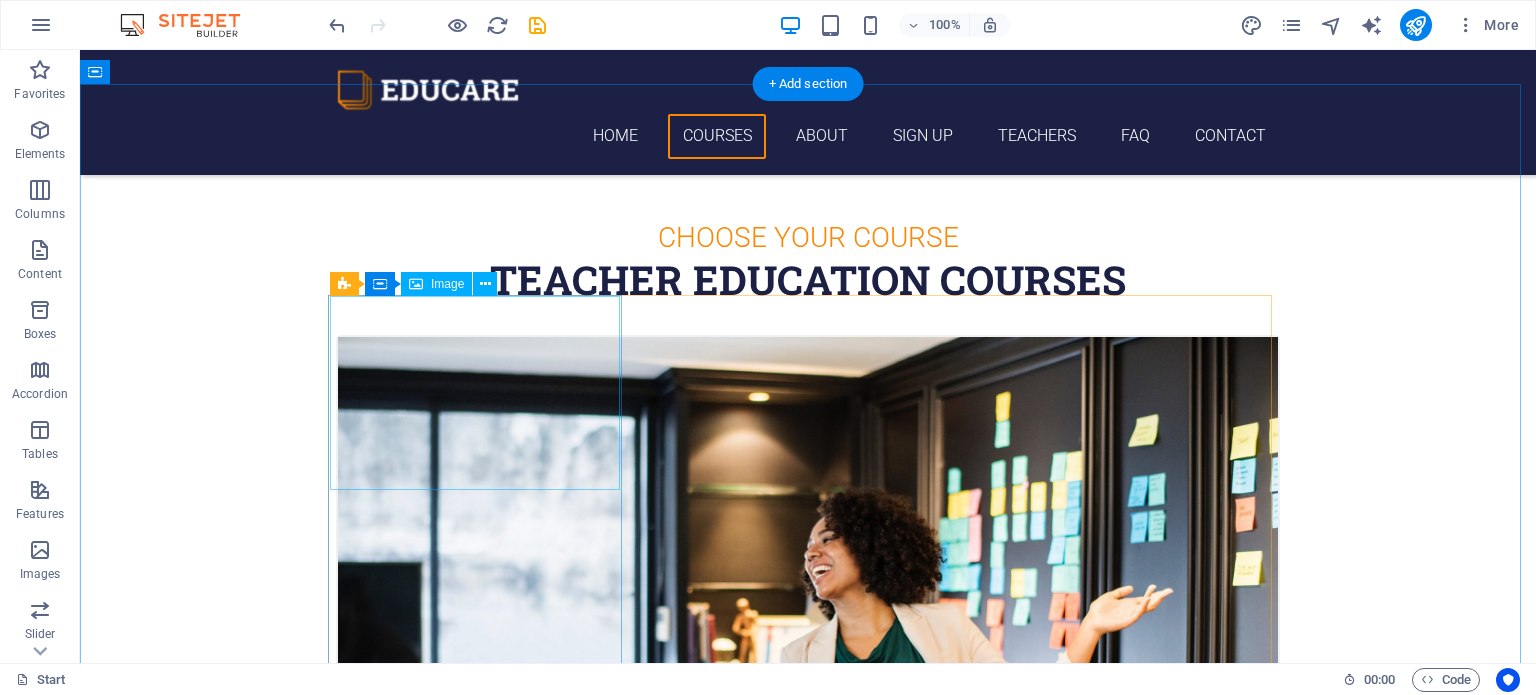 scroll, scrollTop: 600, scrollLeft: 0, axis: vertical 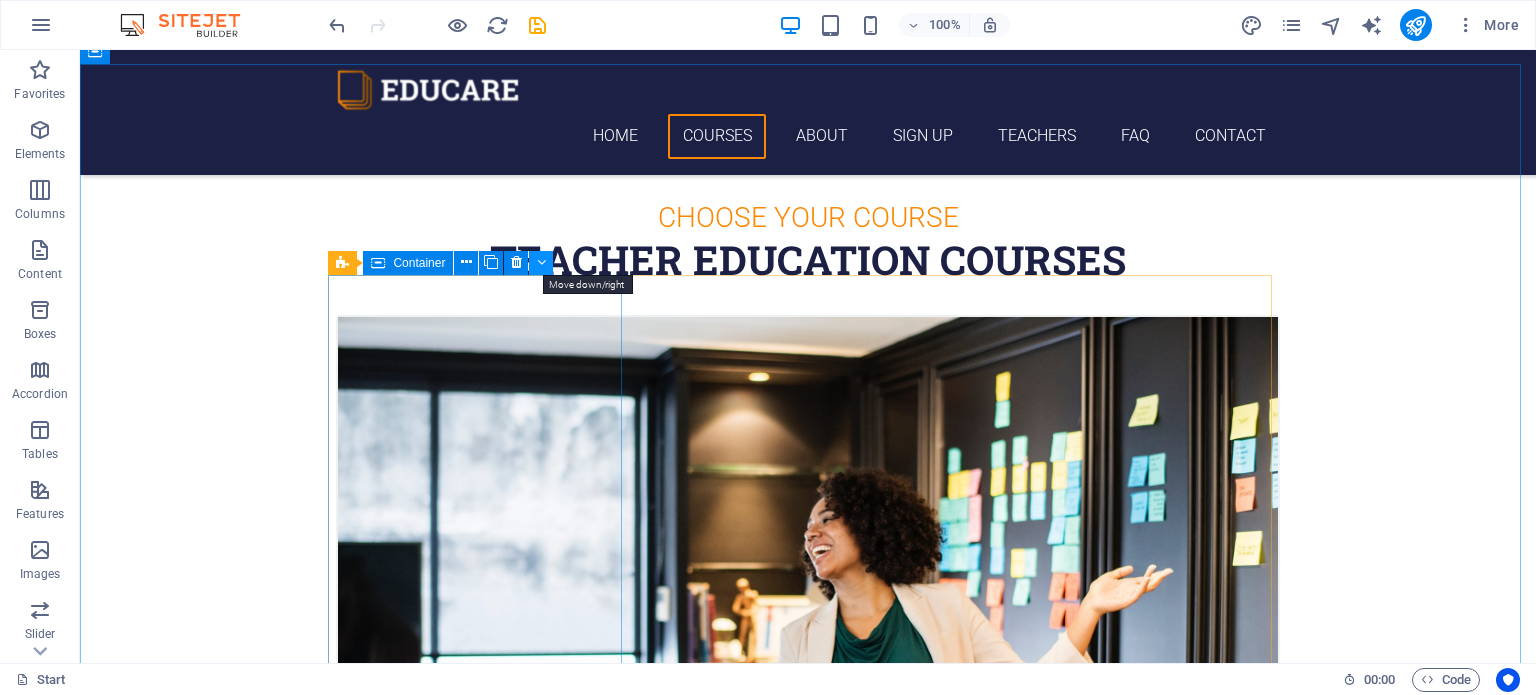 click at bounding box center [541, 262] 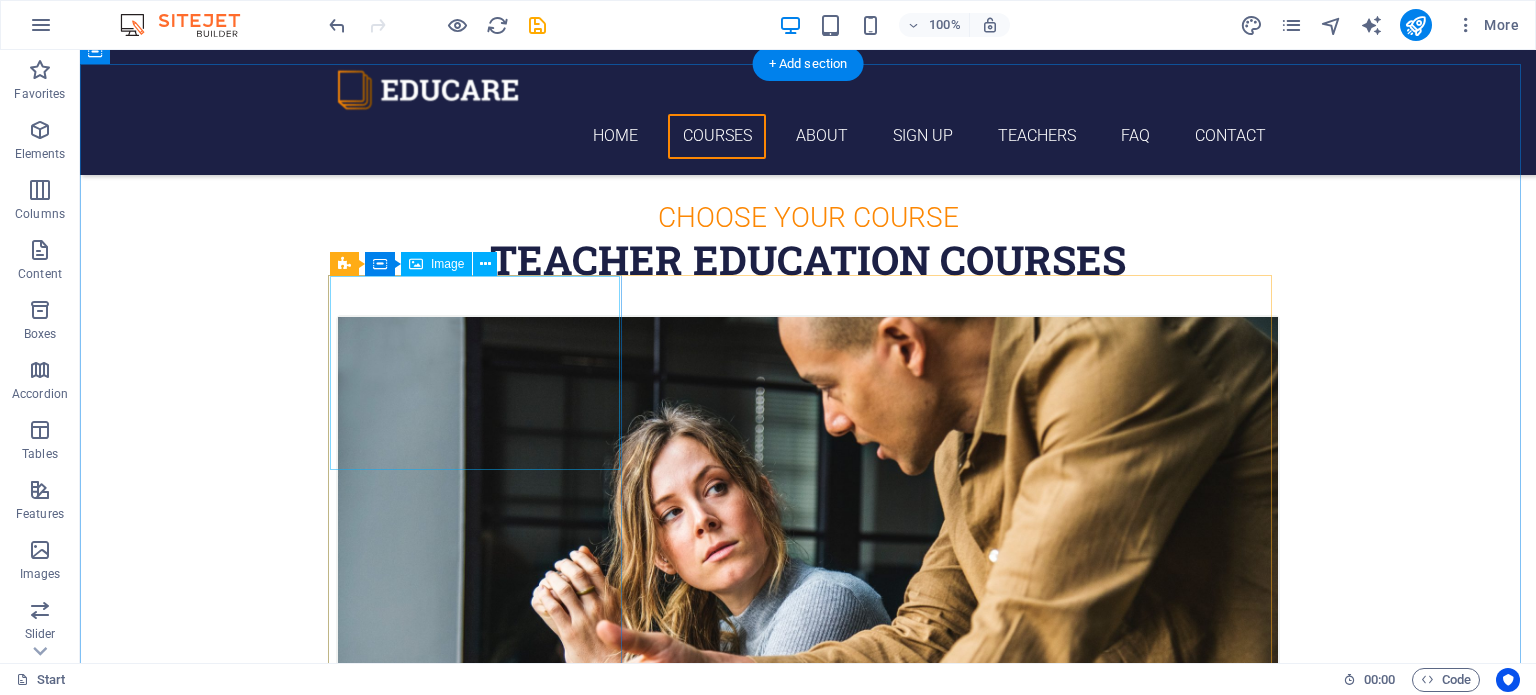 click at bounding box center (808, 630) 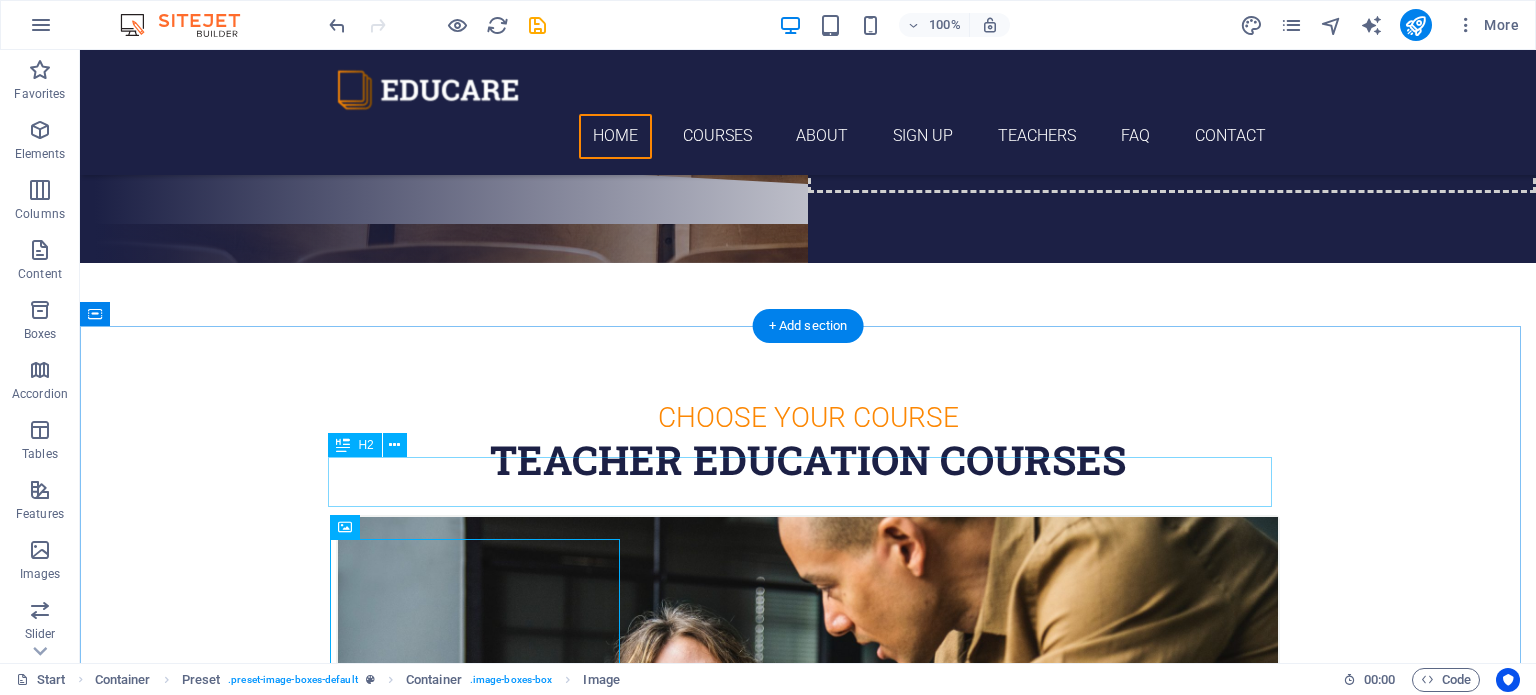 scroll, scrollTop: 0, scrollLeft: 0, axis: both 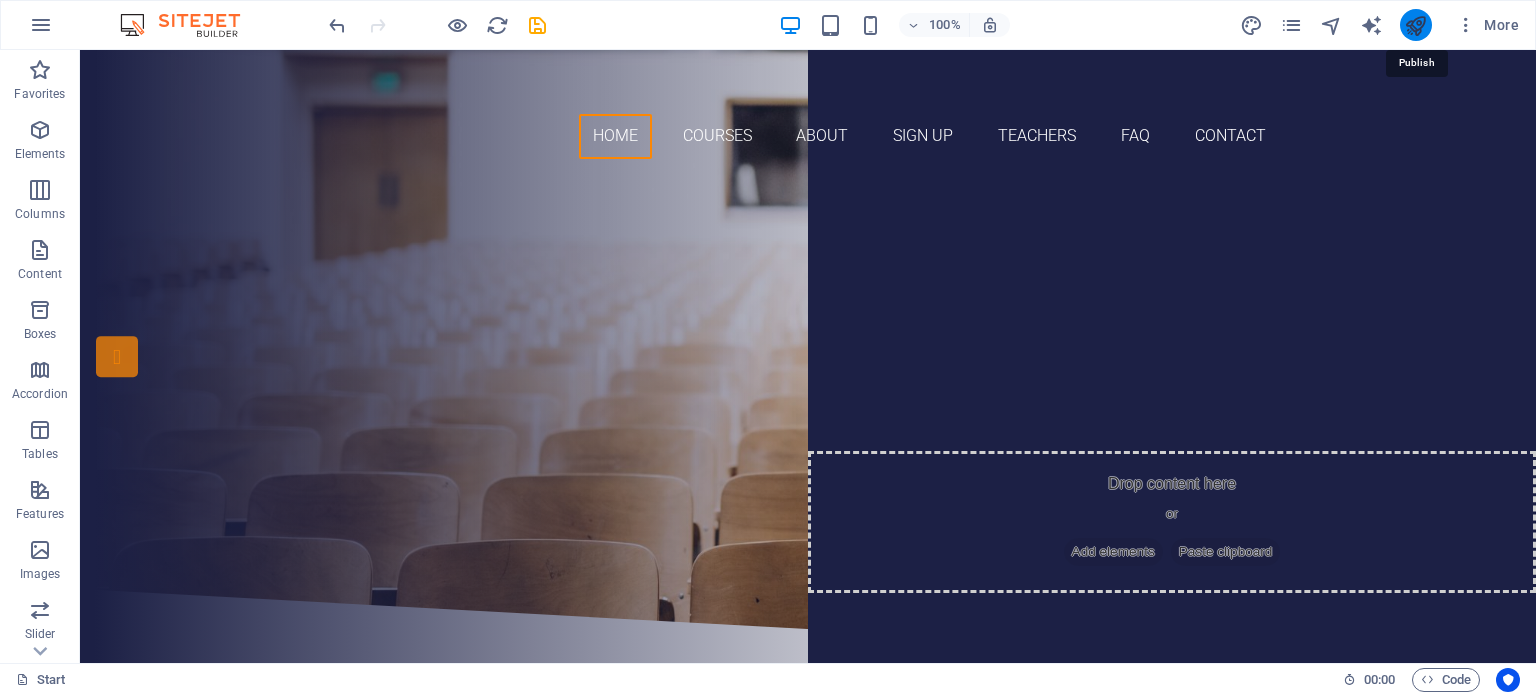 click at bounding box center (1415, 25) 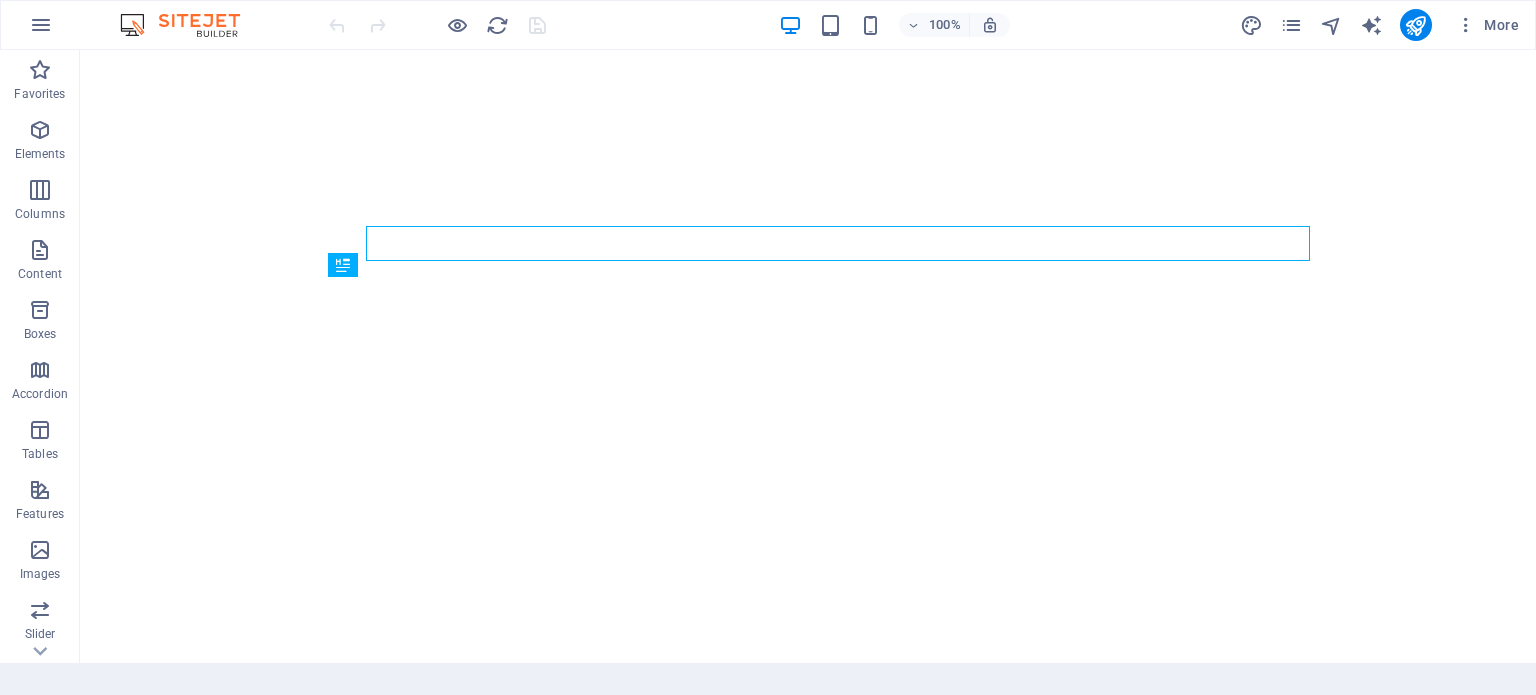 scroll, scrollTop: 0, scrollLeft: 0, axis: both 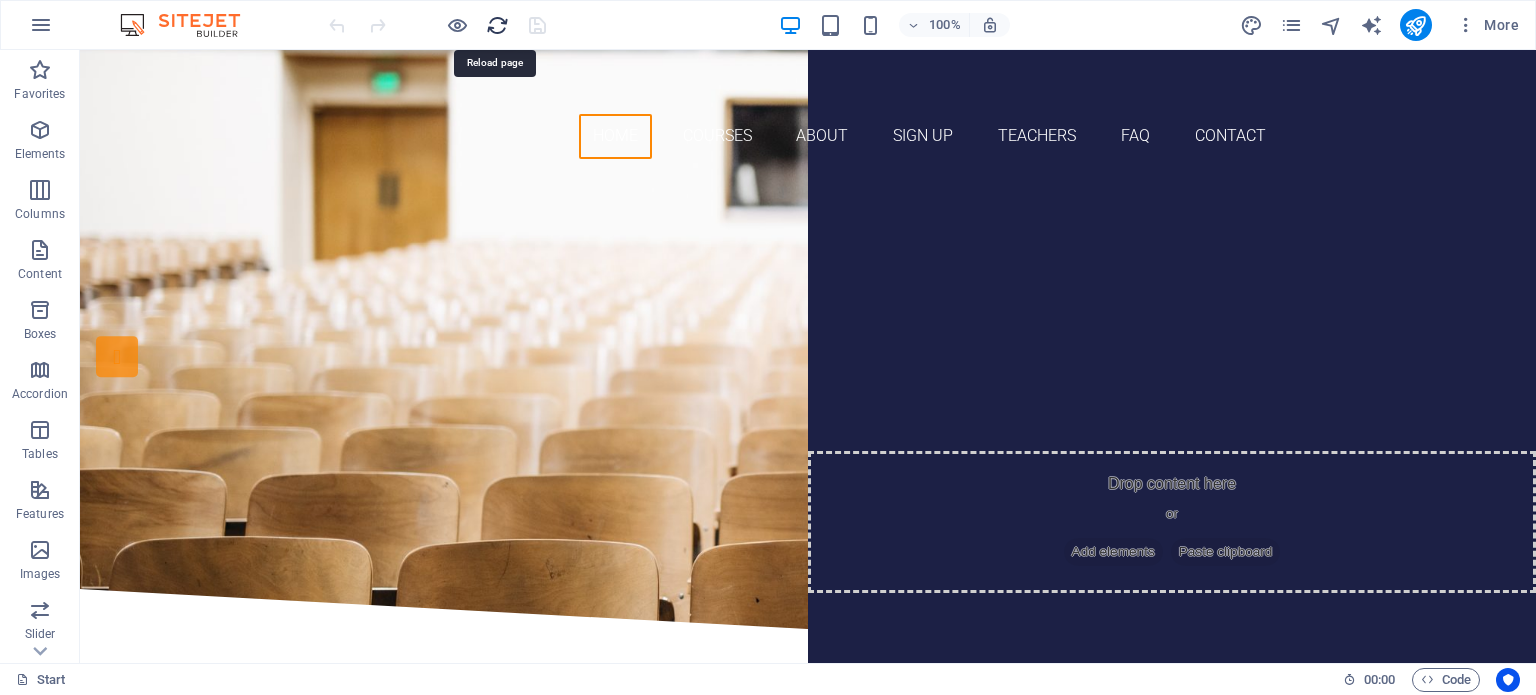 click at bounding box center (497, 25) 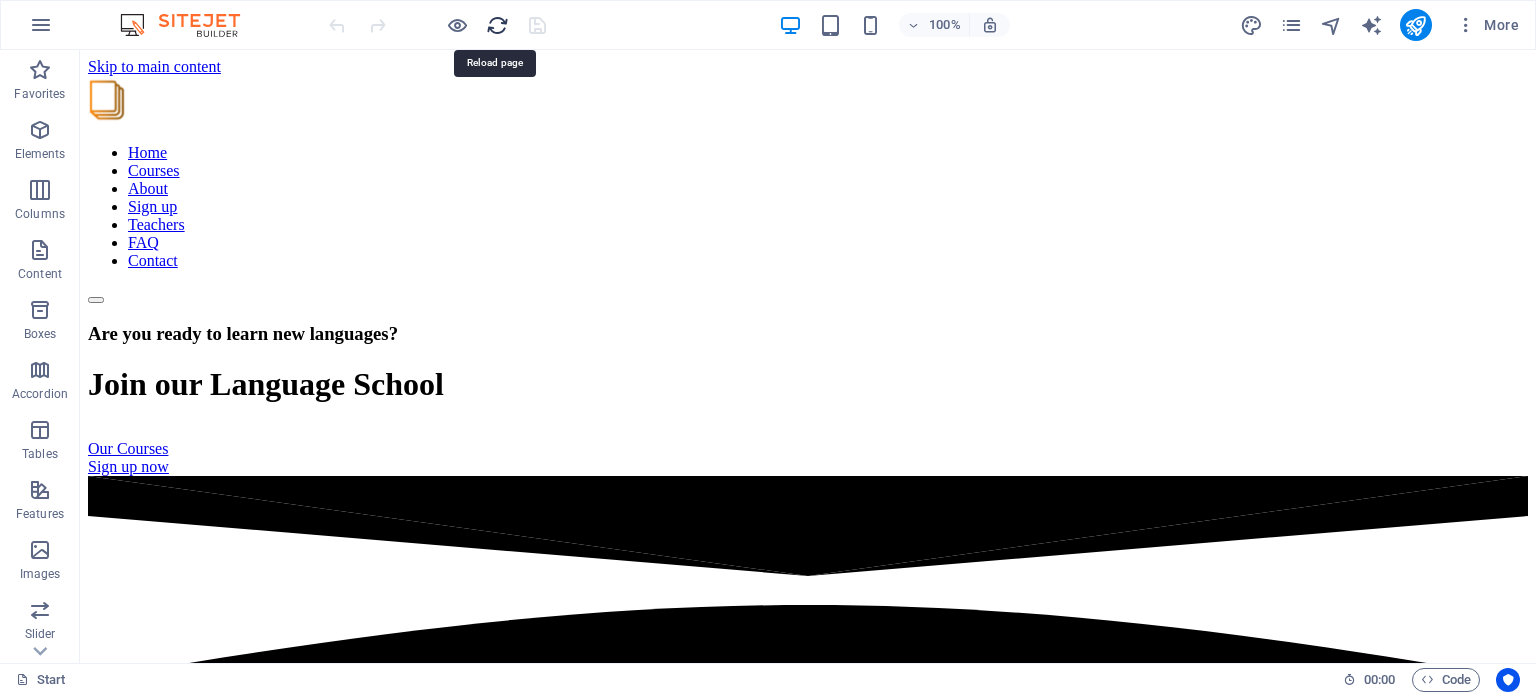 scroll, scrollTop: 0, scrollLeft: 0, axis: both 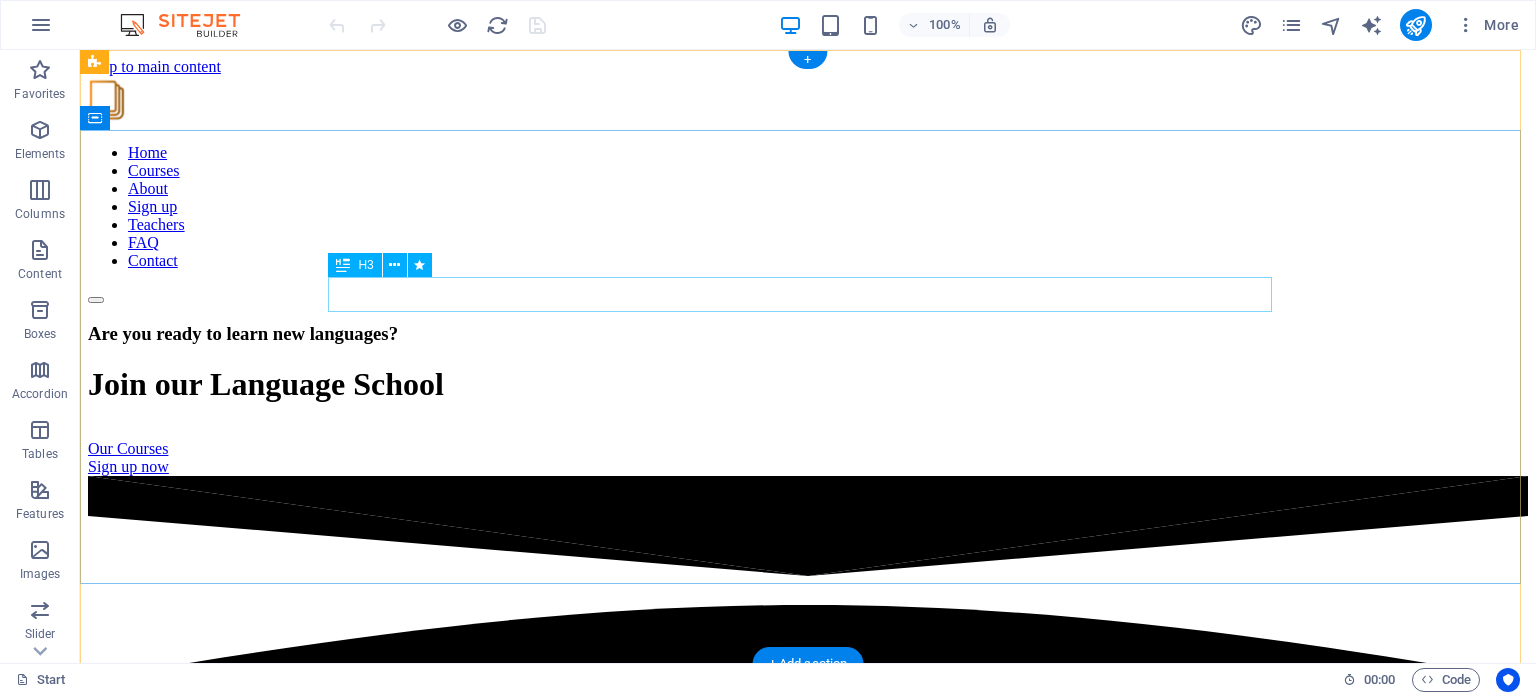 click on "Are you ready to learn new languages?" at bounding box center (808, 334) 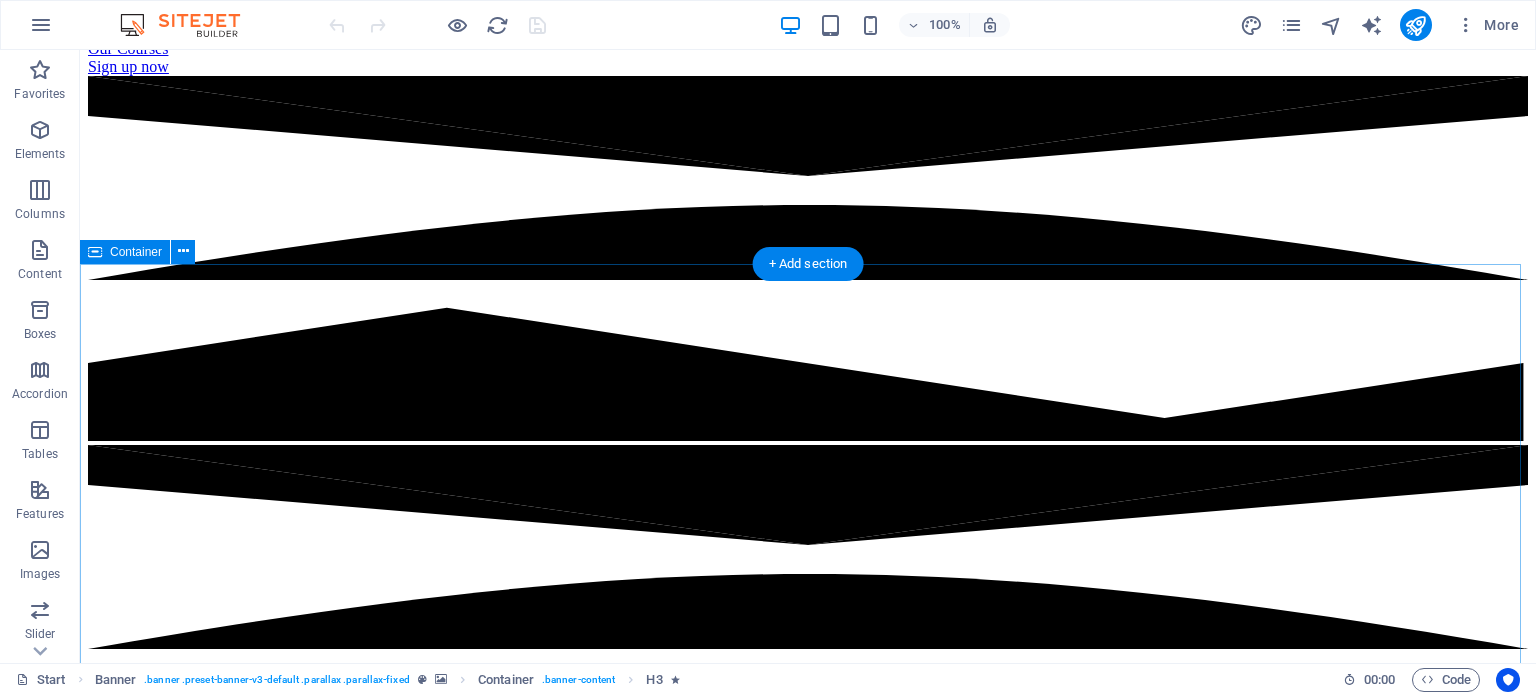 scroll, scrollTop: 800, scrollLeft: 0, axis: vertical 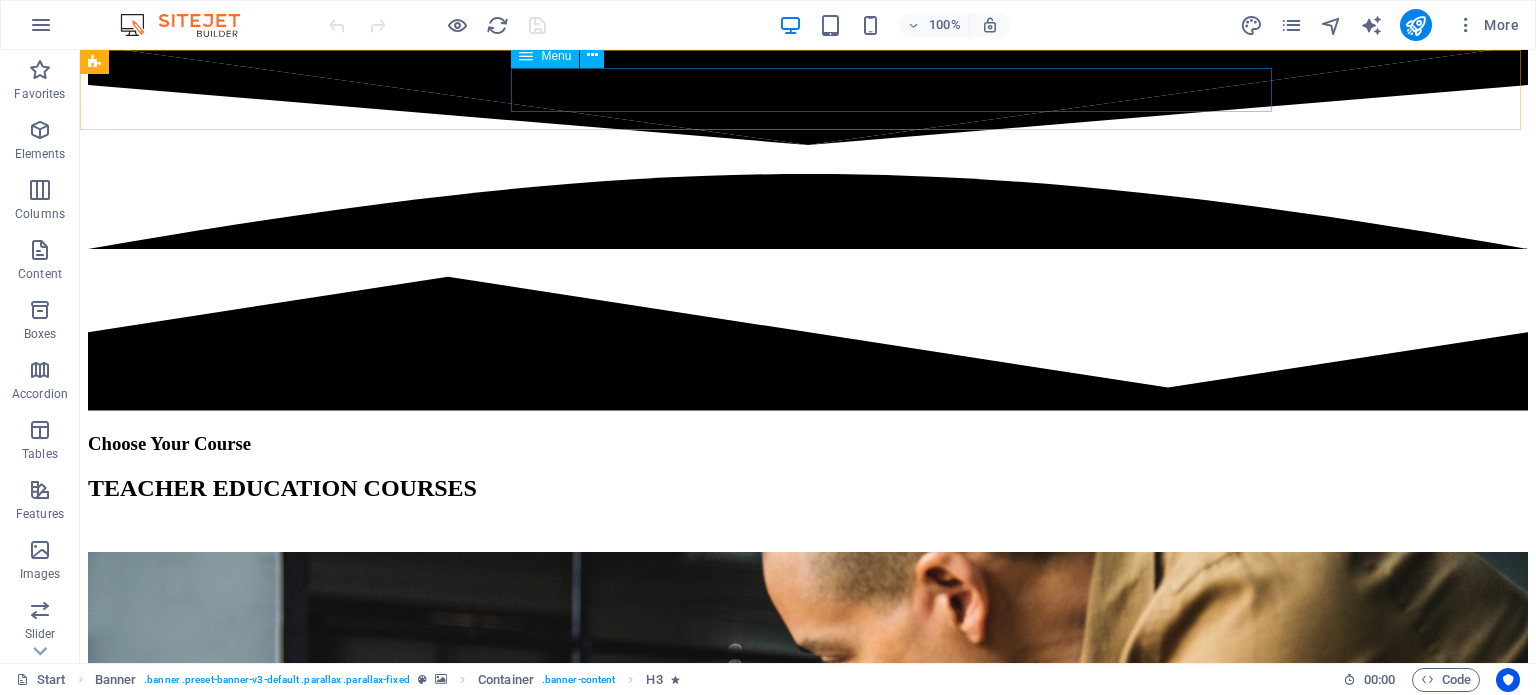 click on "Home Courses About Sign up Teachers FAQ Contact" at bounding box center [808, -593] 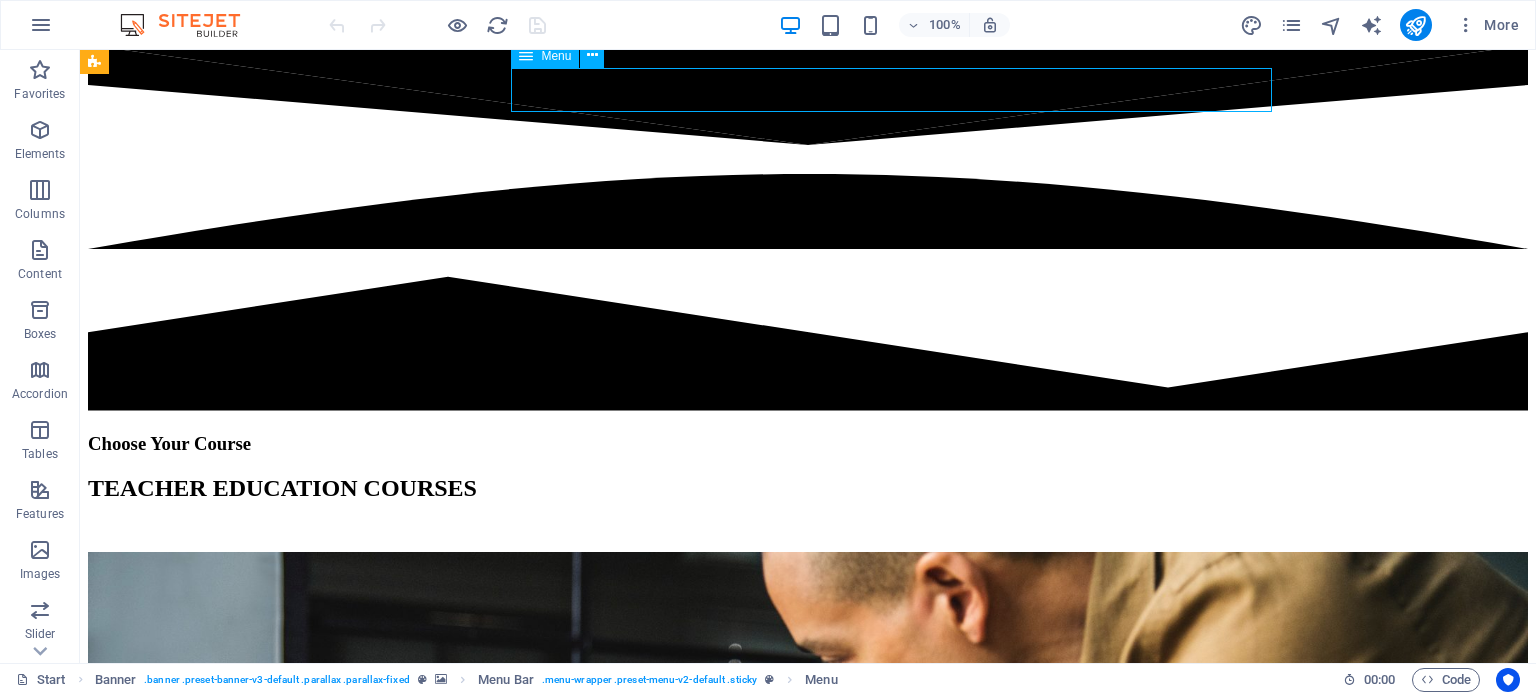 click on "Home Courses About Sign up Teachers FAQ Contact" at bounding box center [808, -593] 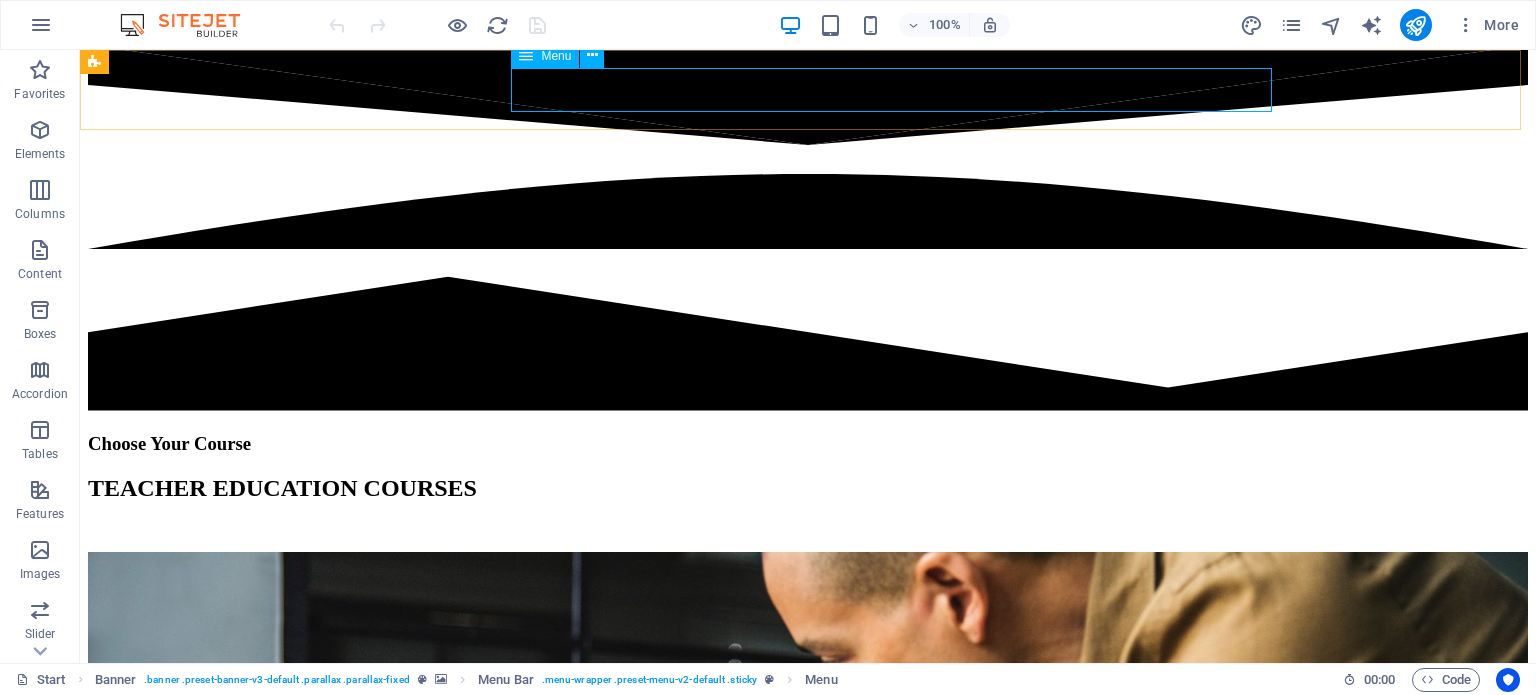 click on "Home Courses About Sign up Teachers FAQ Contact" at bounding box center (808, -593) 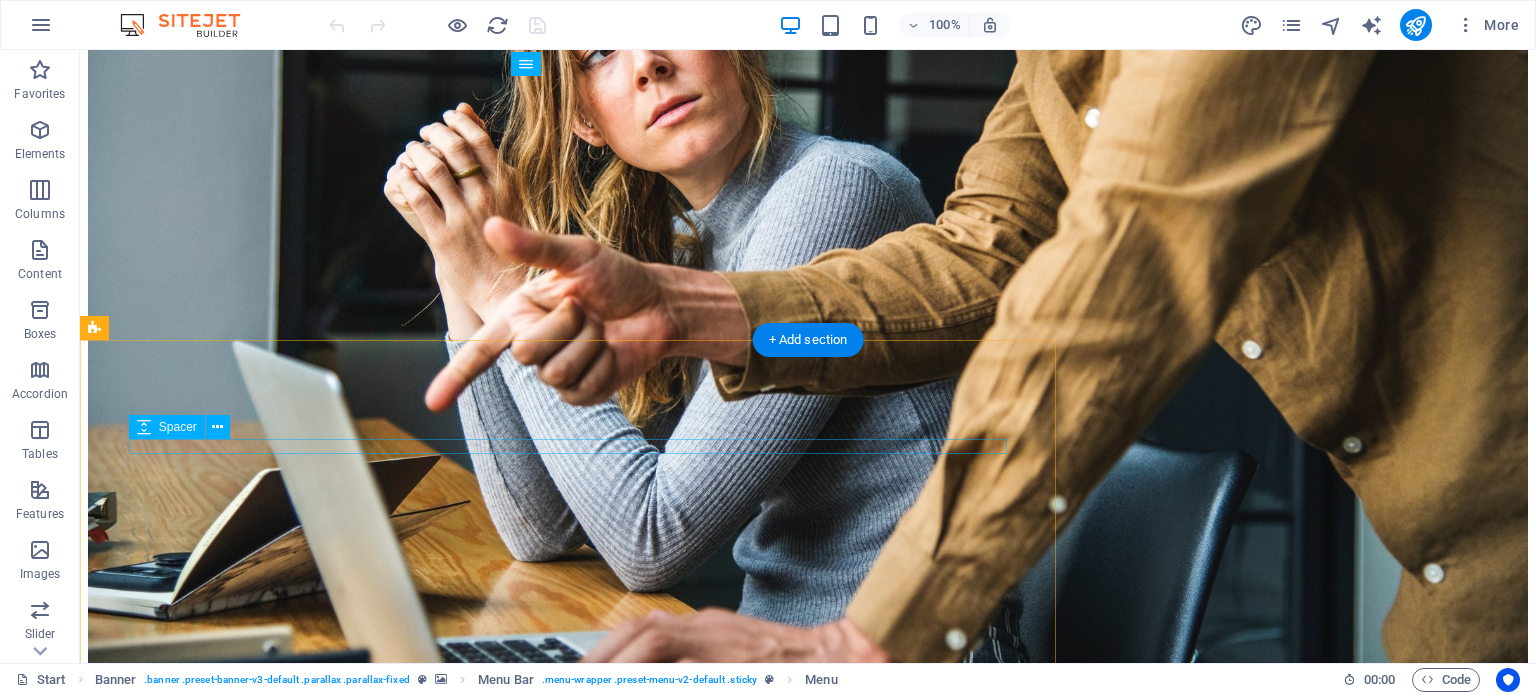 scroll, scrollTop: 1000, scrollLeft: 0, axis: vertical 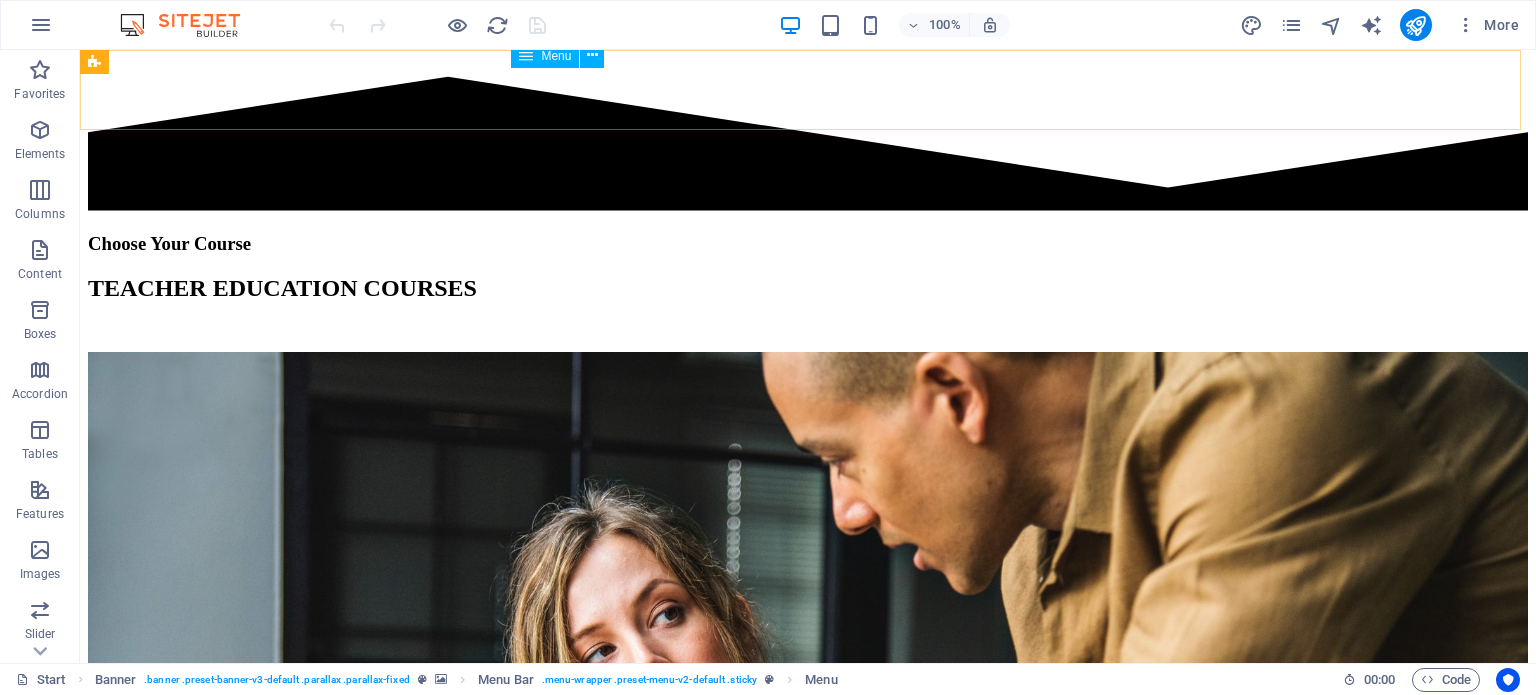 click on "Home Courses About Sign up Teachers FAQ Contact" at bounding box center (808, -793) 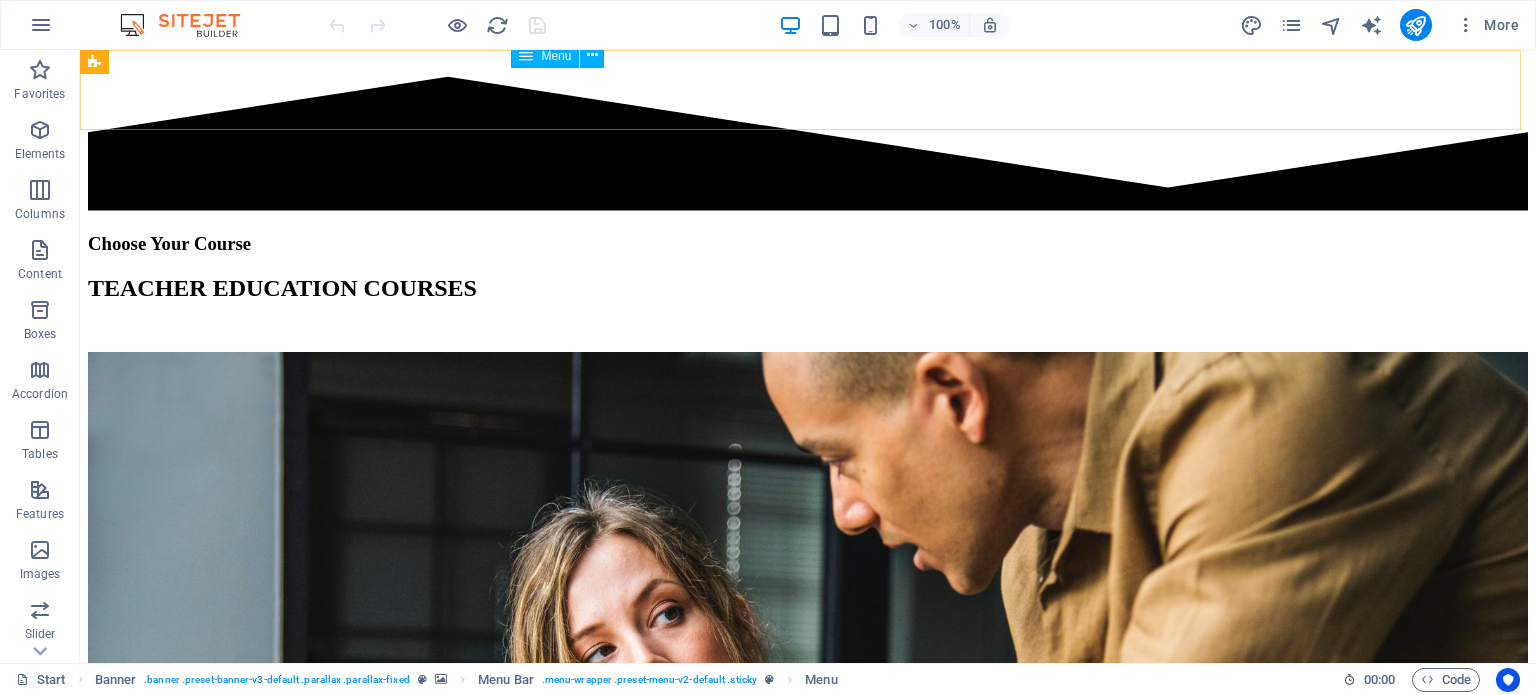 click on "Home Courses About Sign up Teachers FAQ Contact" at bounding box center (808, -793) 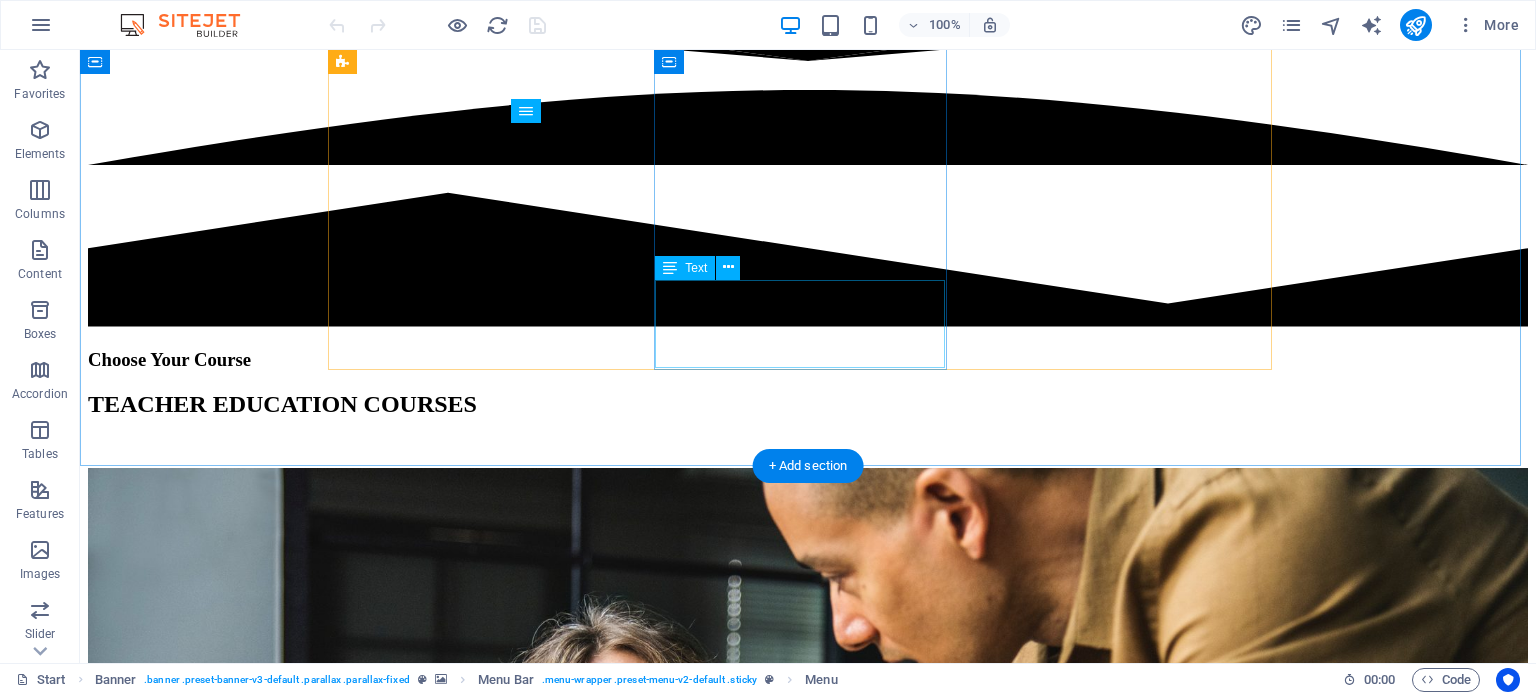 scroll, scrollTop: 800, scrollLeft: 0, axis: vertical 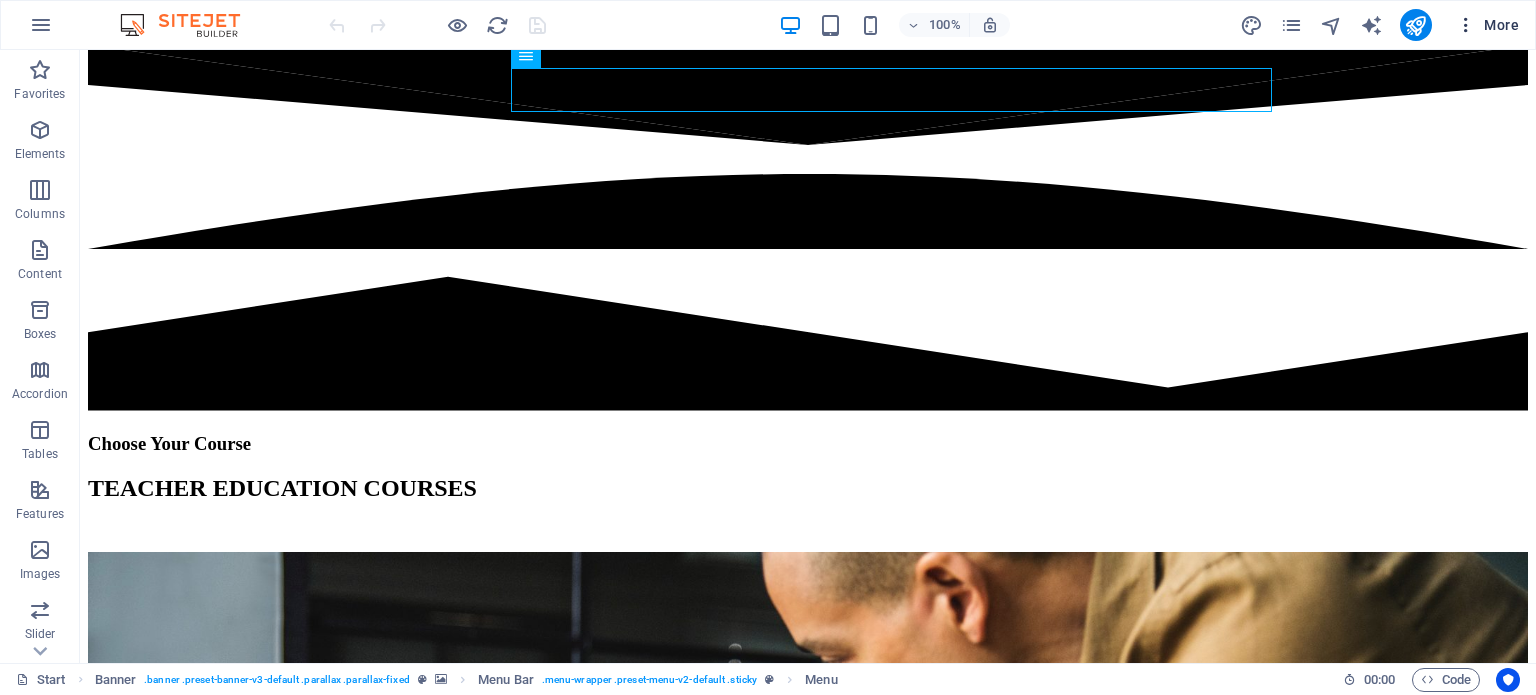 click at bounding box center [1466, 25] 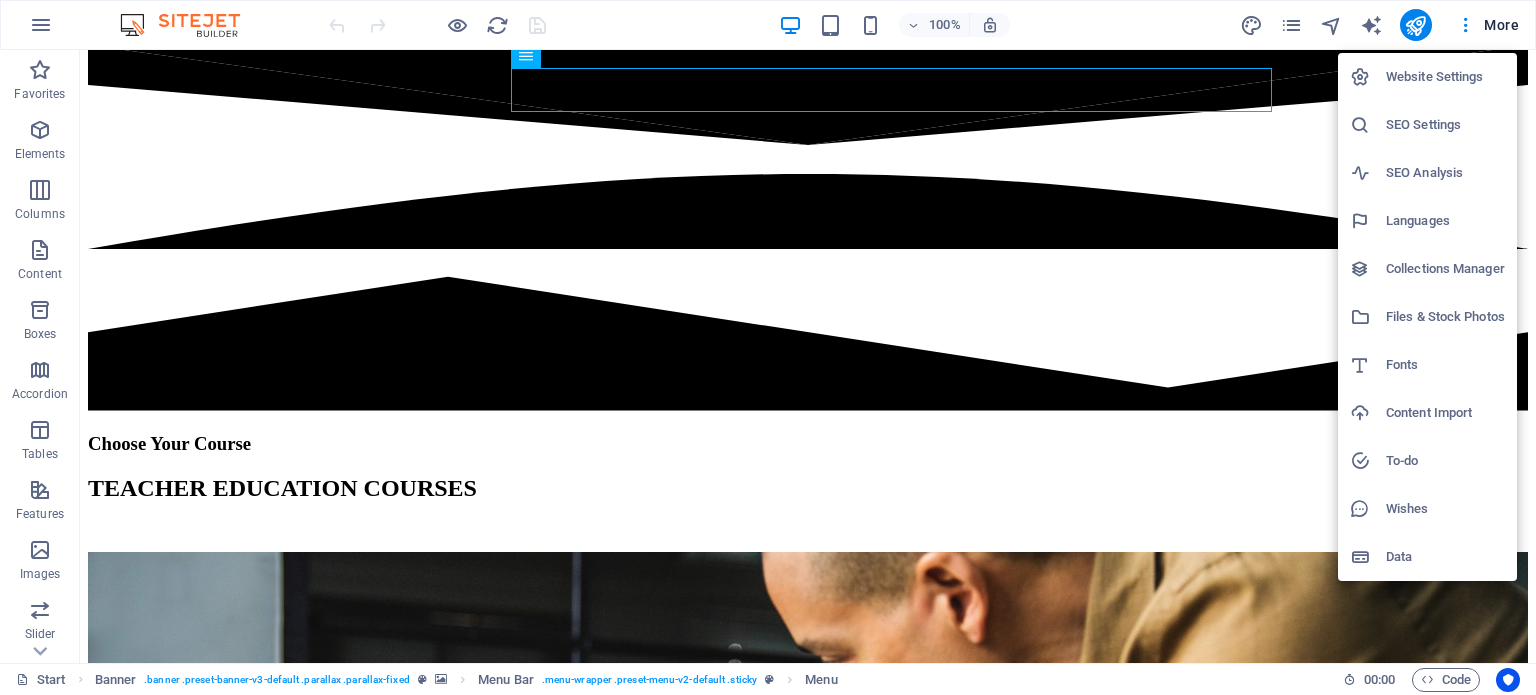 click at bounding box center (768, 347) 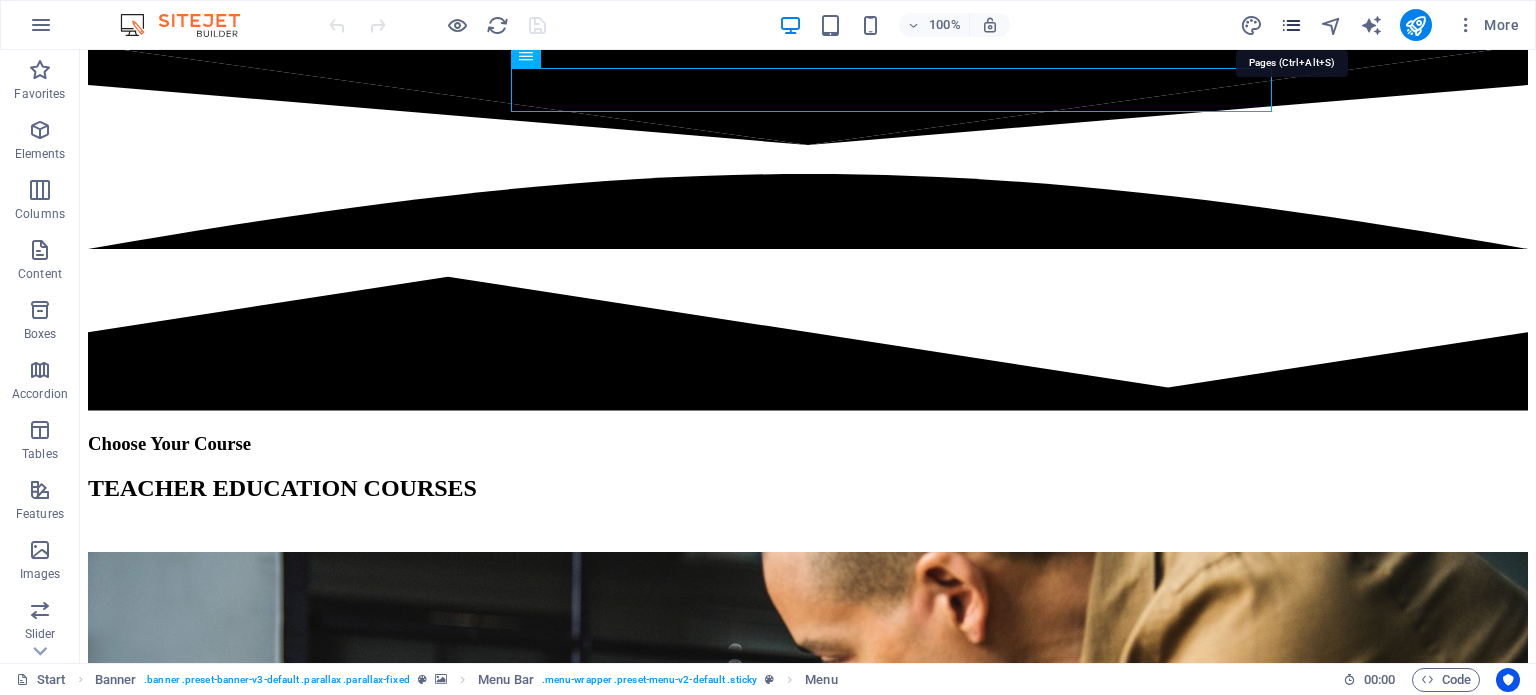 click at bounding box center [1291, 25] 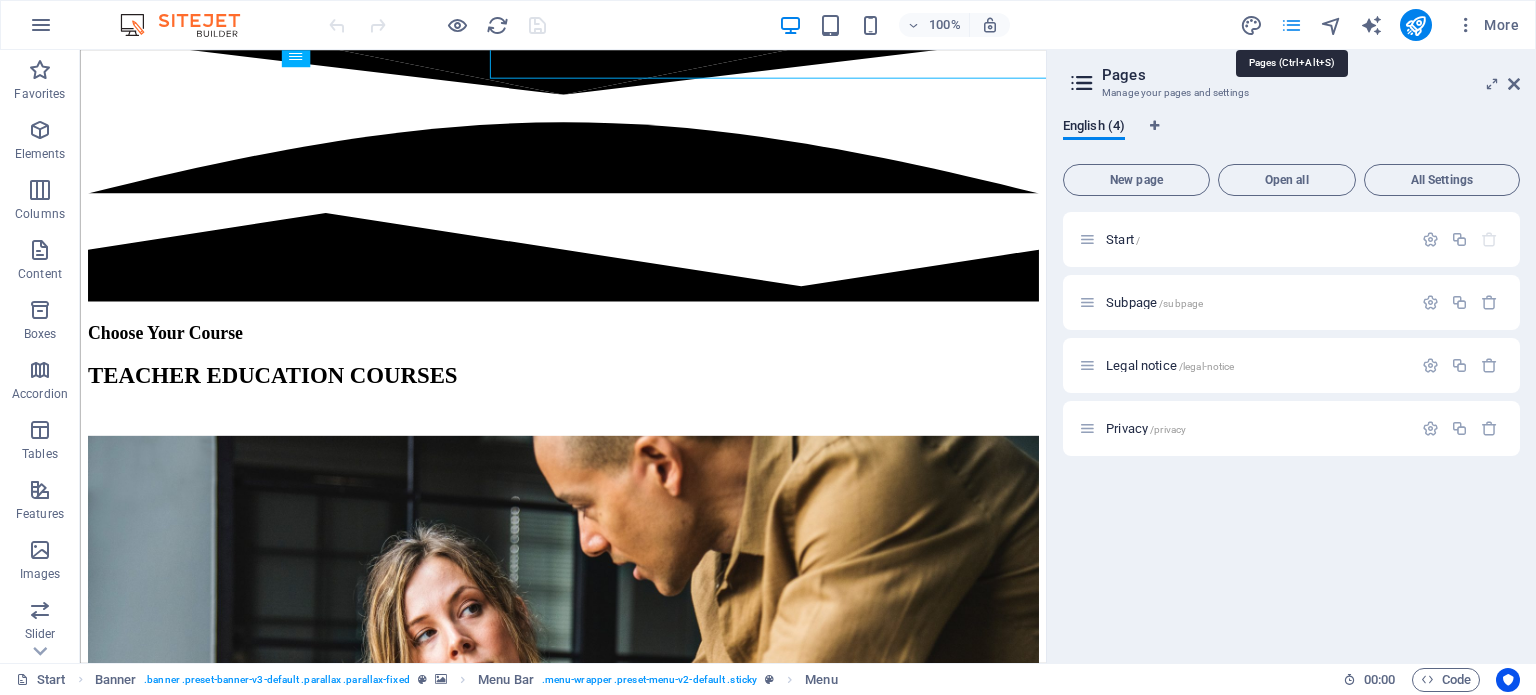 scroll, scrollTop: 832, scrollLeft: 0, axis: vertical 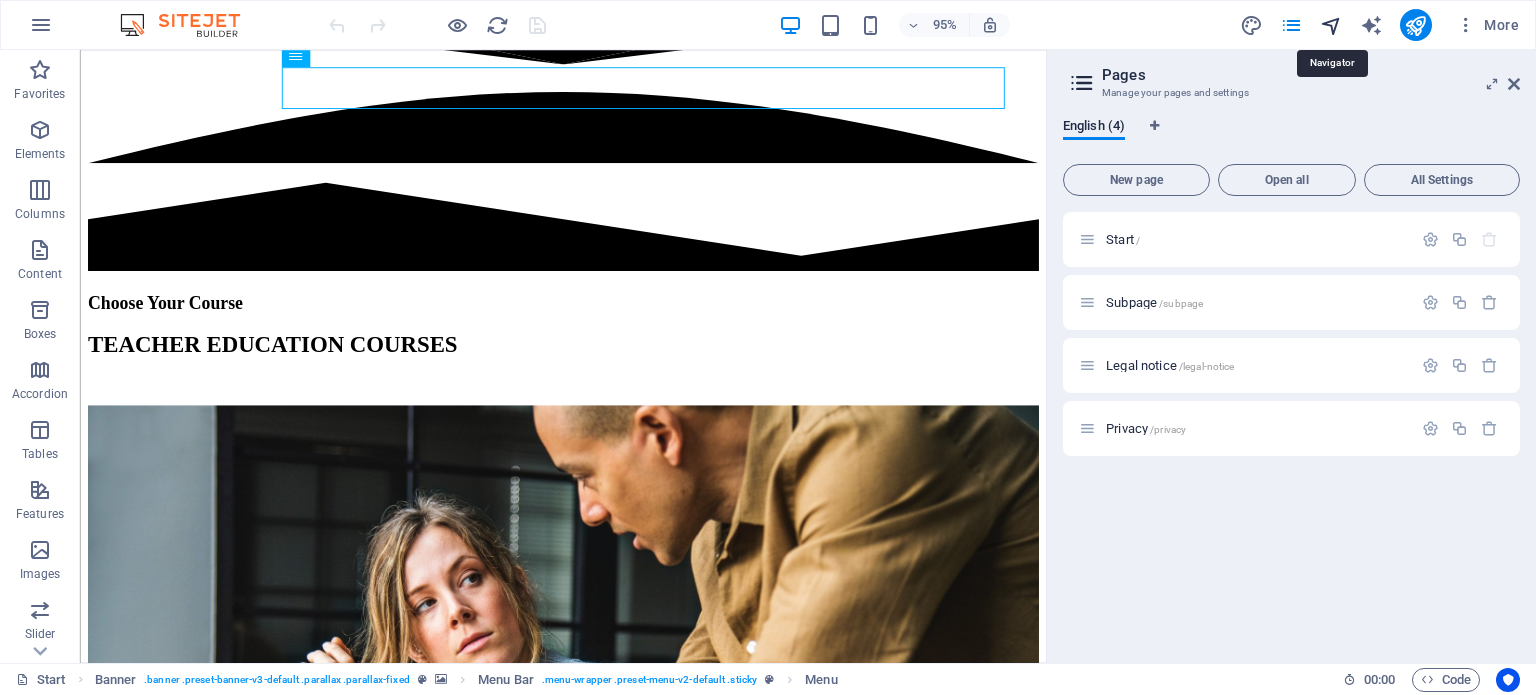 click at bounding box center (1331, 25) 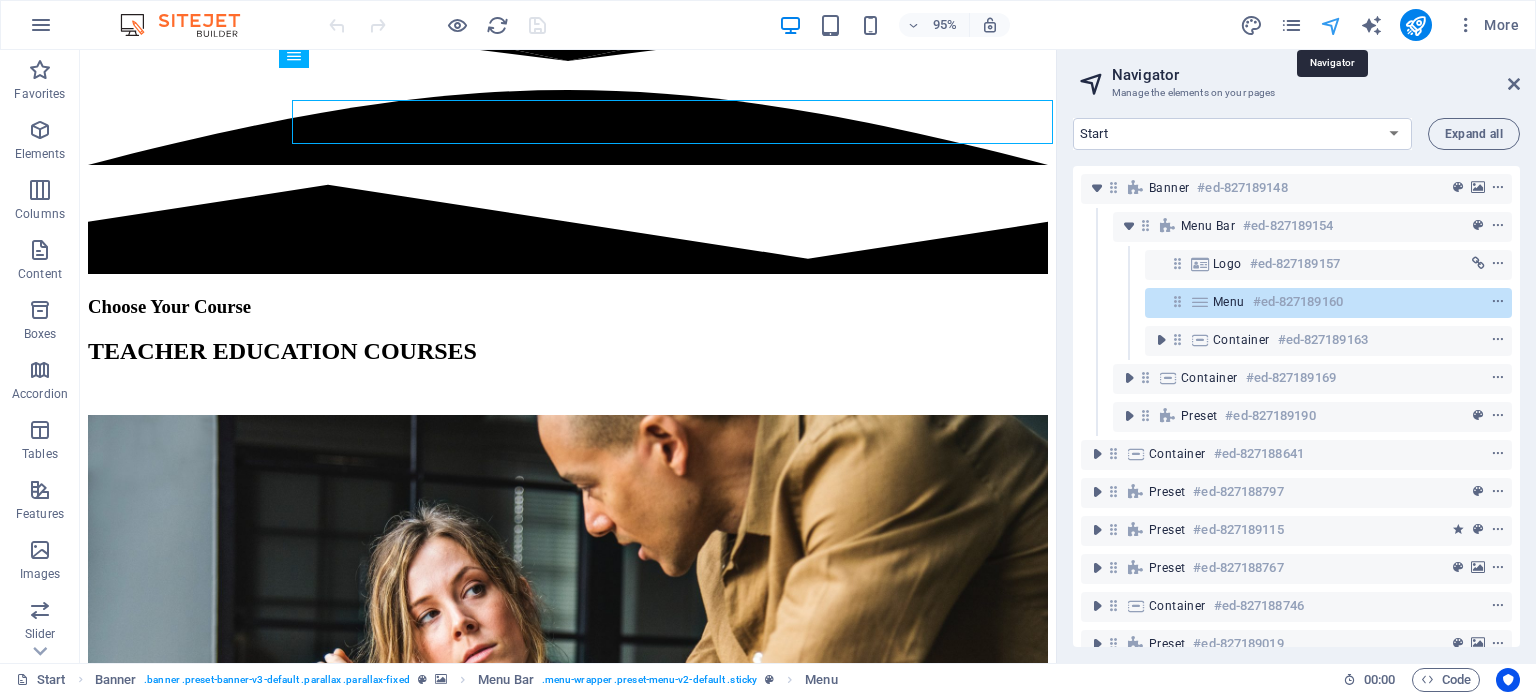 scroll, scrollTop: 800, scrollLeft: 0, axis: vertical 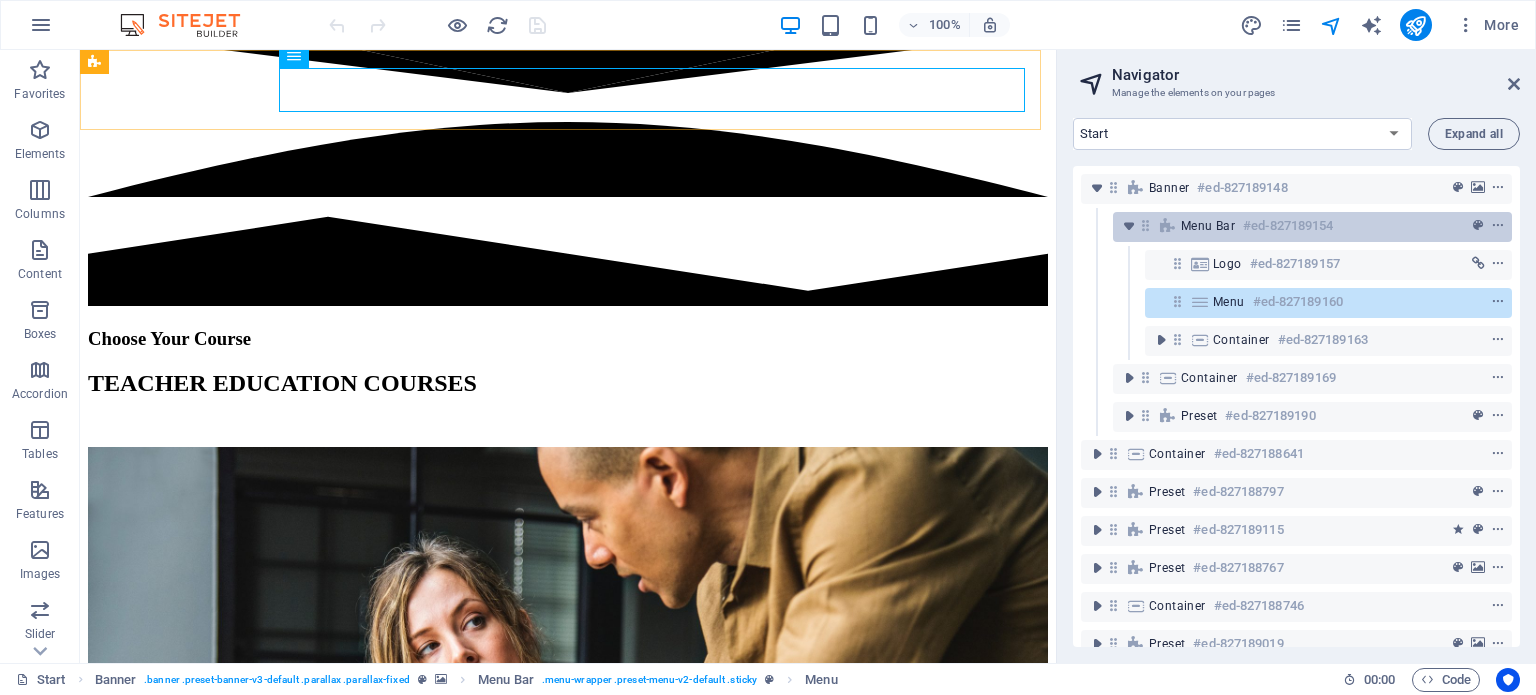 click on "Menu Bar" at bounding box center [1208, 226] 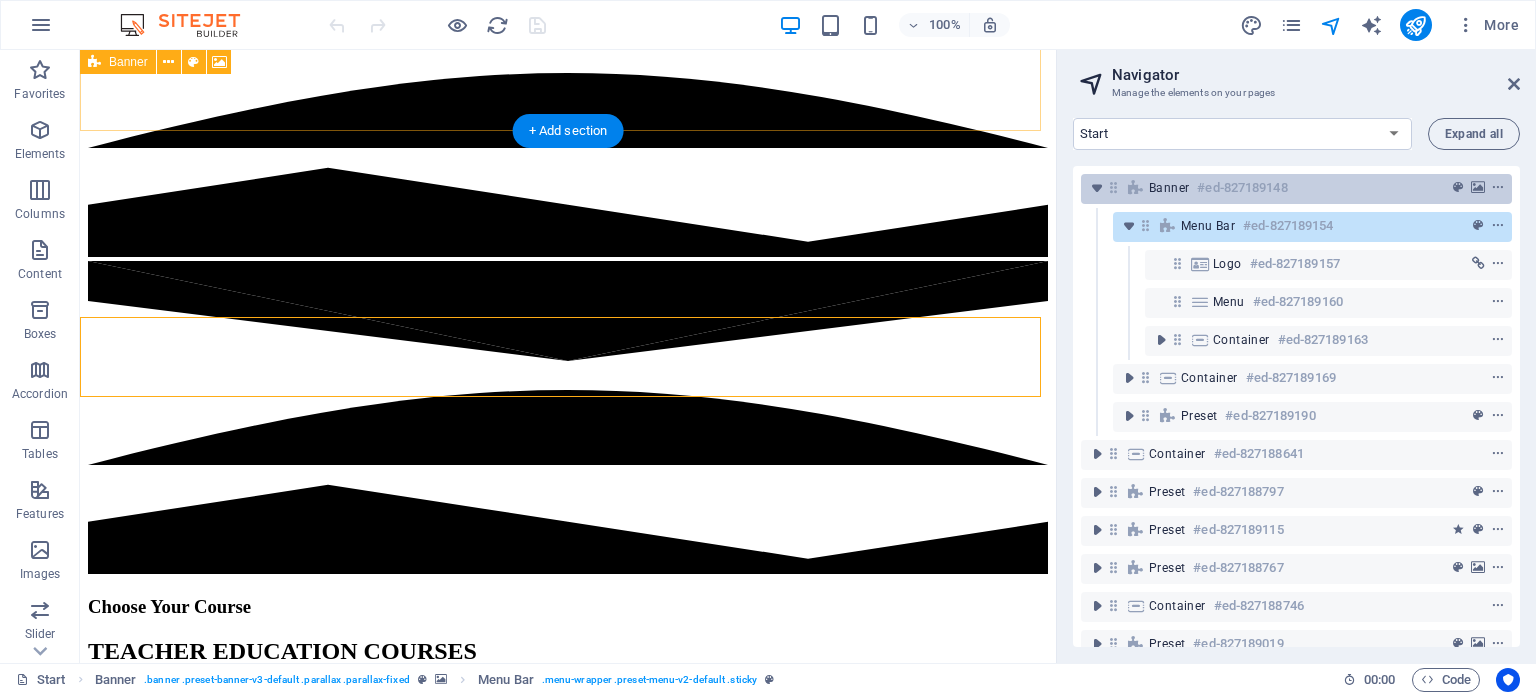 click on "#ed-827189148" at bounding box center (1242, 188) 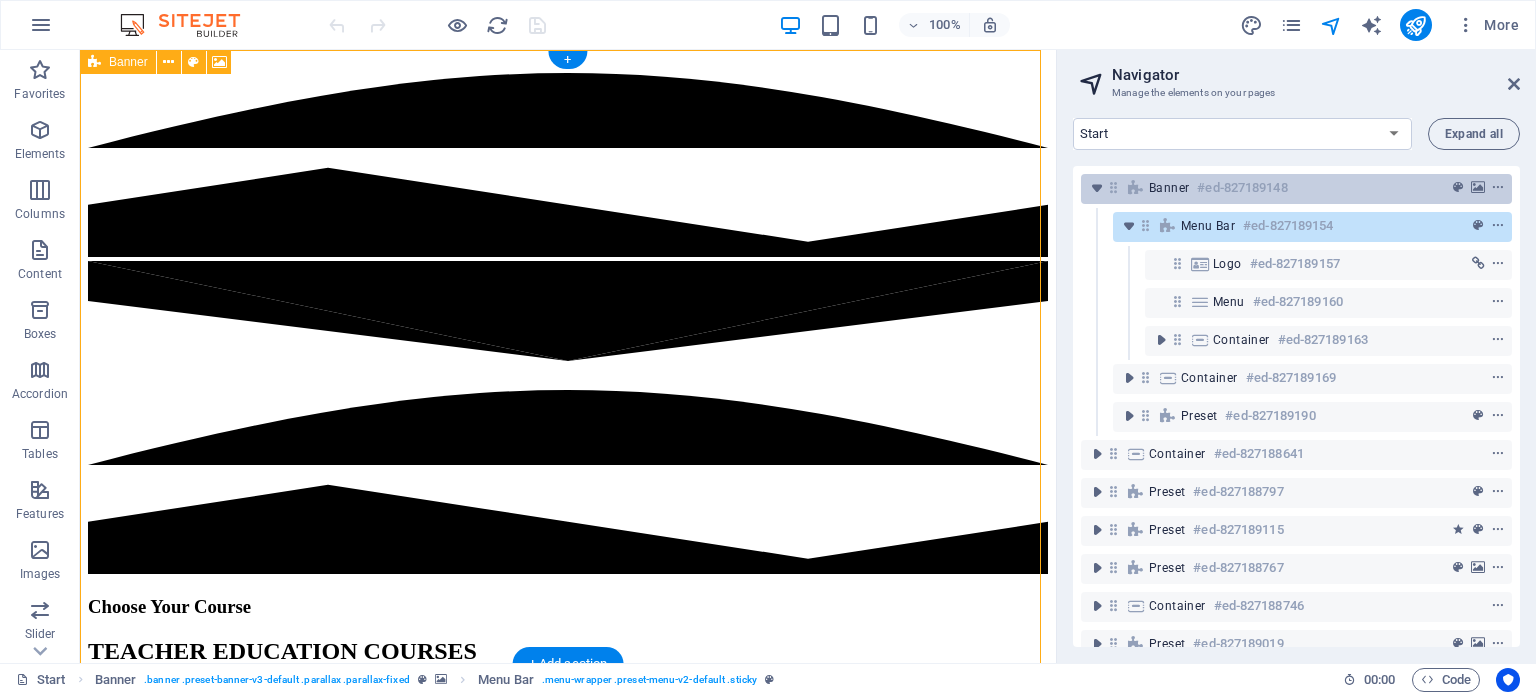 scroll, scrollTop: 0, scrollLeft: 0, axis: both 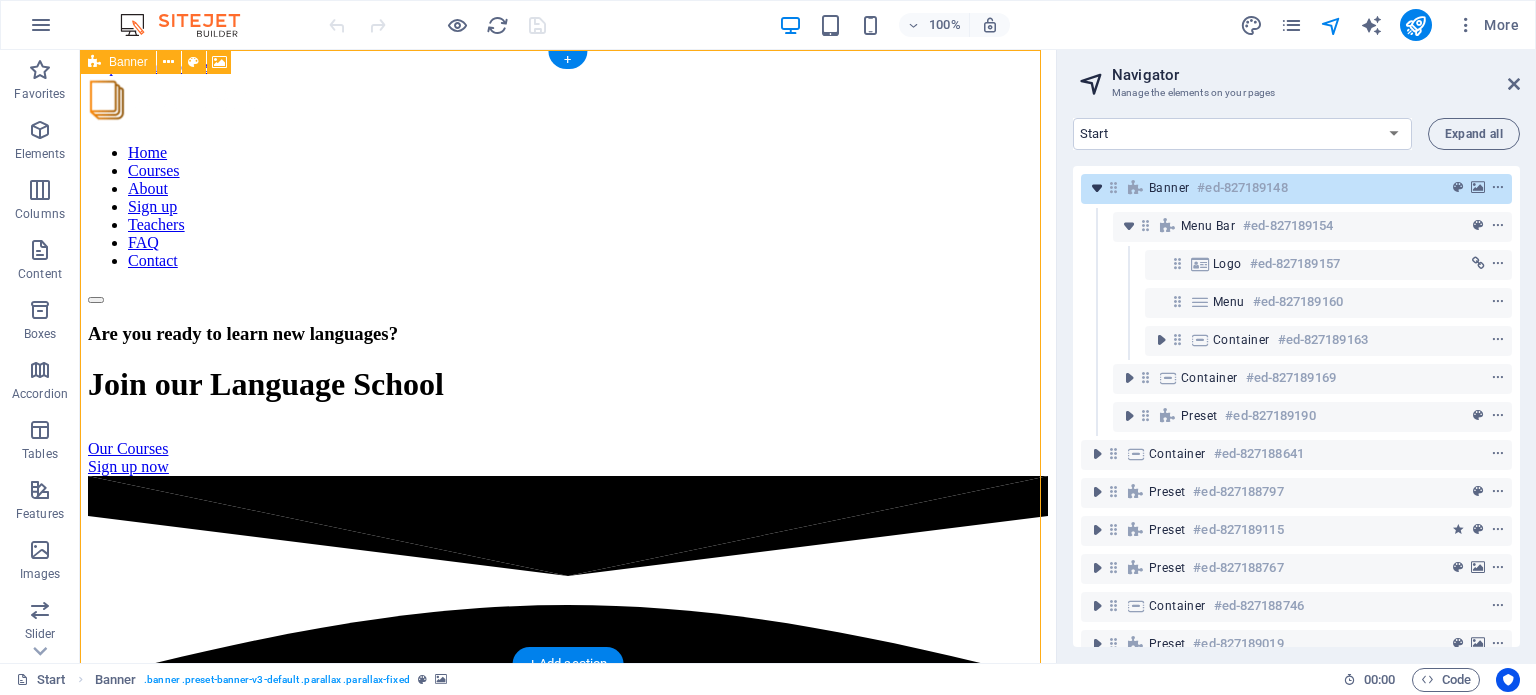 click at bounding box center (1097, 188) 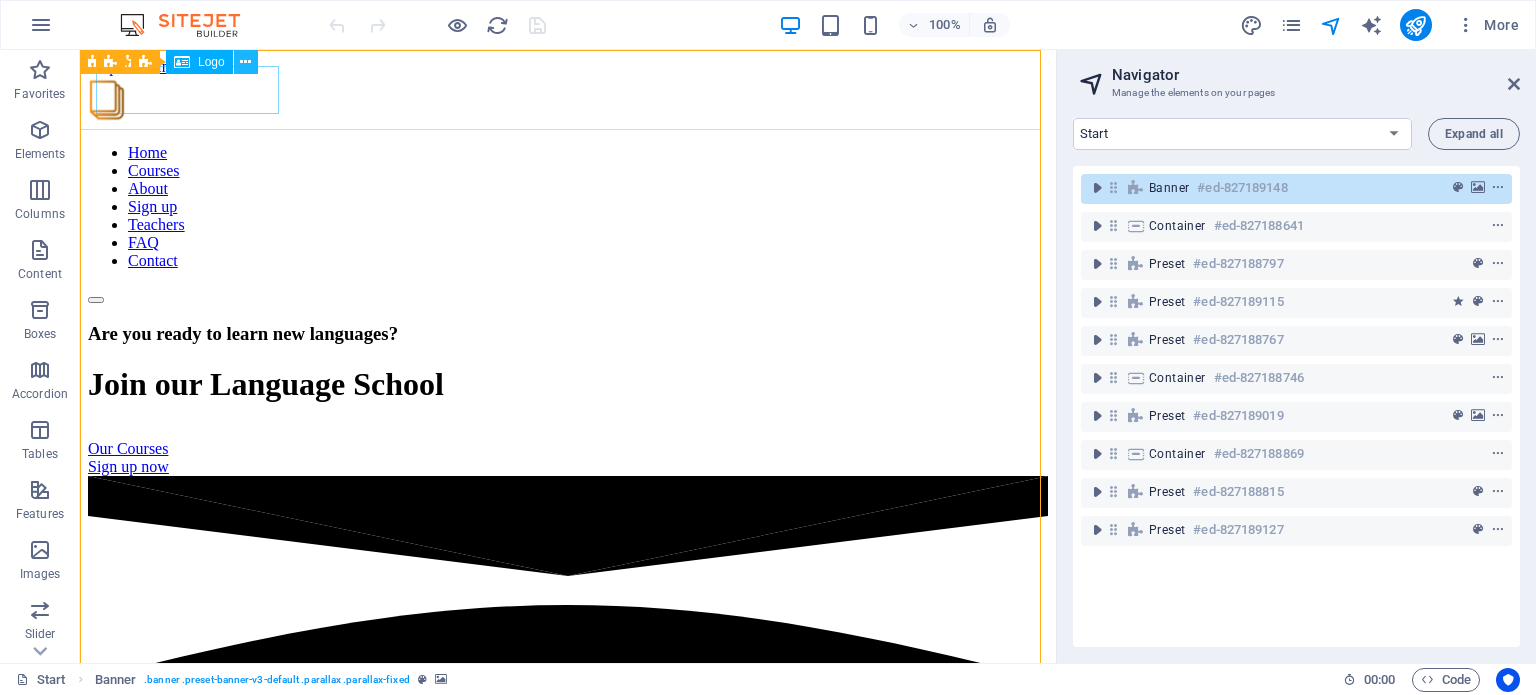 click at bounding box center (245, 62) 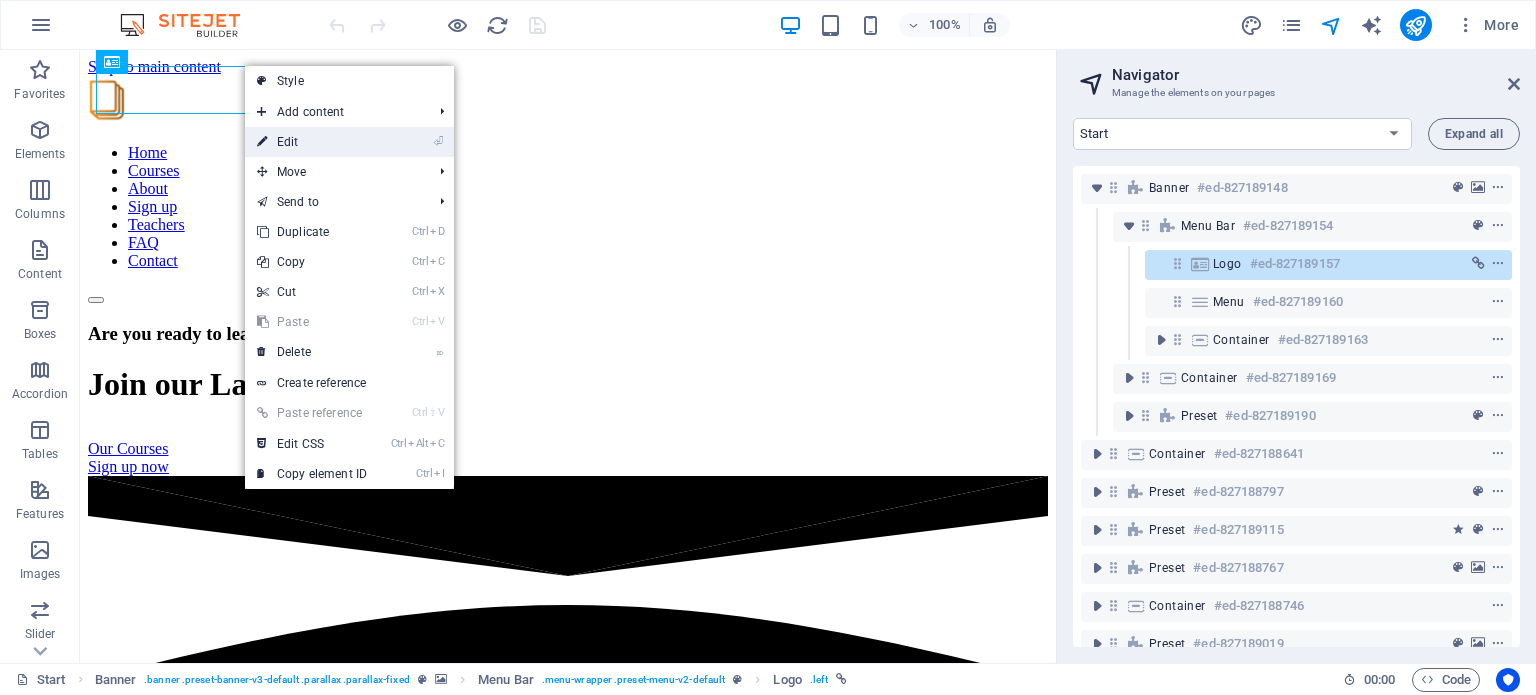 click on "⏎  Edit" at bounding box center (312, 142) 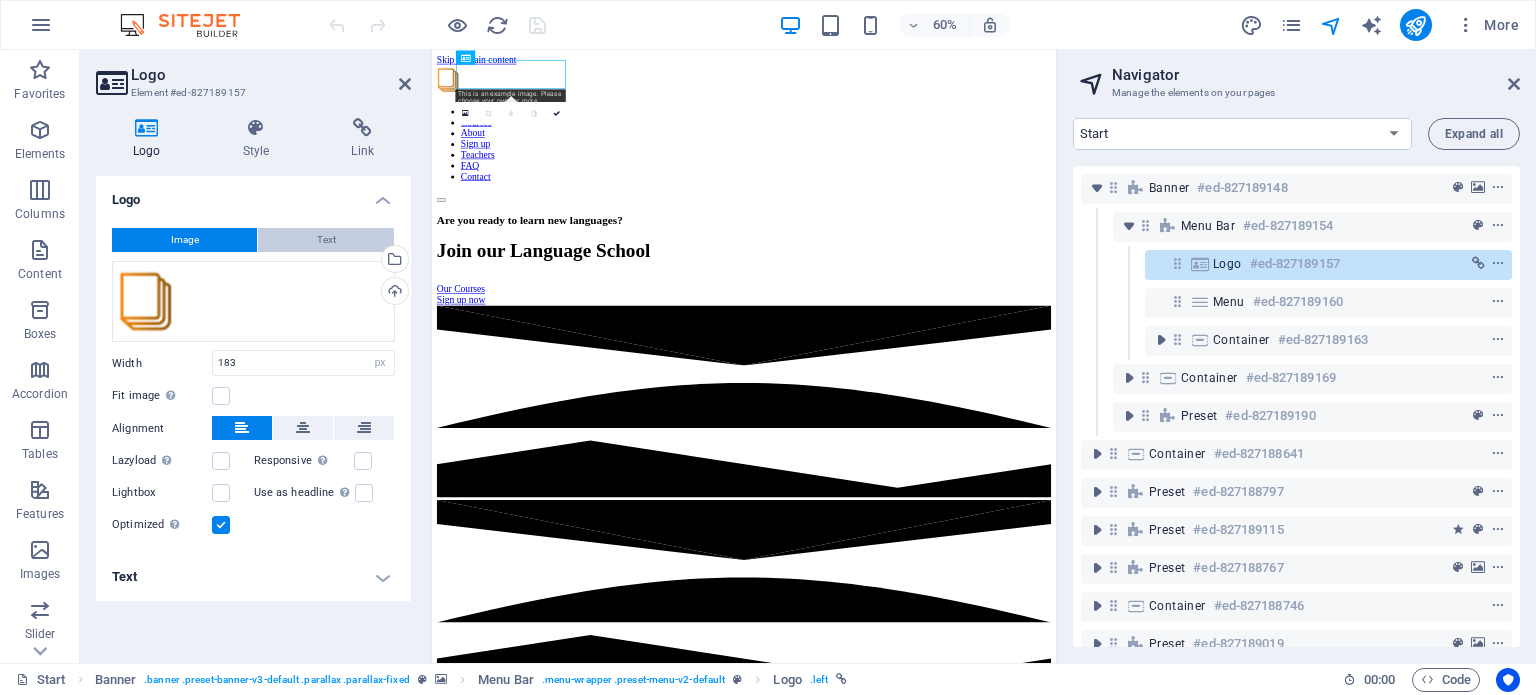 click on "Text" at bounding box center (326, 240) 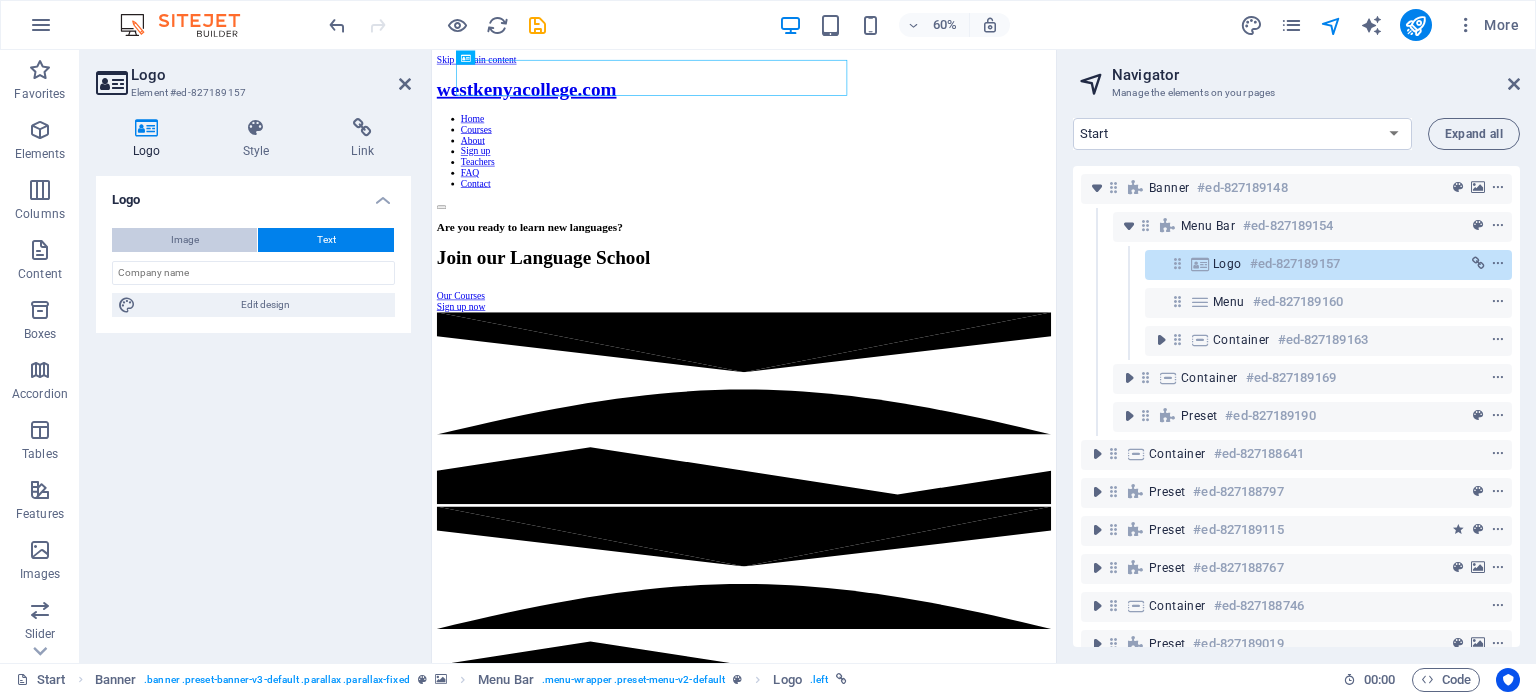click on "Image" at bounding box center [184, 240] 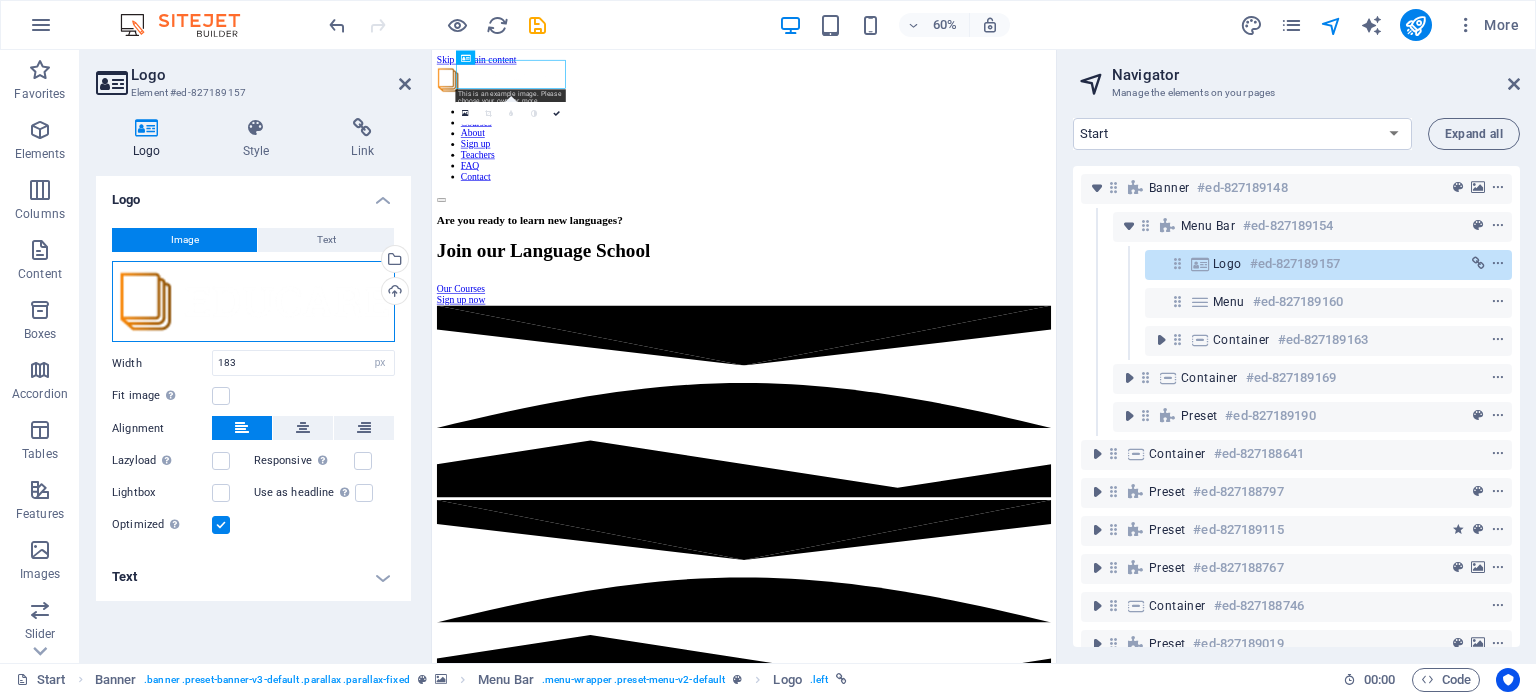 click on "Drag files here, click to choose files or select files from Files or our free stock photos & videos" at bounding box center [253, 302] 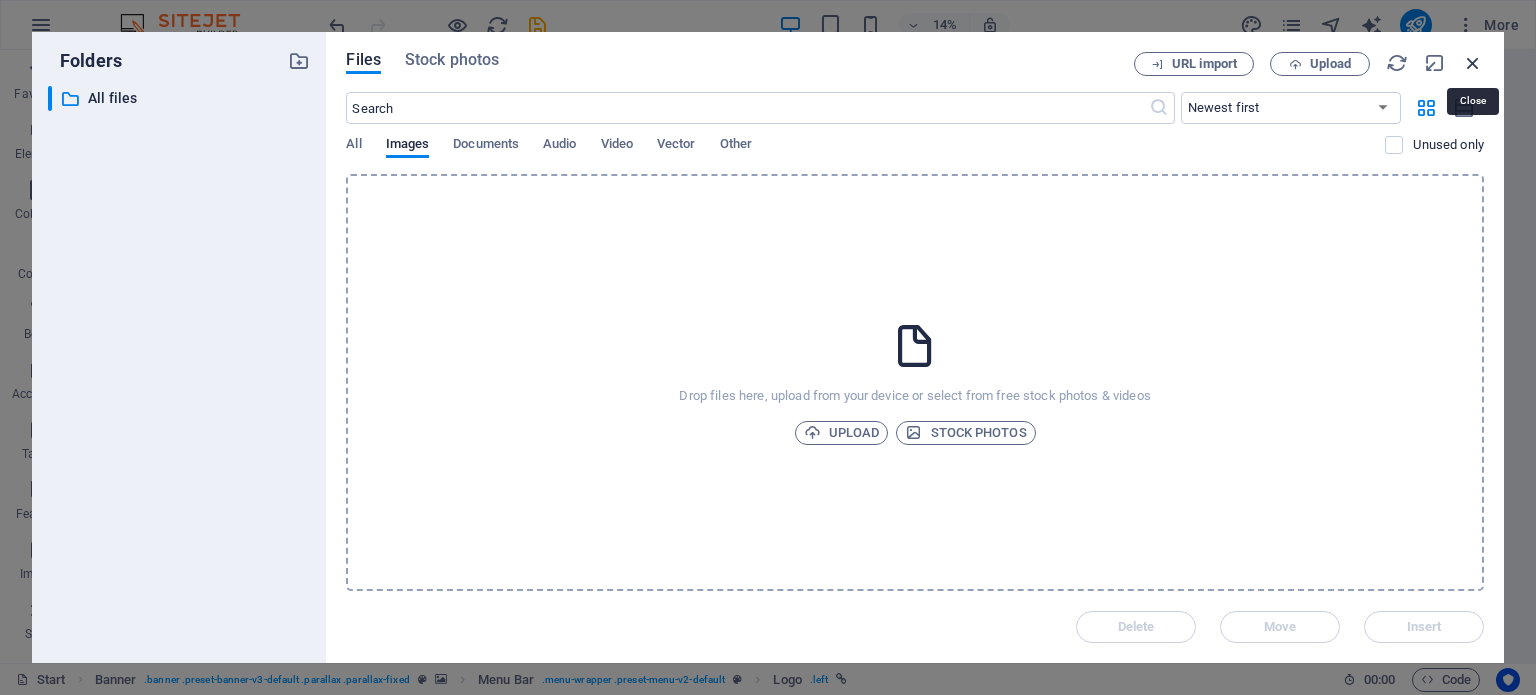 click at bounding box center [1473, 63] 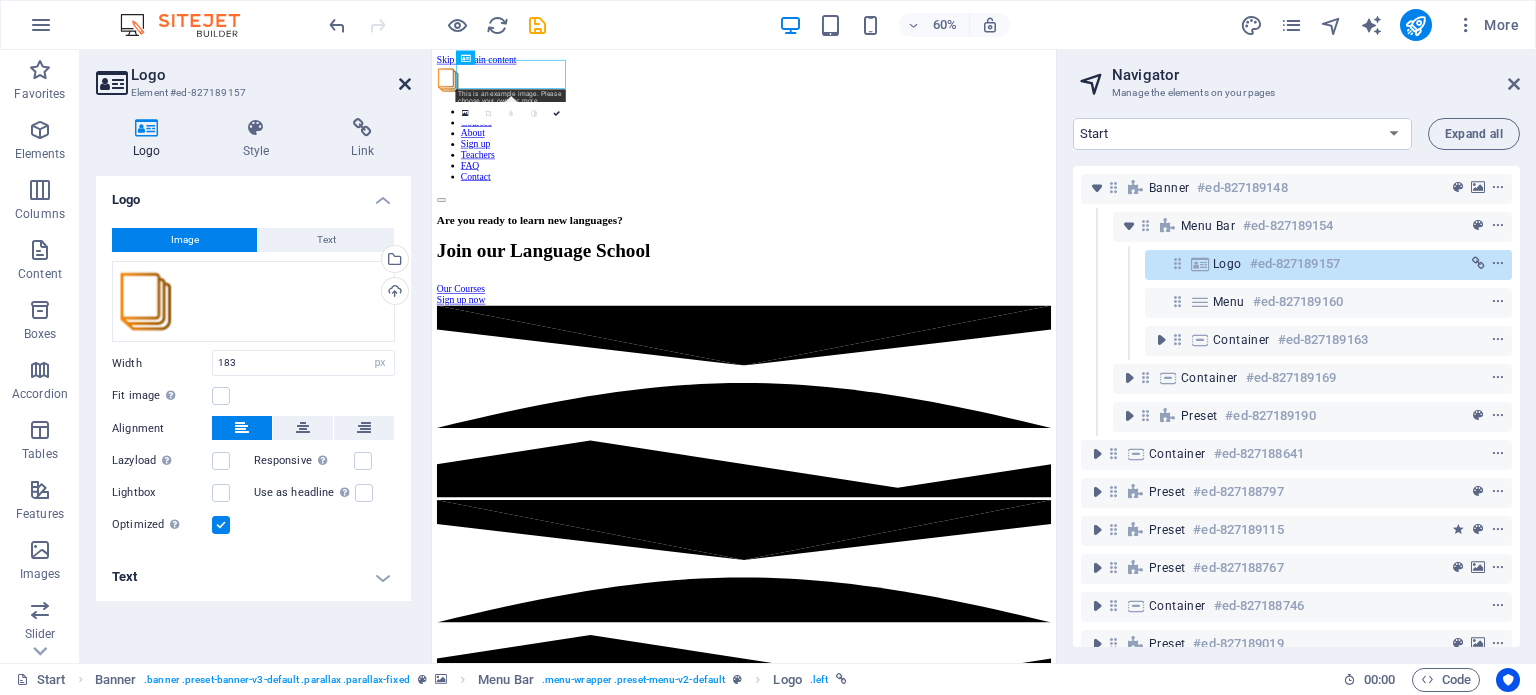 click at bounding box center [405, 84] 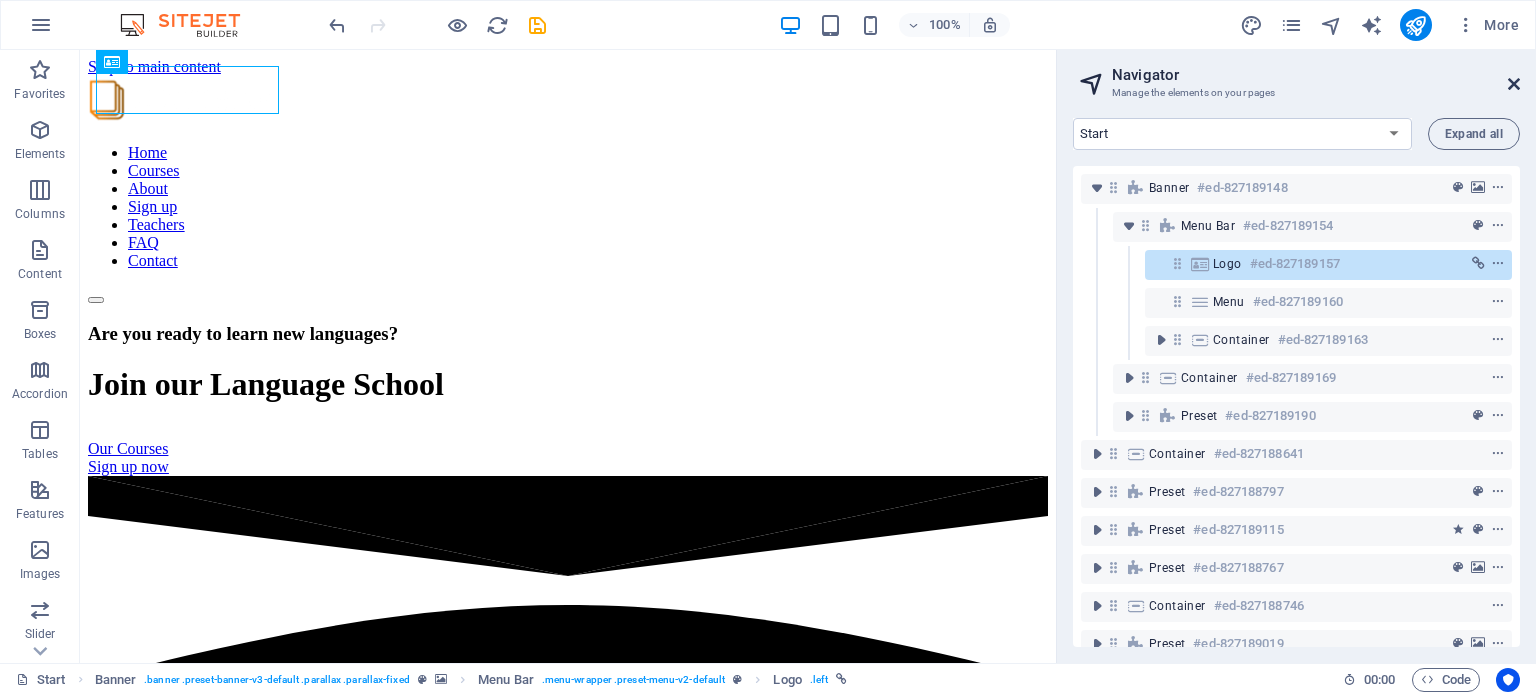 scroll, scrollTop: 300, scrollLeft: 0, axis: vertical 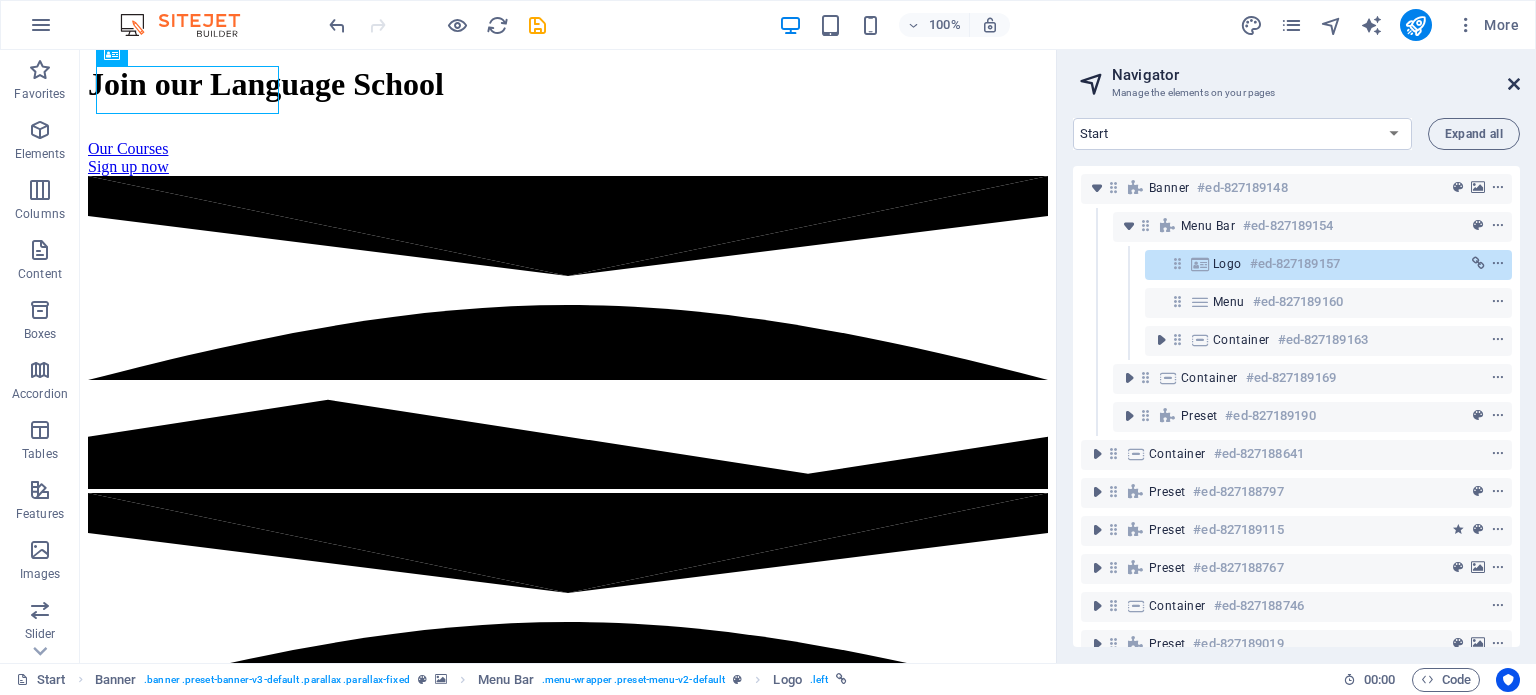 click at bounding box center [1514, 84] 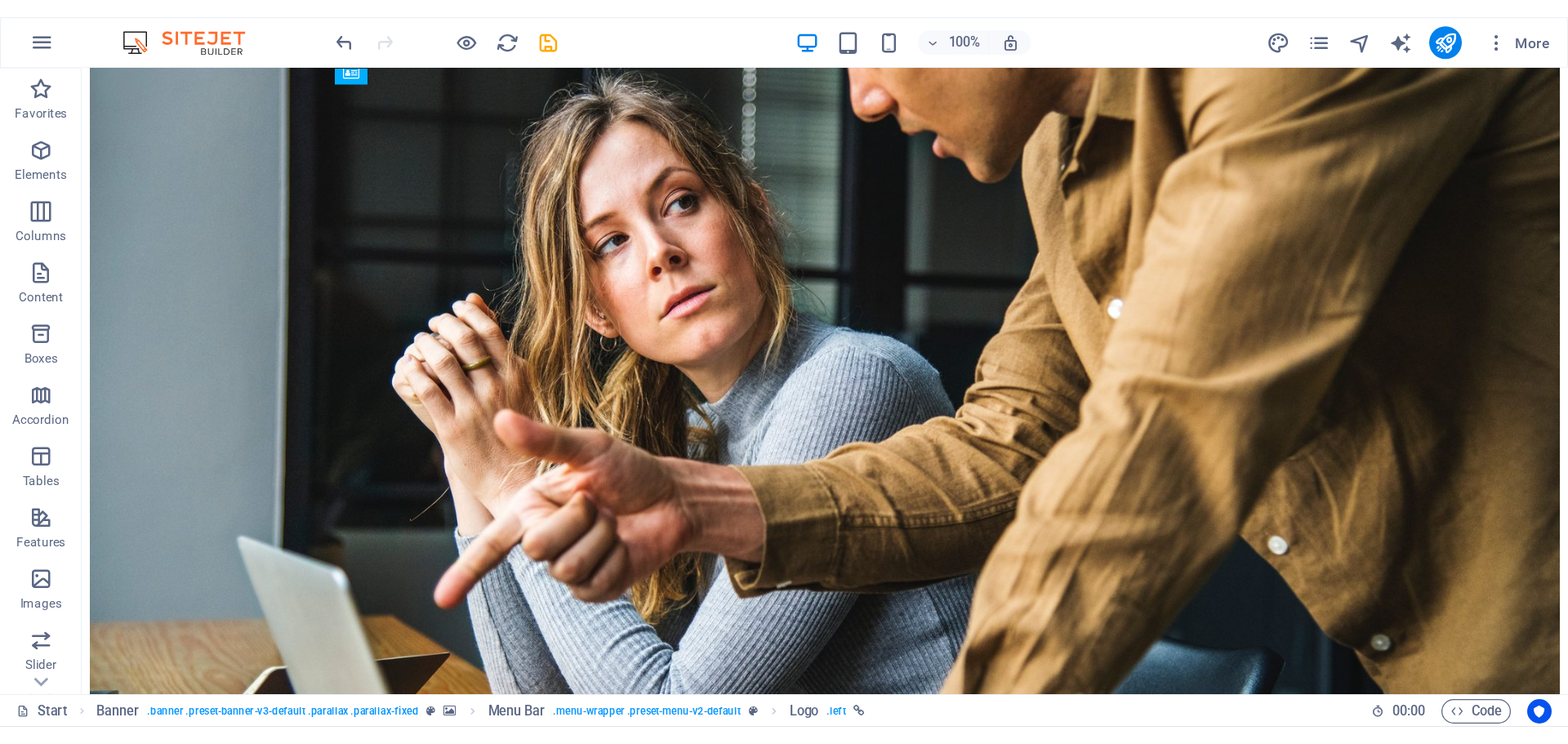 scroll, scrollTop: 1552, scrollLeft: 0, axis: vertical 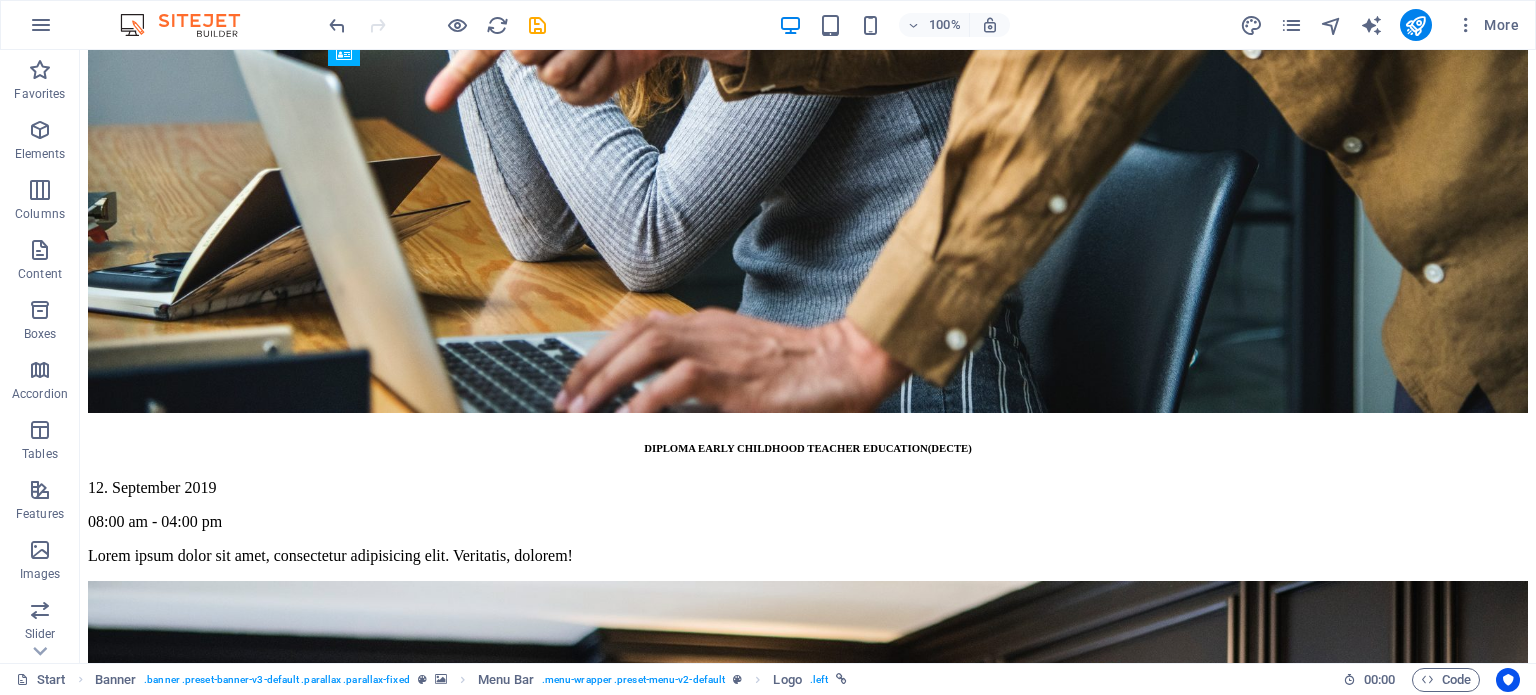 drag, startPoint x: 1340, startPoint y: 344, endPoint x: 1675, endPoint y: 461, distance: 354.84363 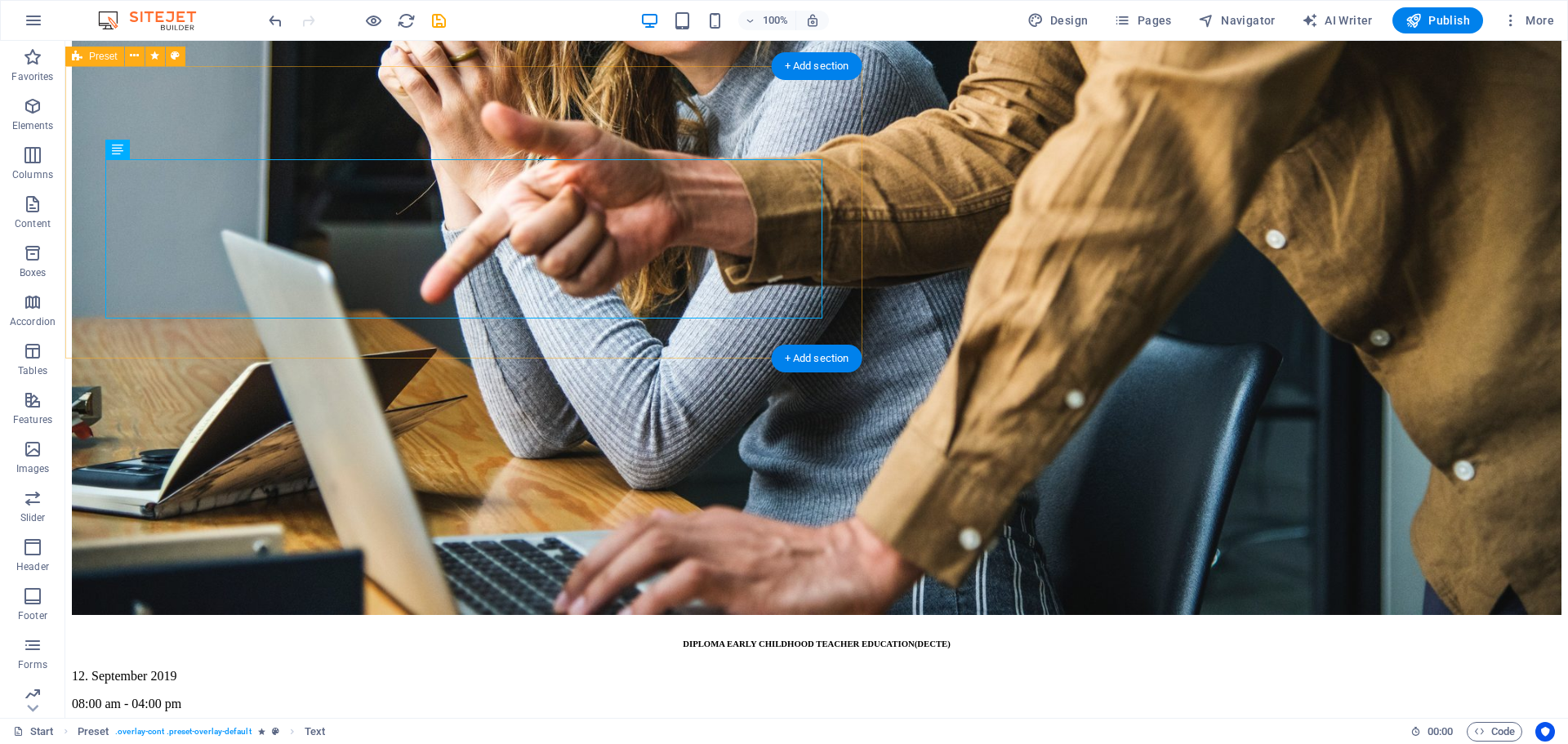 scroll, scrollTop: 1878, scrollLeft: 0, axis: vertical 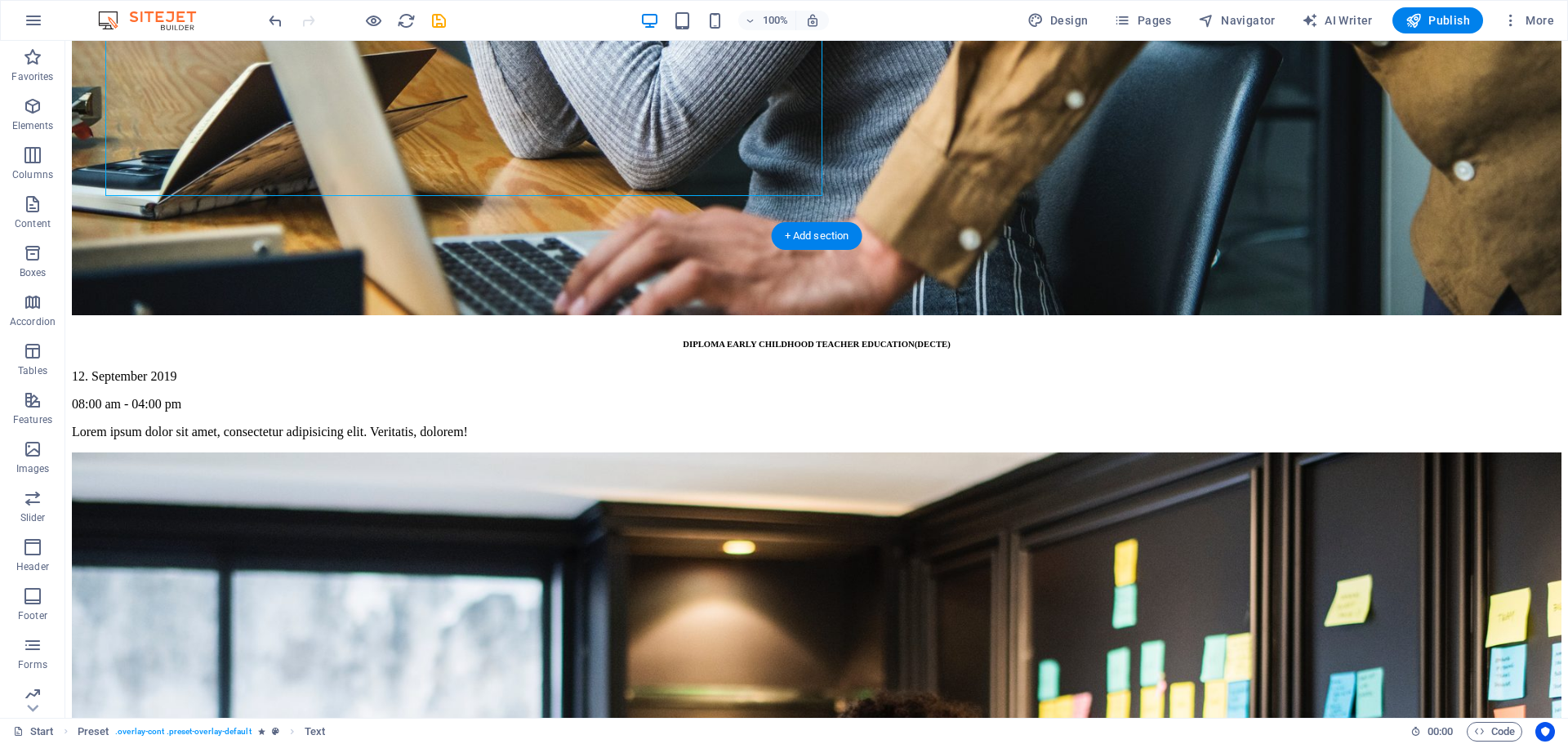 drag, startPoint x: 815, startPoint y: 358, endPoint x: 882, endPoint y: 429, distance: 97.62172 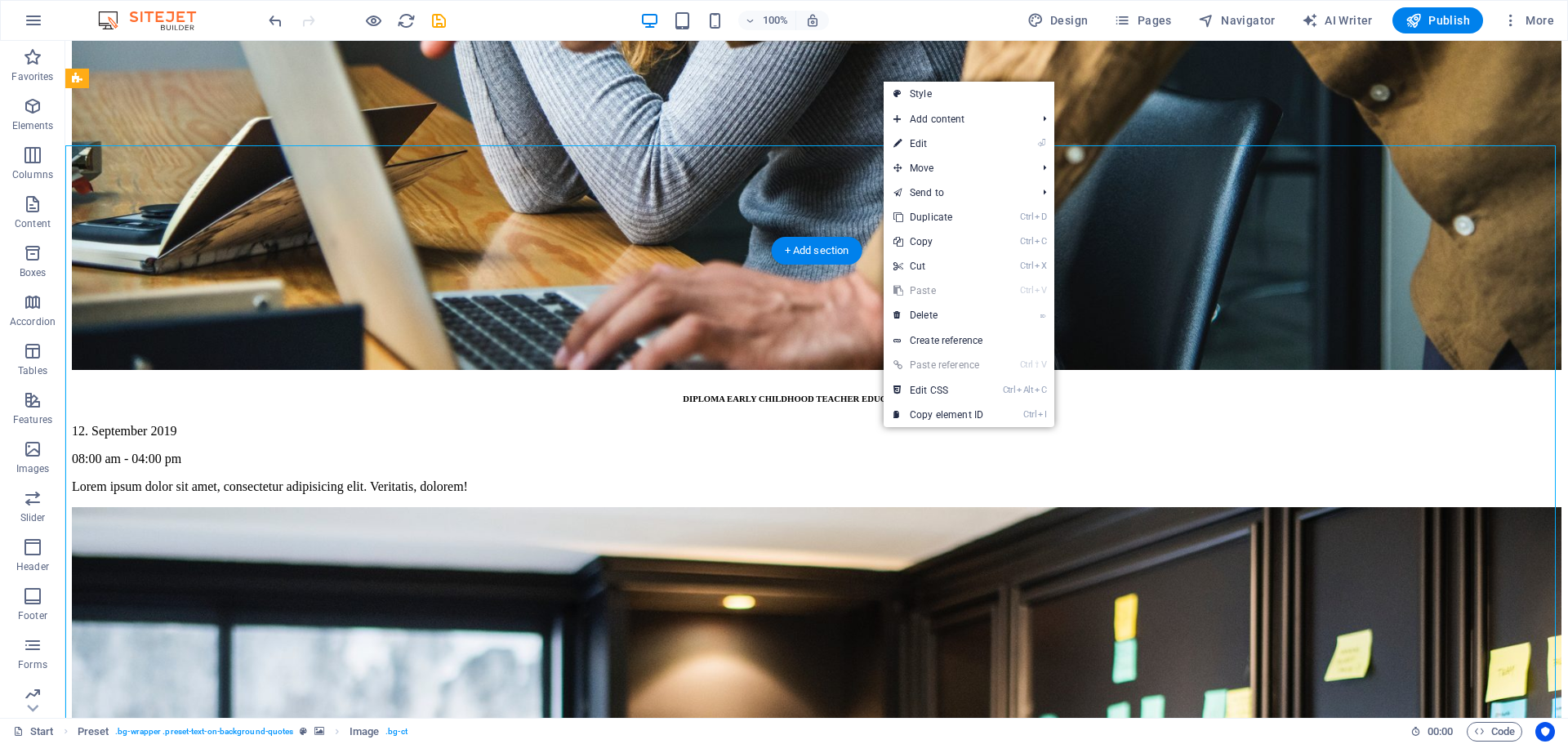 scroll, scrollTop: 1960, scrollLeft: 0, axis: vertical 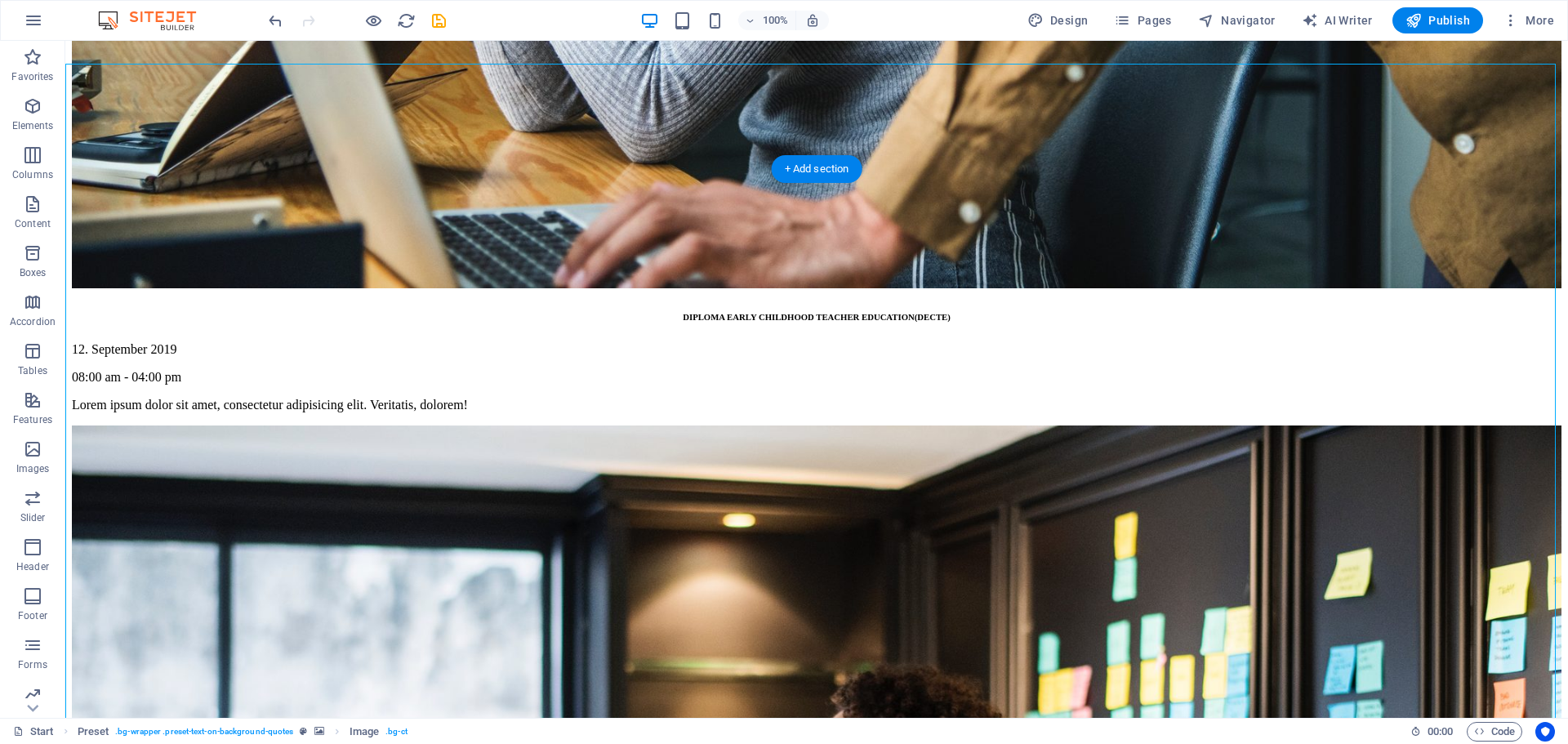 drag, startPoint x: 882, startPoint y: 429, endPoint x: 810, endPoint y: 518, distance: 114.47707 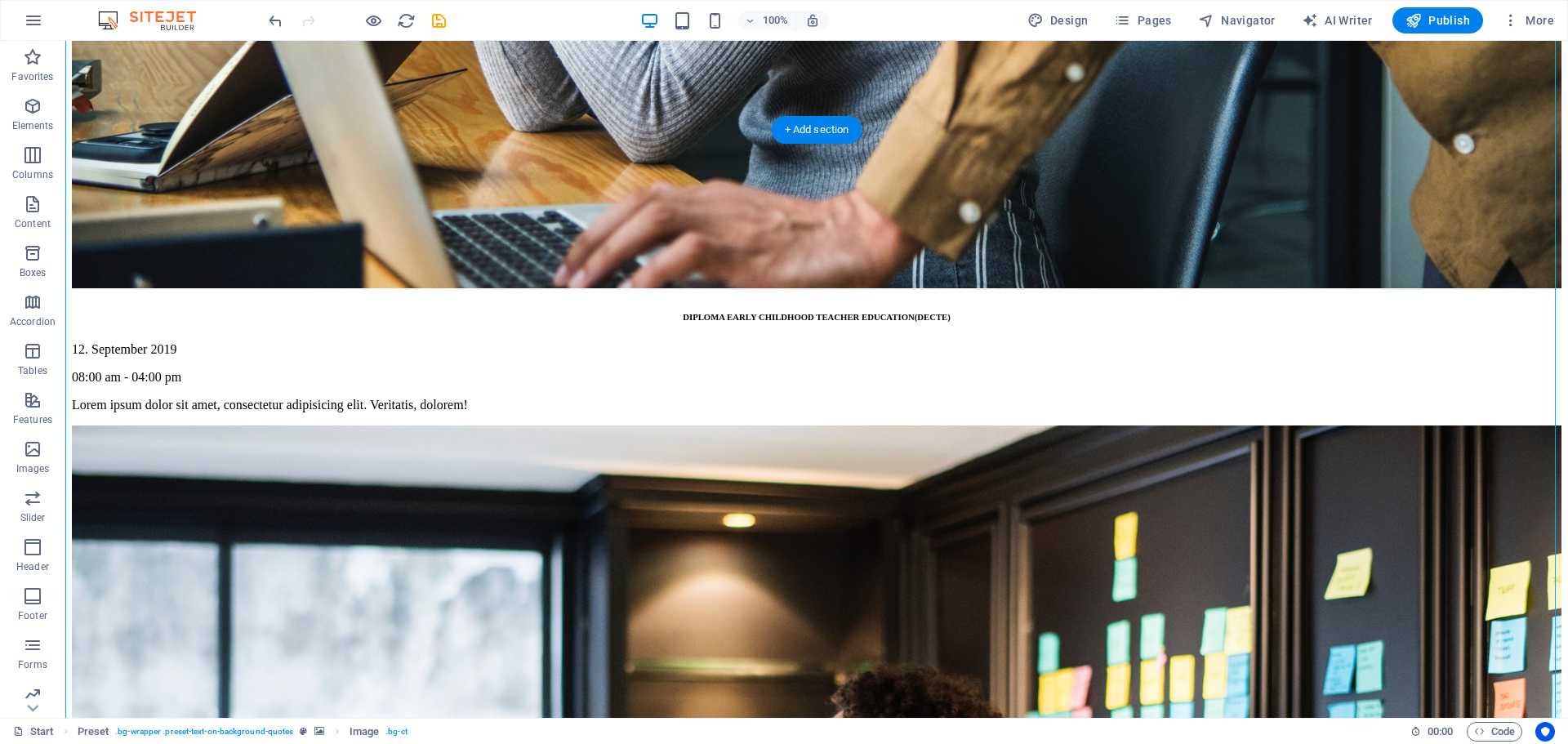 scroll, scrollTop: 1960, scrollLeft: 0, axis: vertical 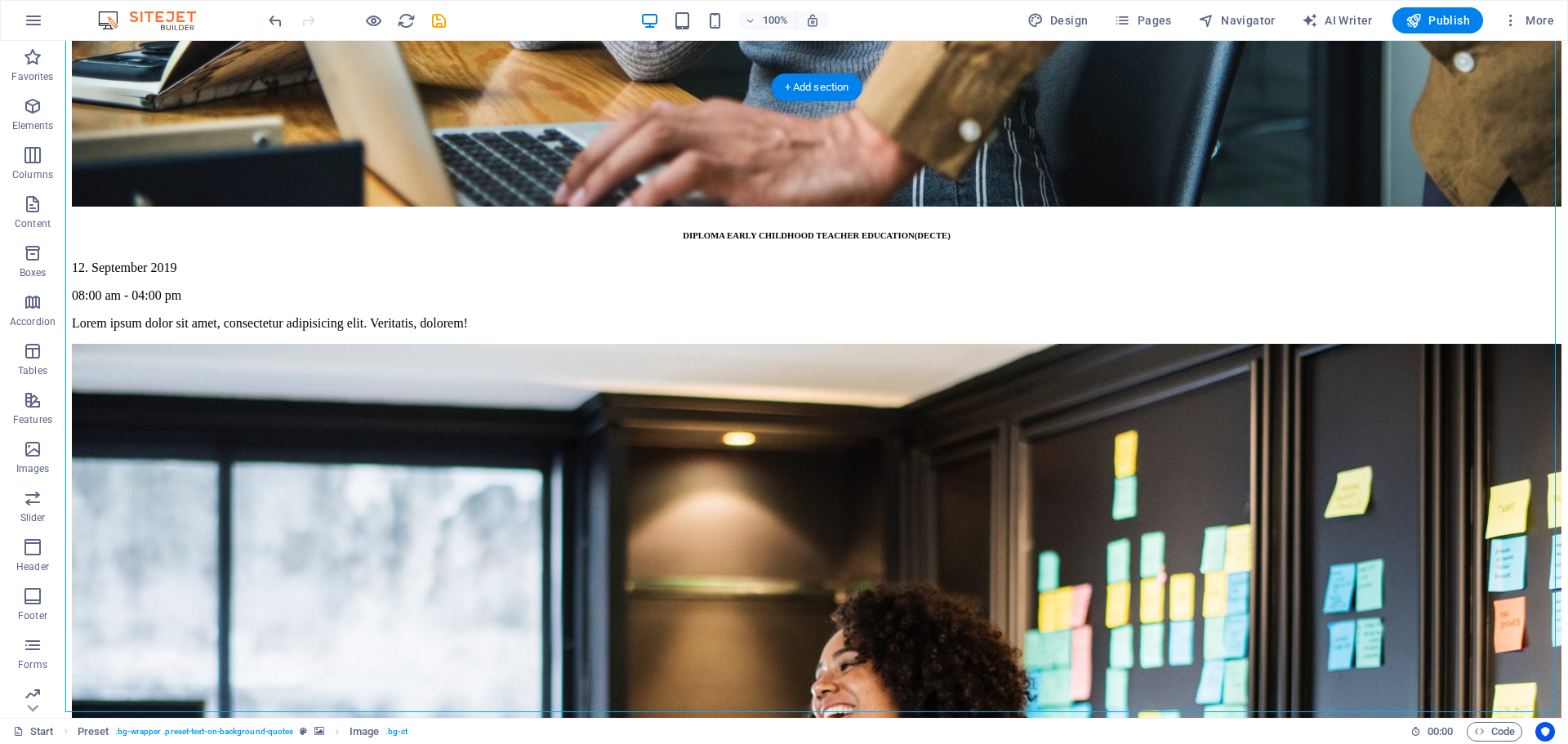 click at bounding box center (817, 3196) 